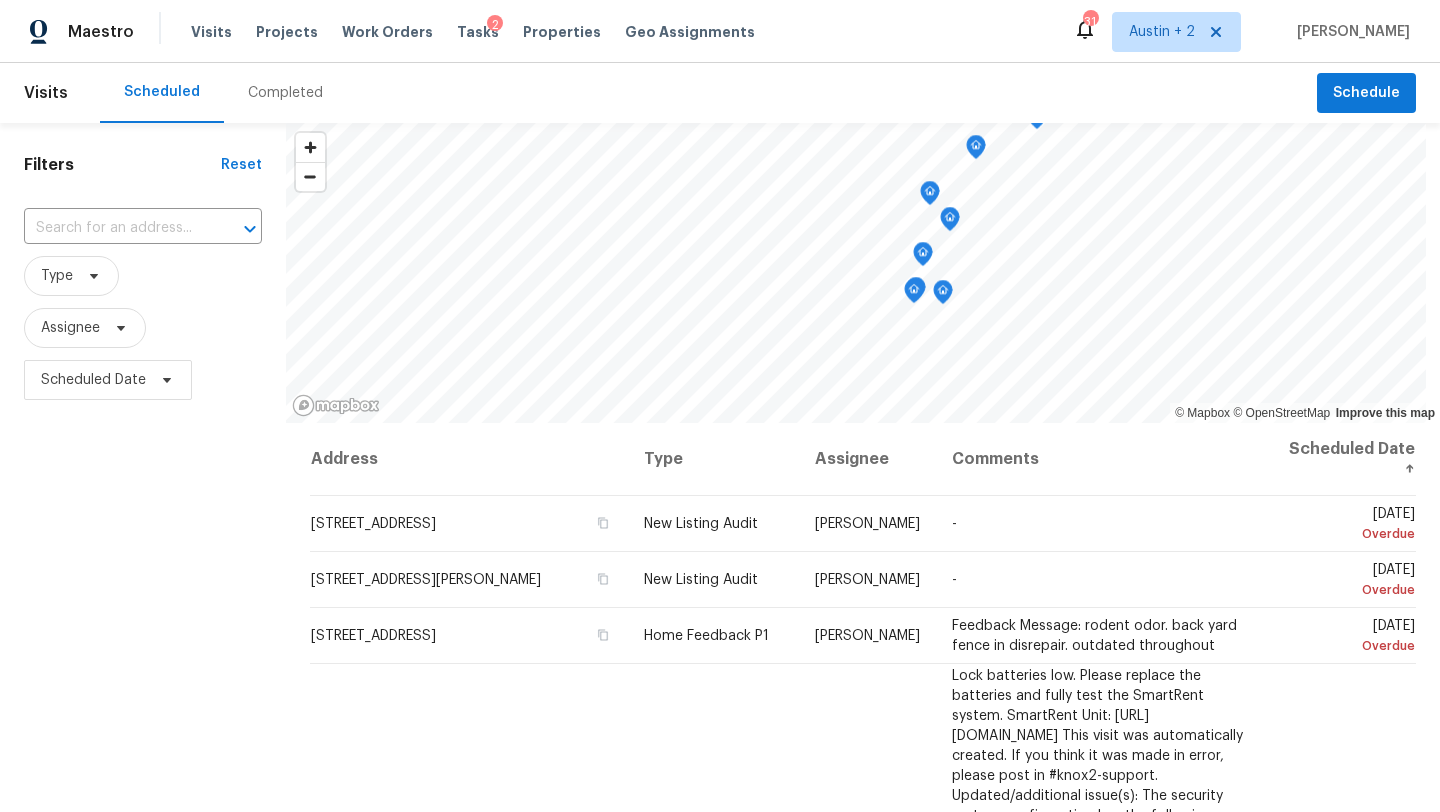 scroll, scrollTop: 0, scrollLeft: 0, axis: both 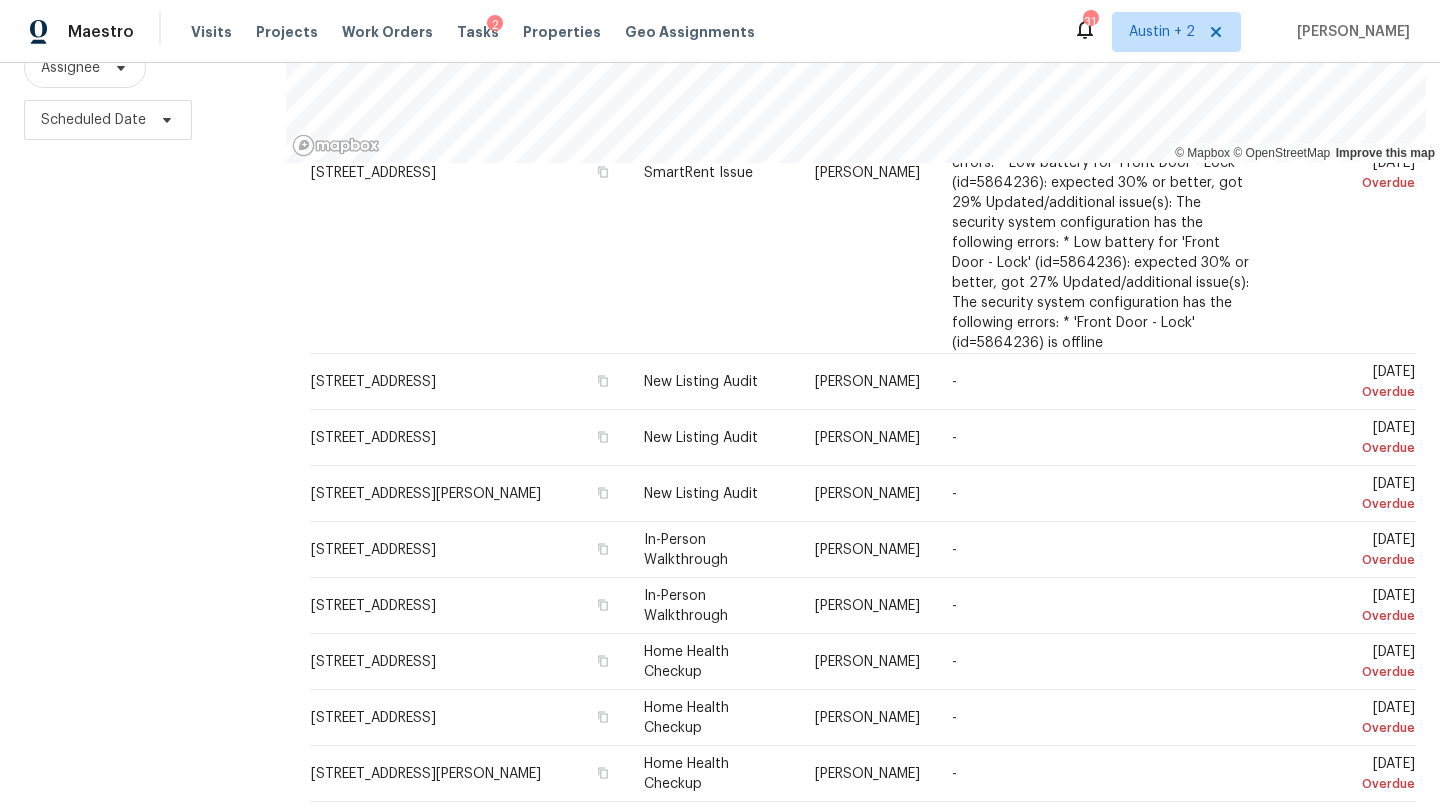 click on "2" at bounding box center (495, 25) 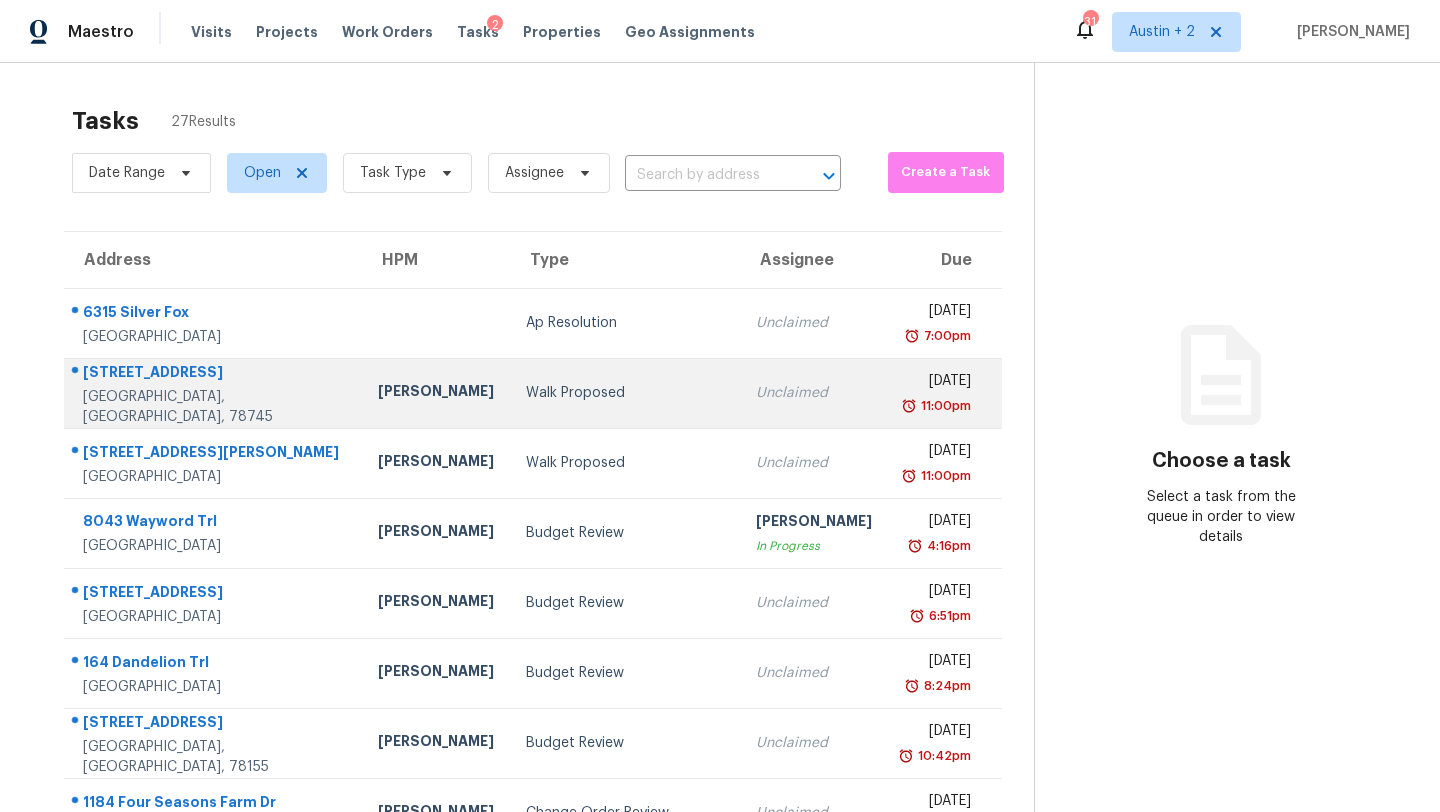 scroll, scrollTop: 229, scrollLeft: 0, axis: vertical 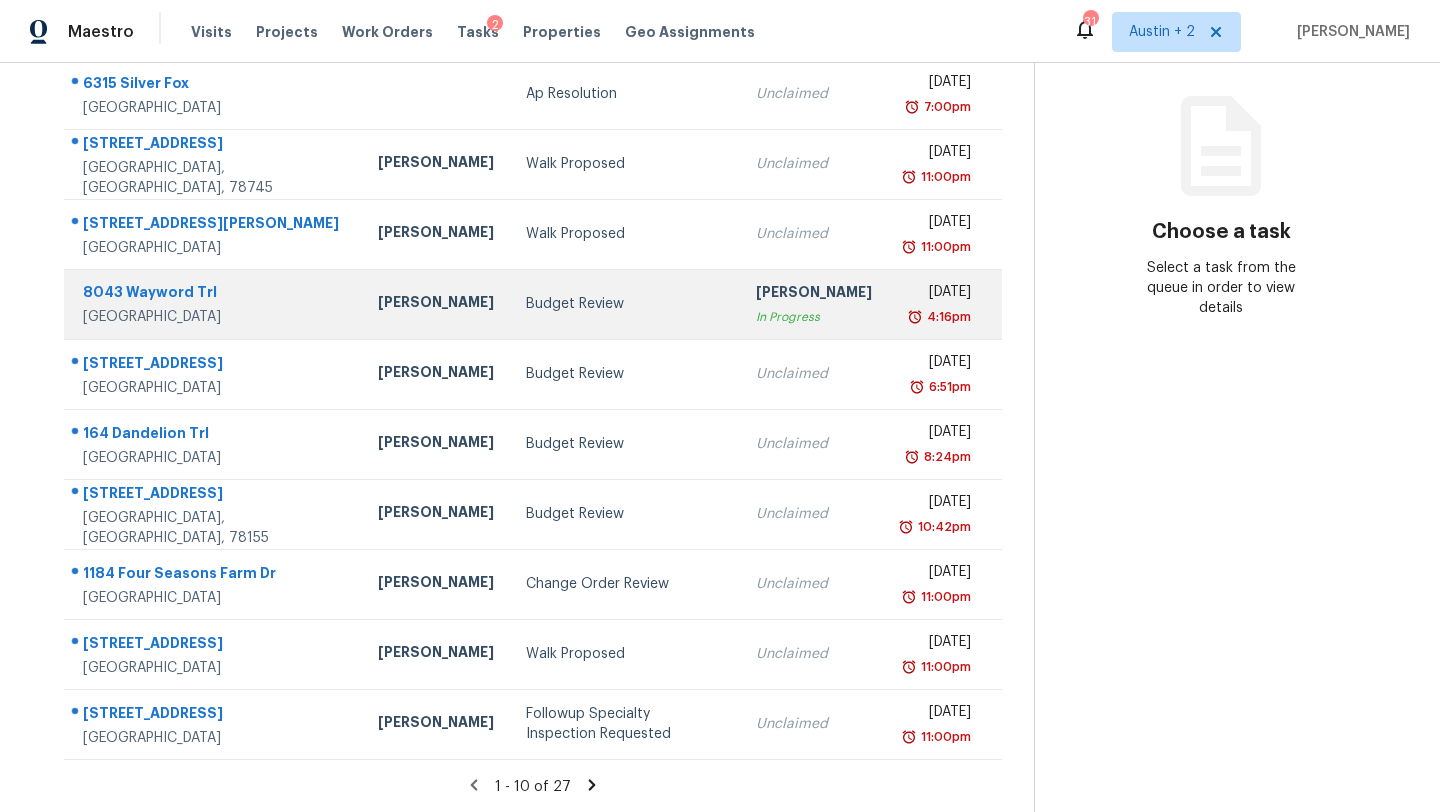 click on "Budget Review" at bounding box center [624, 304] 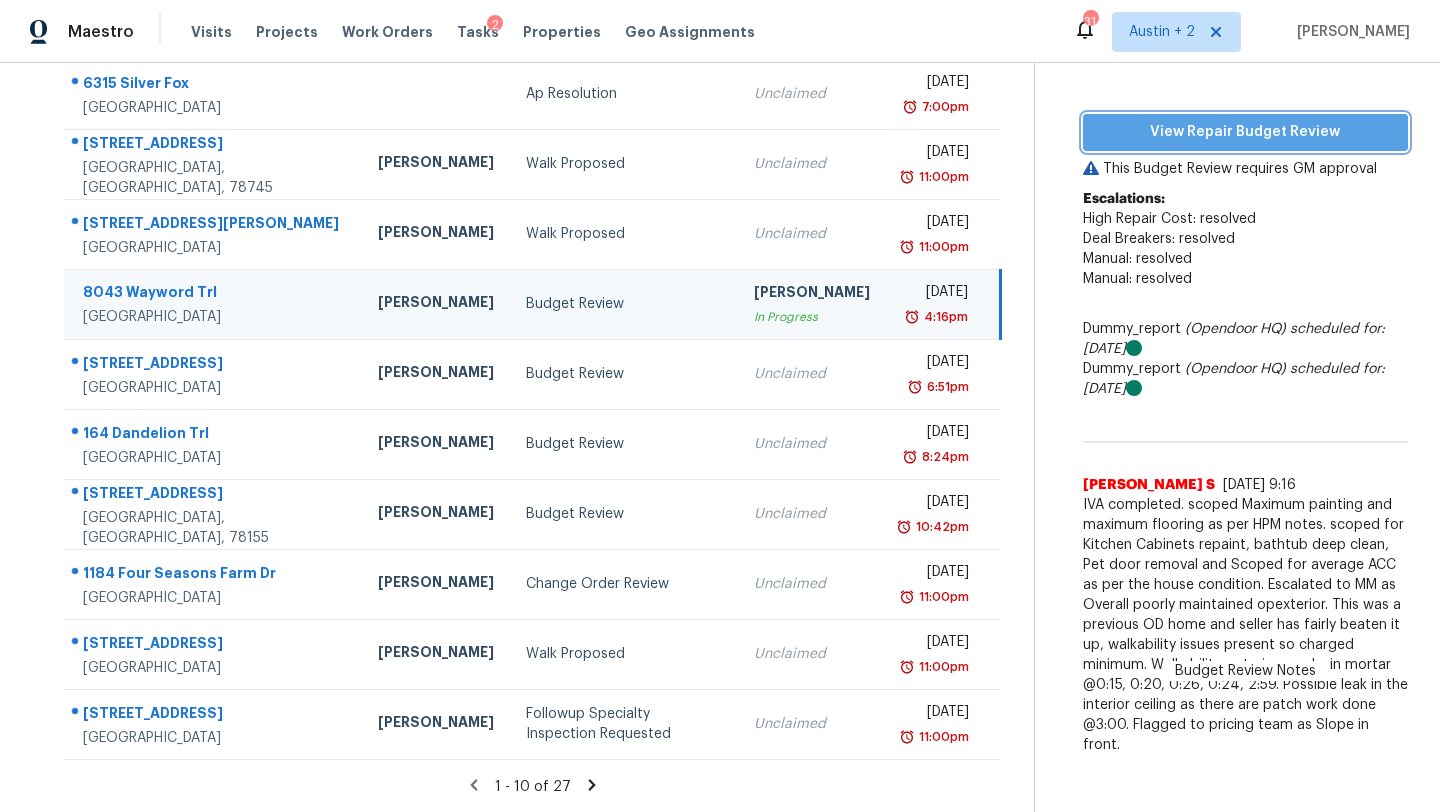 click on "View Repair Budget Review" at bounding box center [1245, 132] 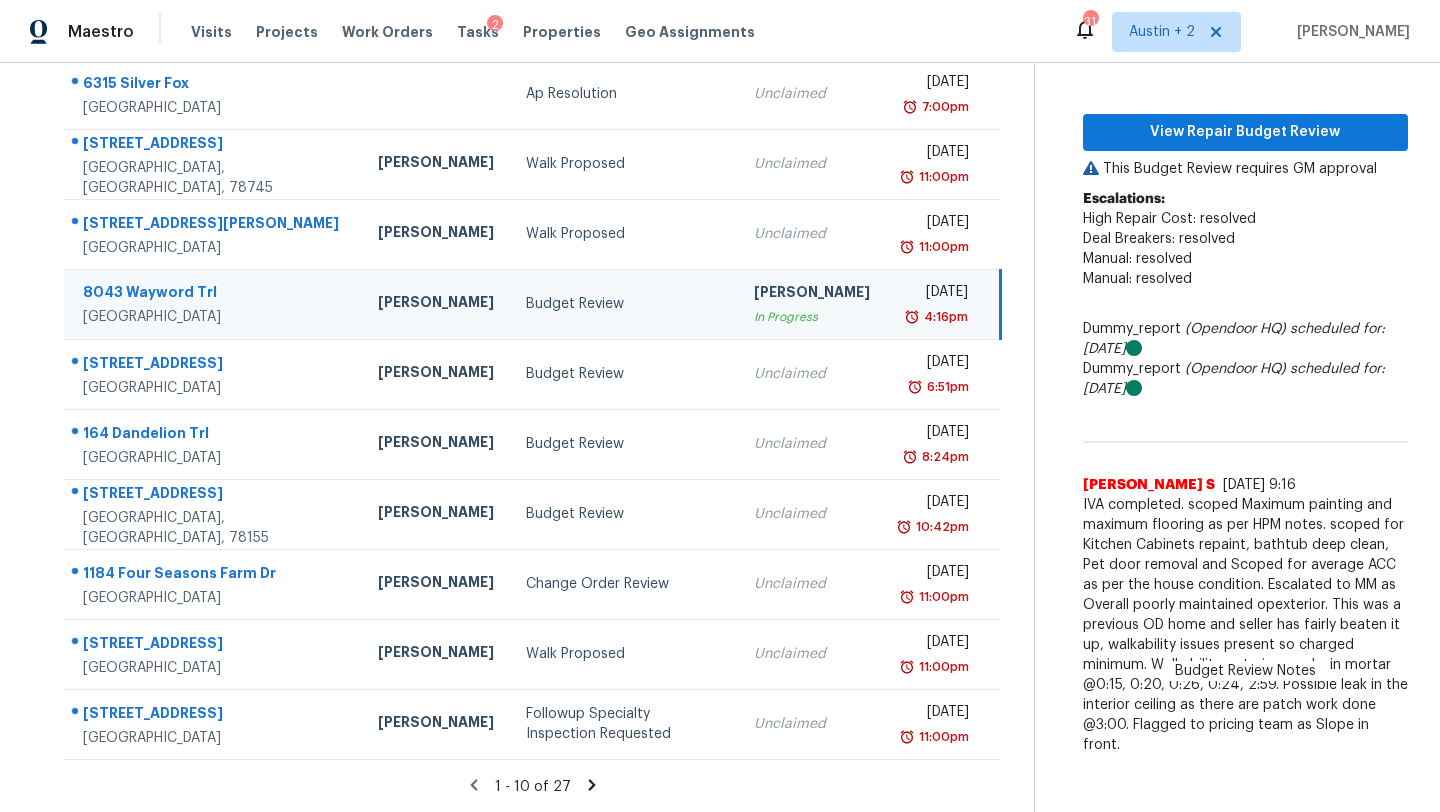 click on "Sheila Cooksey In Progress" at bounding box center (812, 304) 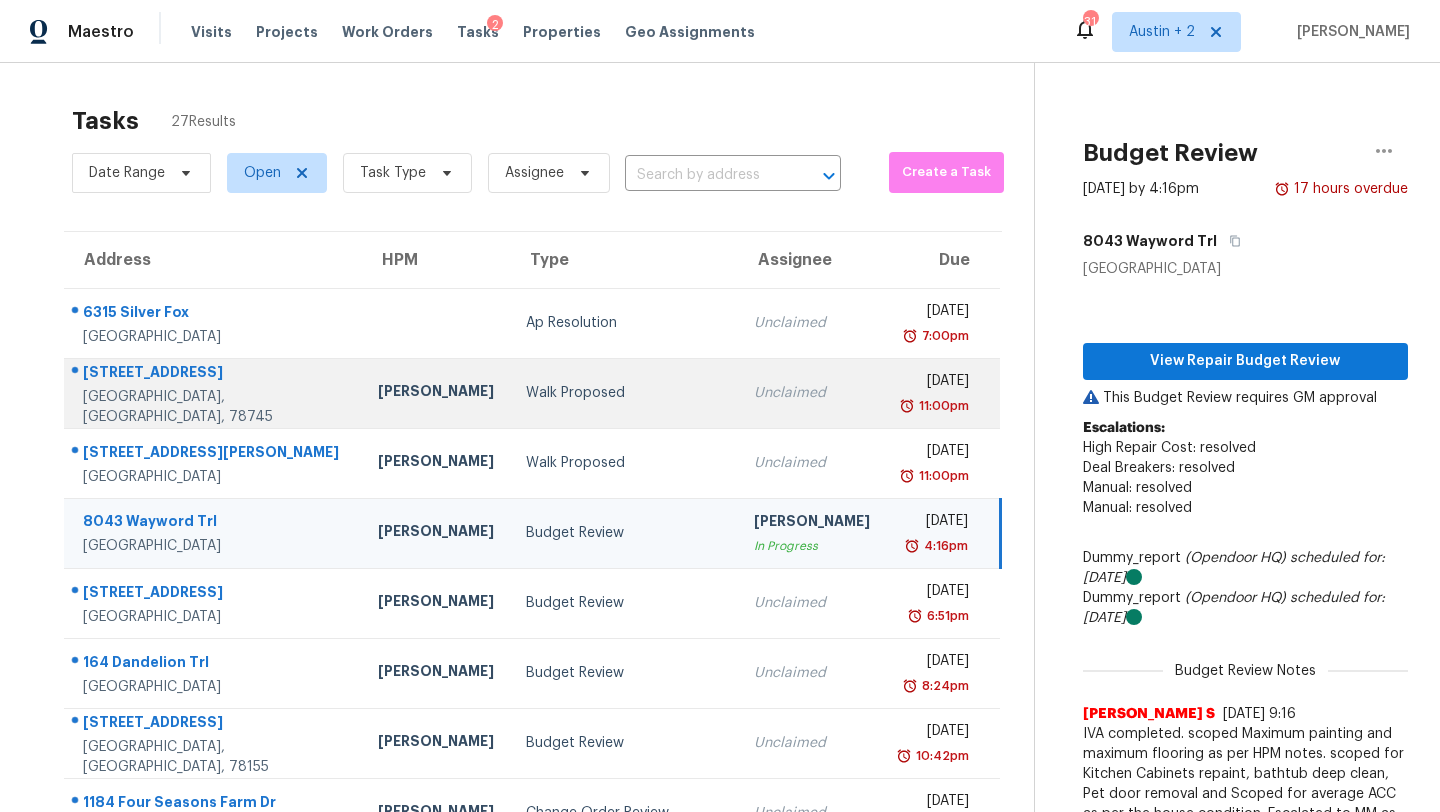 click on "Walk Proposed" at bounding box center [624, 393] 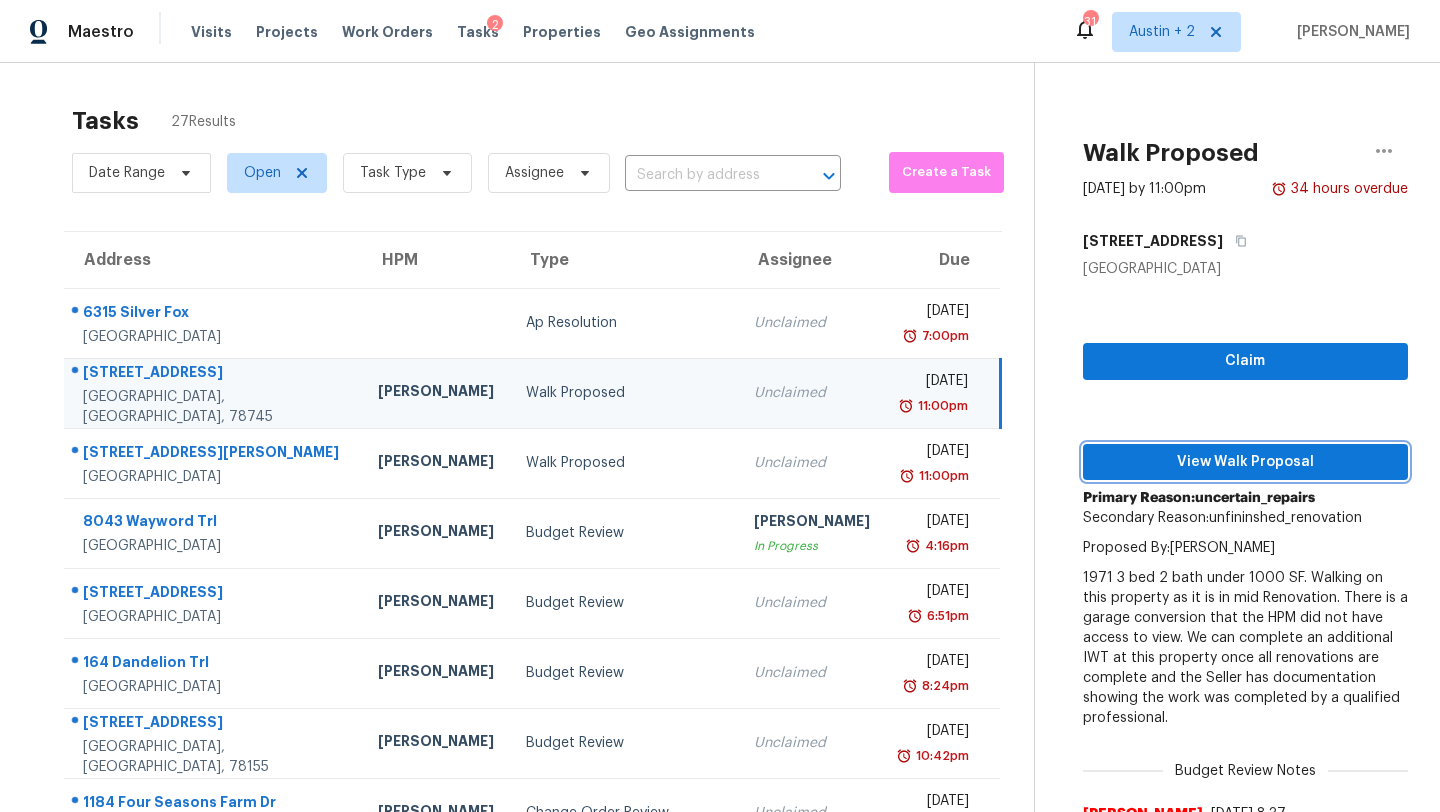 click on "View Walk Proposal" at bounding box center (1245, 462) 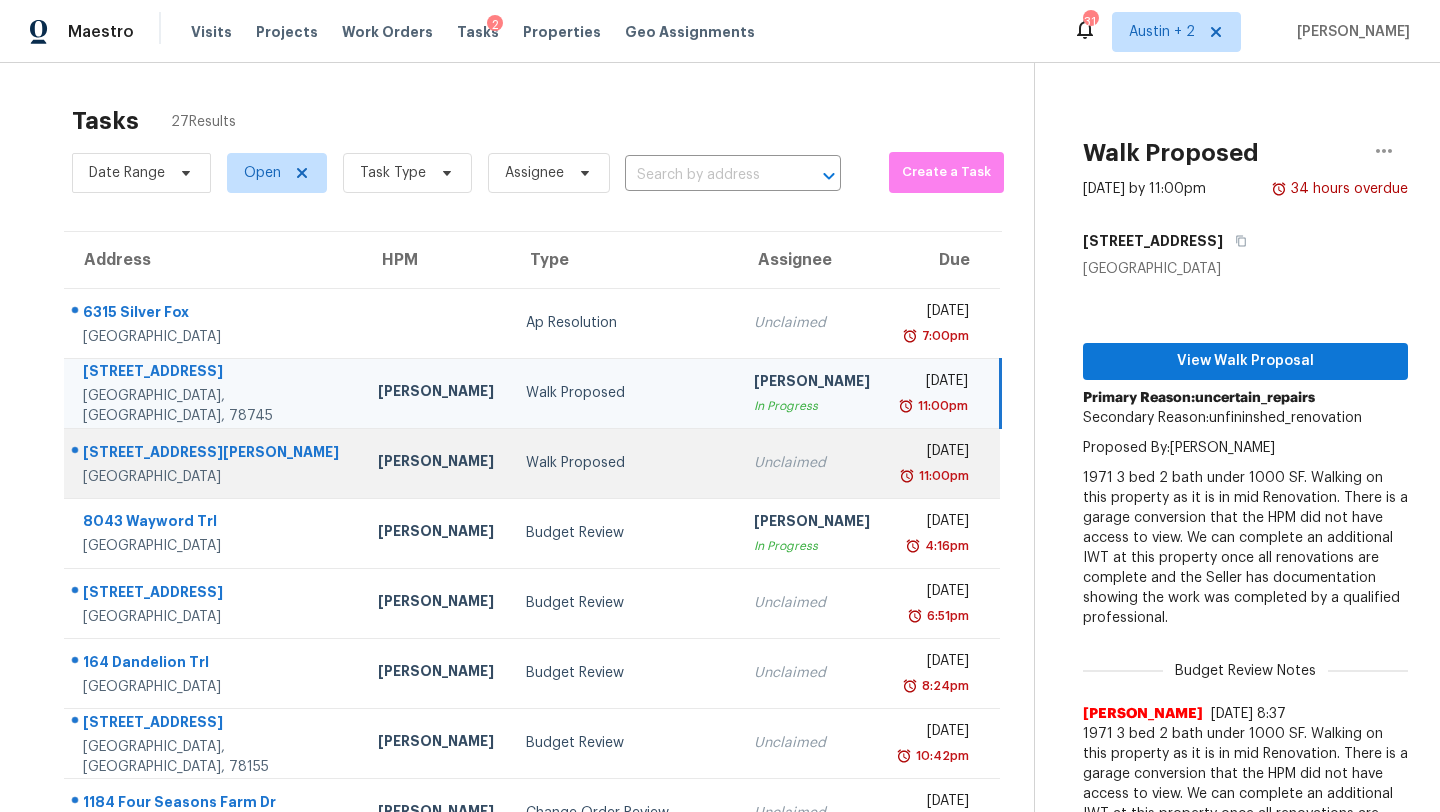 click on "Walk Proposed" at bounding box center [624, 463] 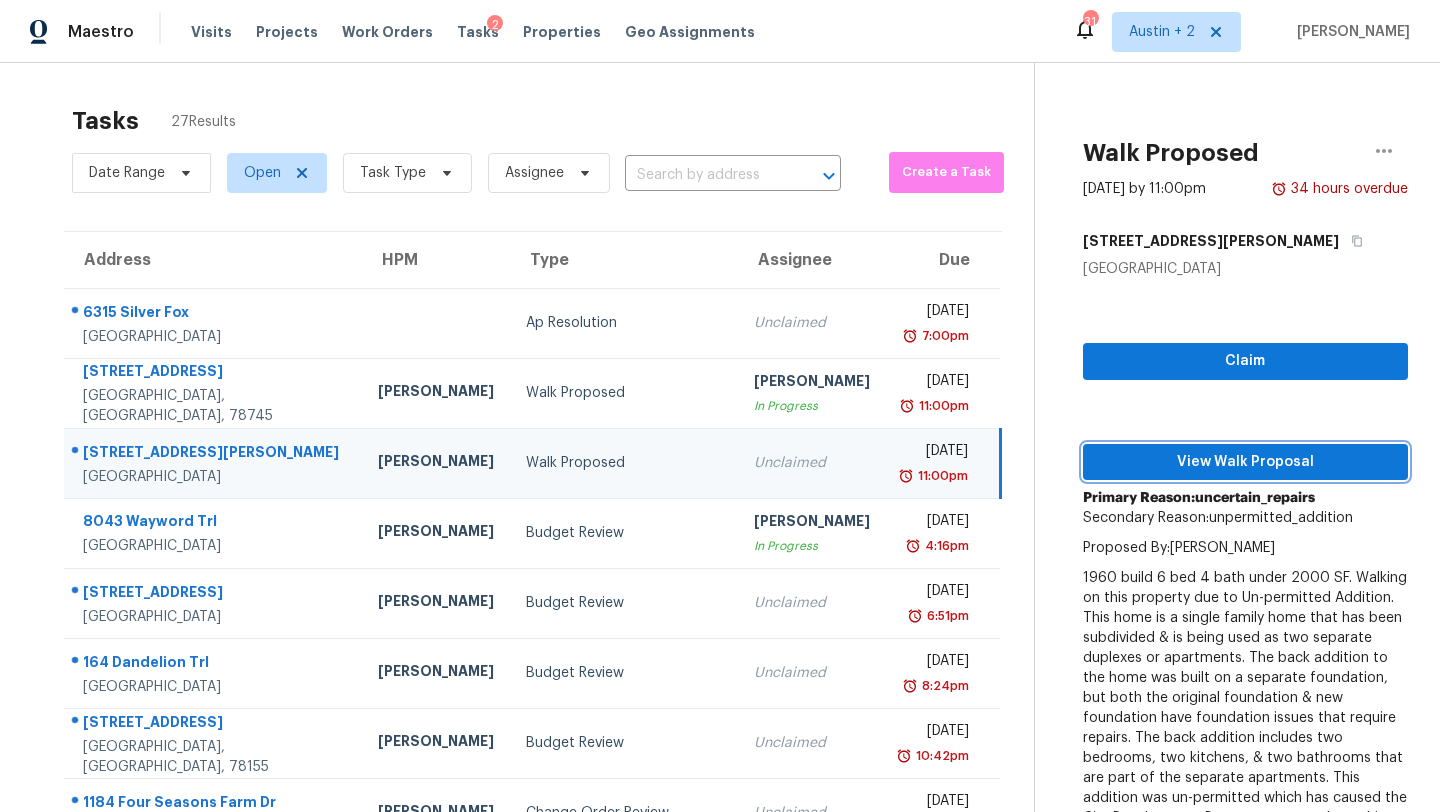 click on "View Walk Proposal" at bounding box center [1245, 462] 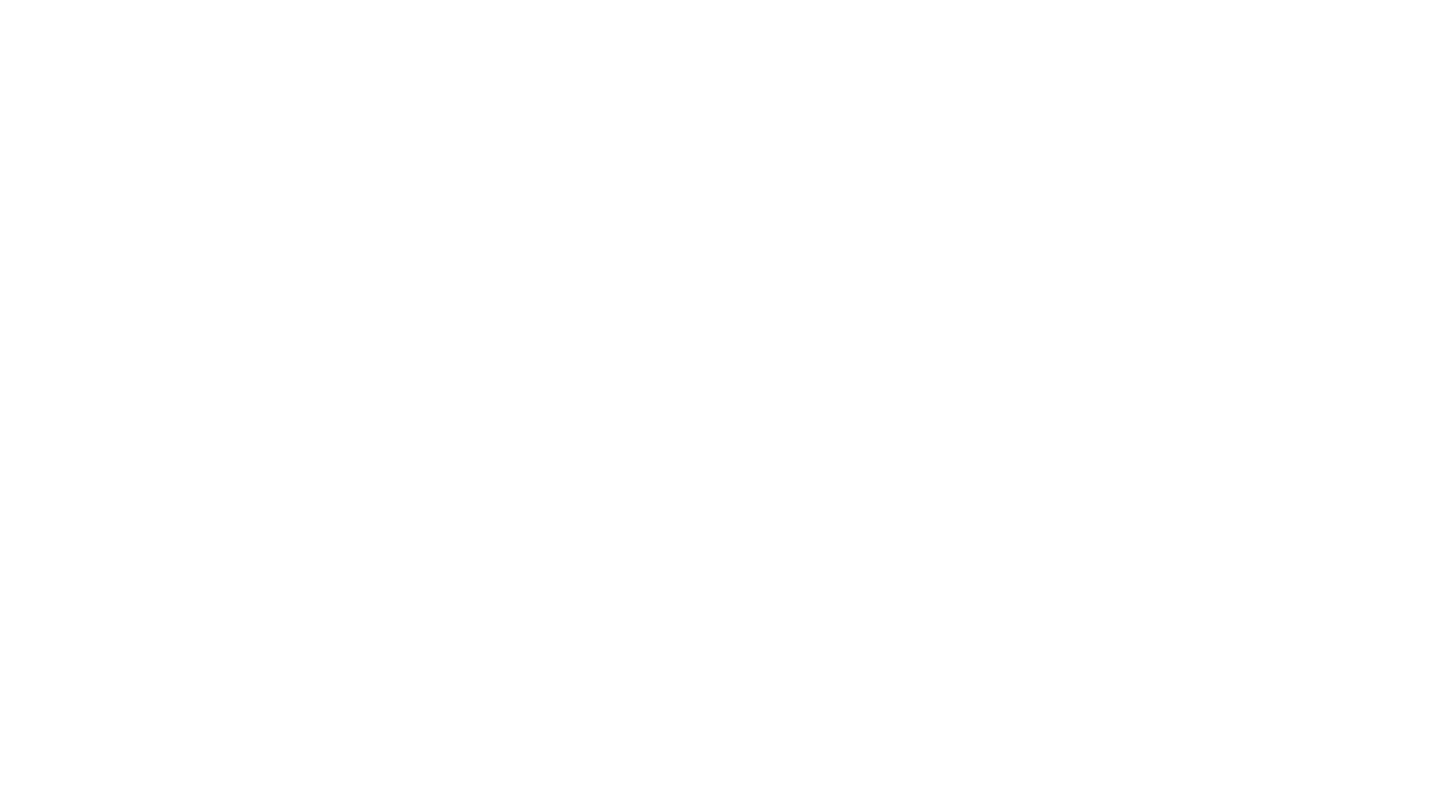 scroll, scrollTop: 0, scrollLeft: 0, axis: both 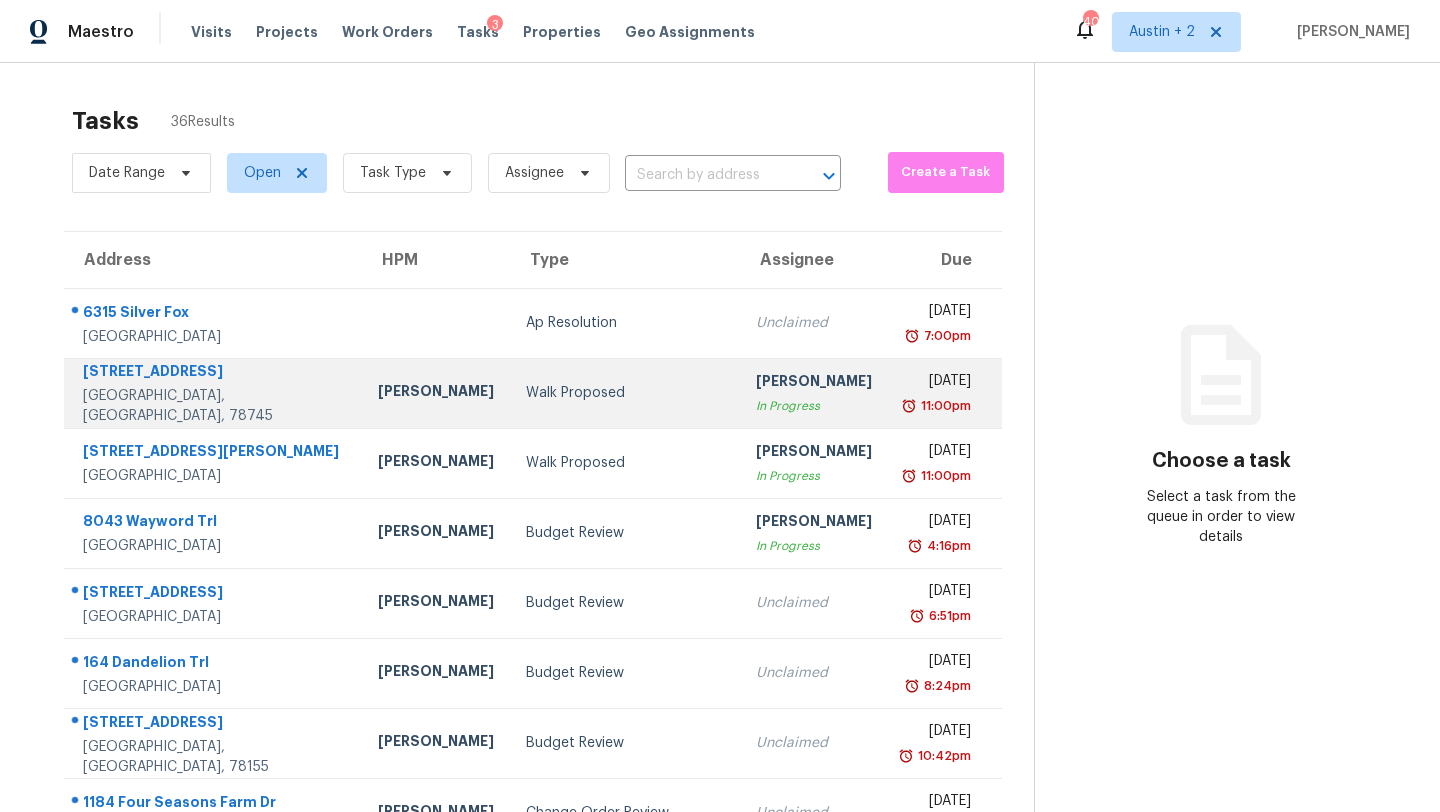 click on "Walk Proposed" at bounding box center (624, 393) 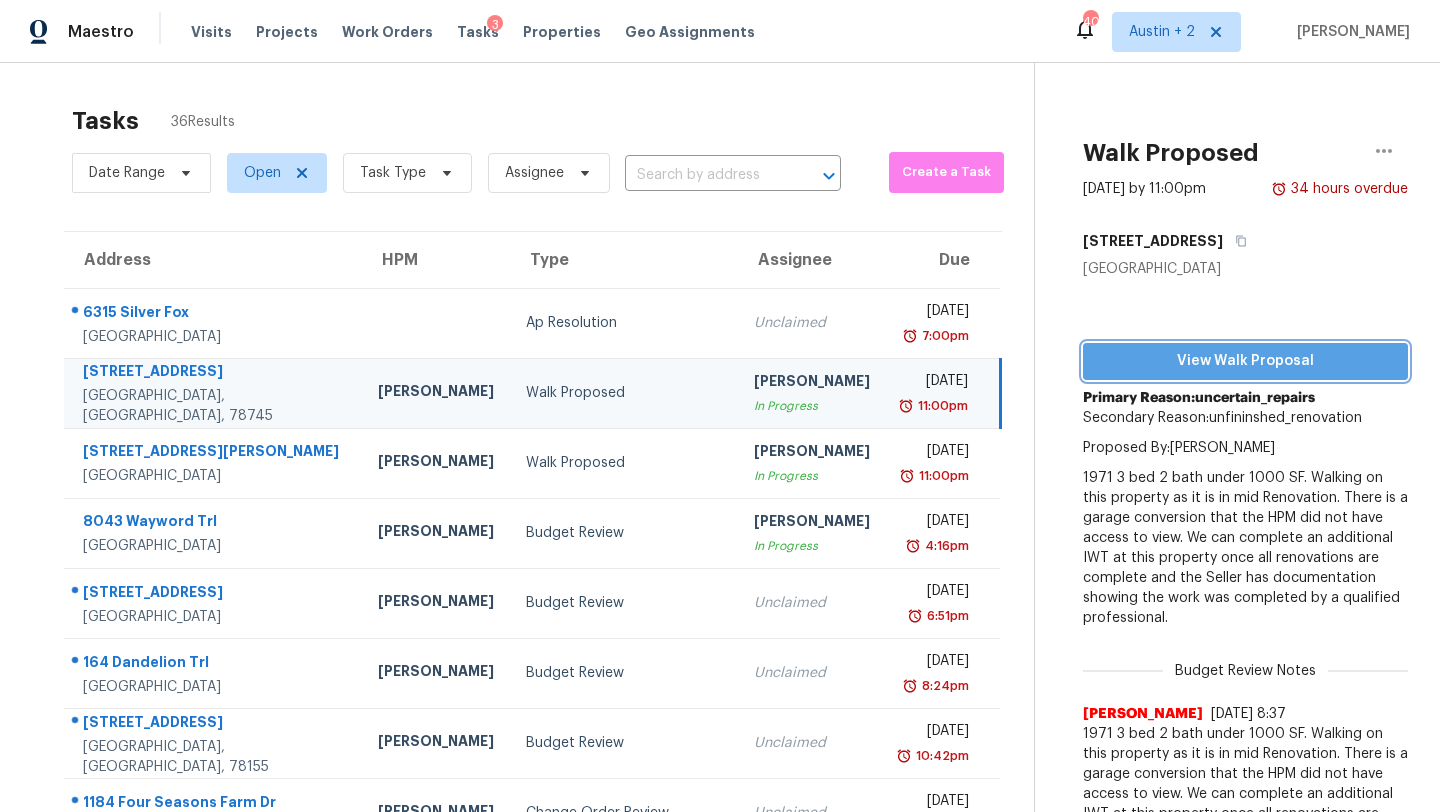 click on "View Walk Proposal" at bounding box center (1245, 361) 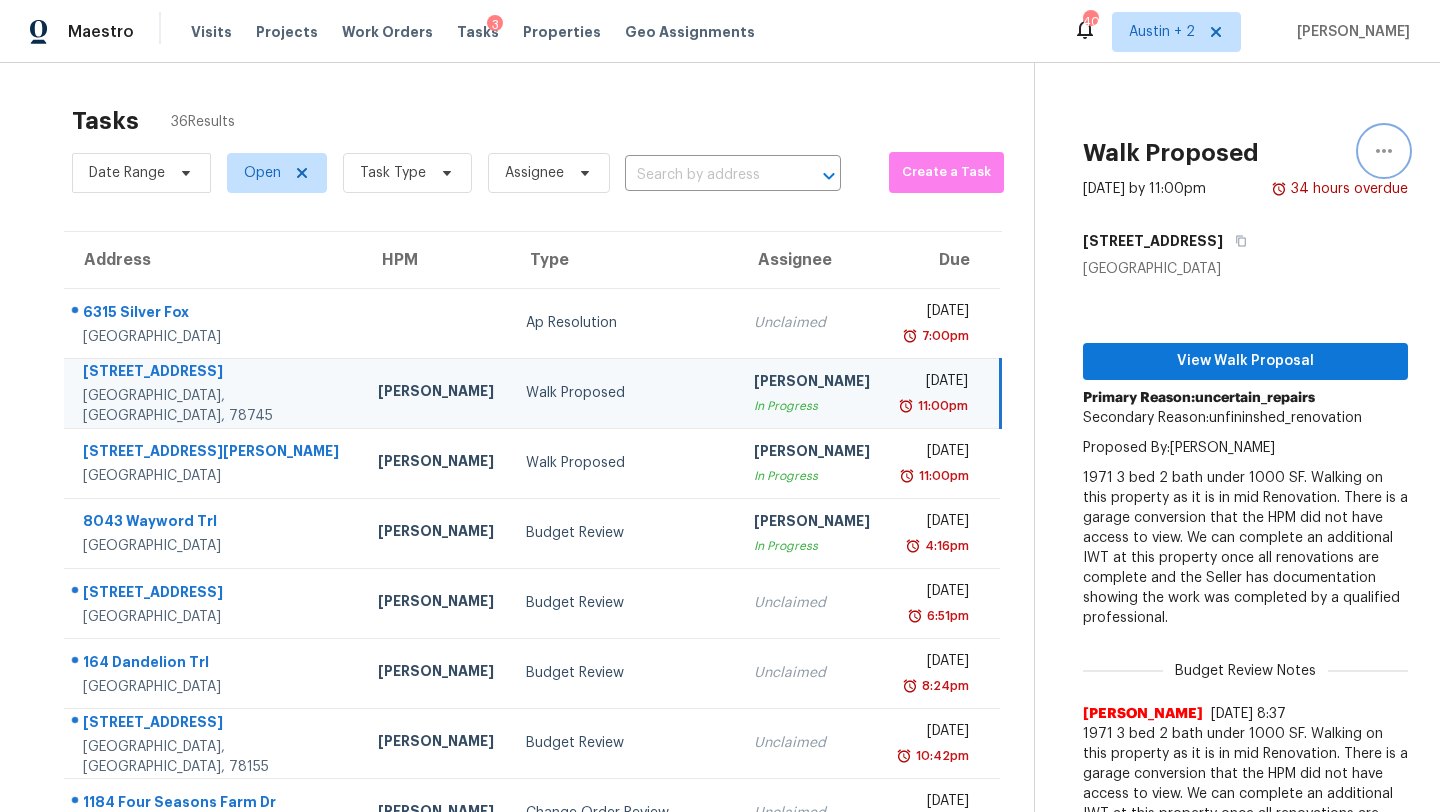 click 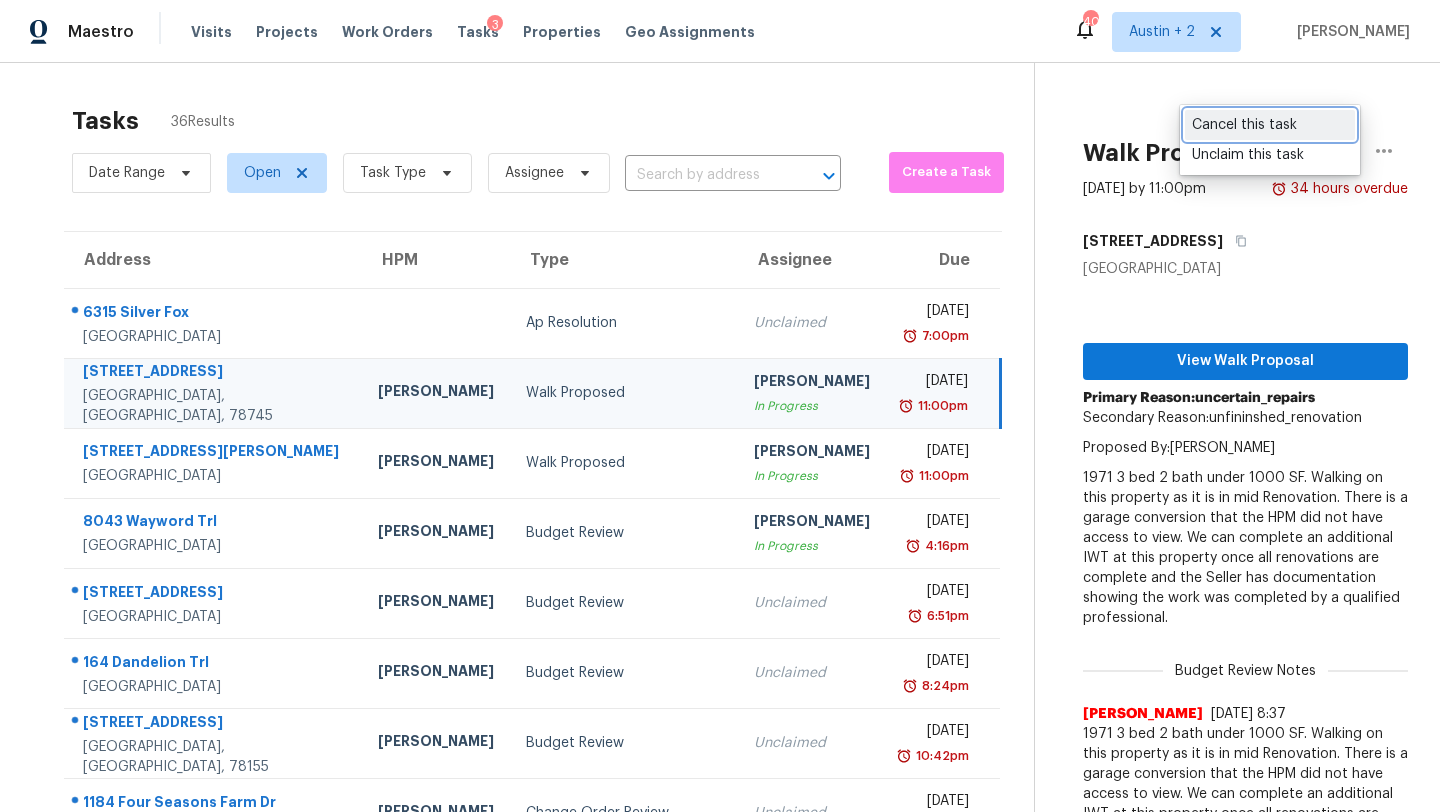 click on "Cancel this task" at bounding box center [1270, 125] 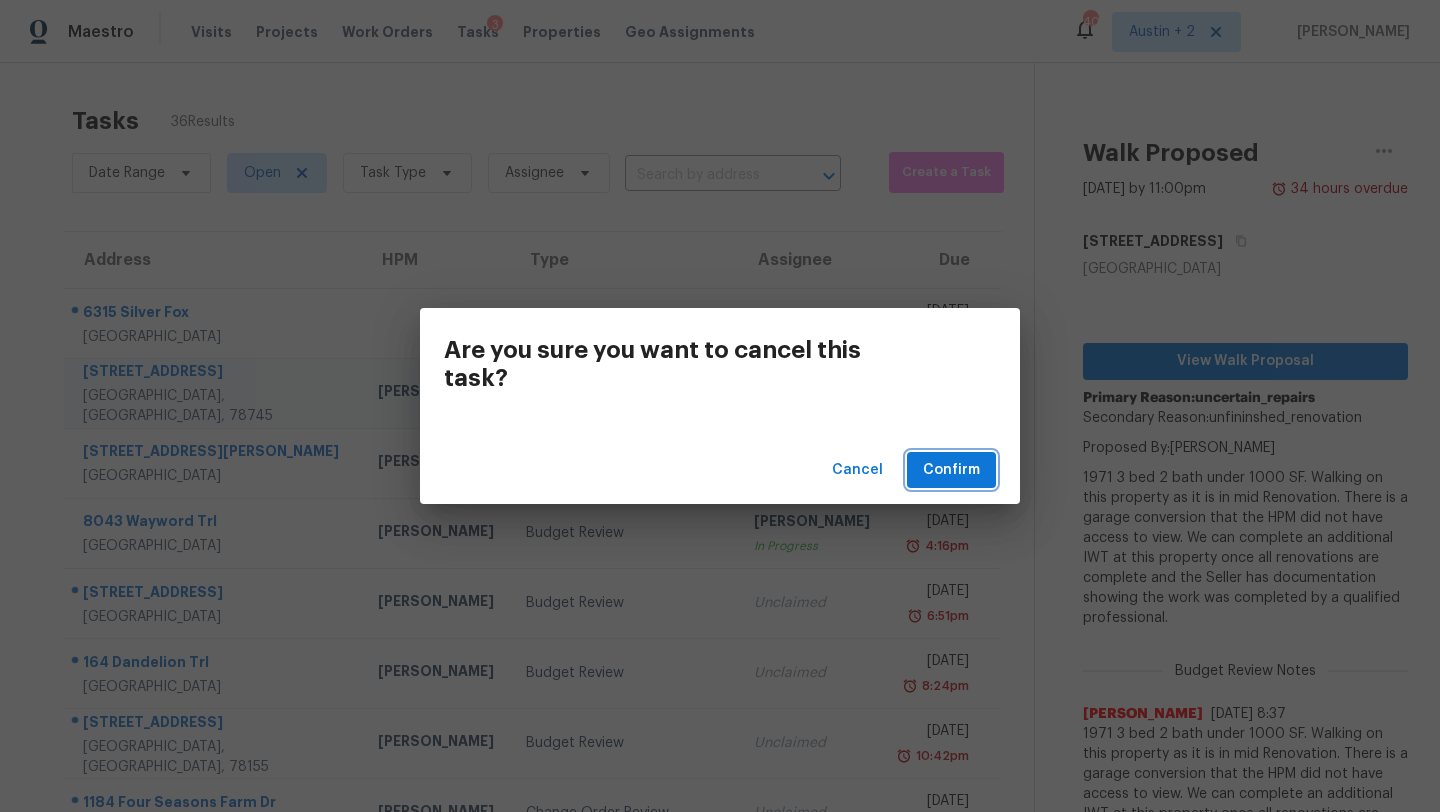 click on "Confirm" at bounding box center [951, 470] 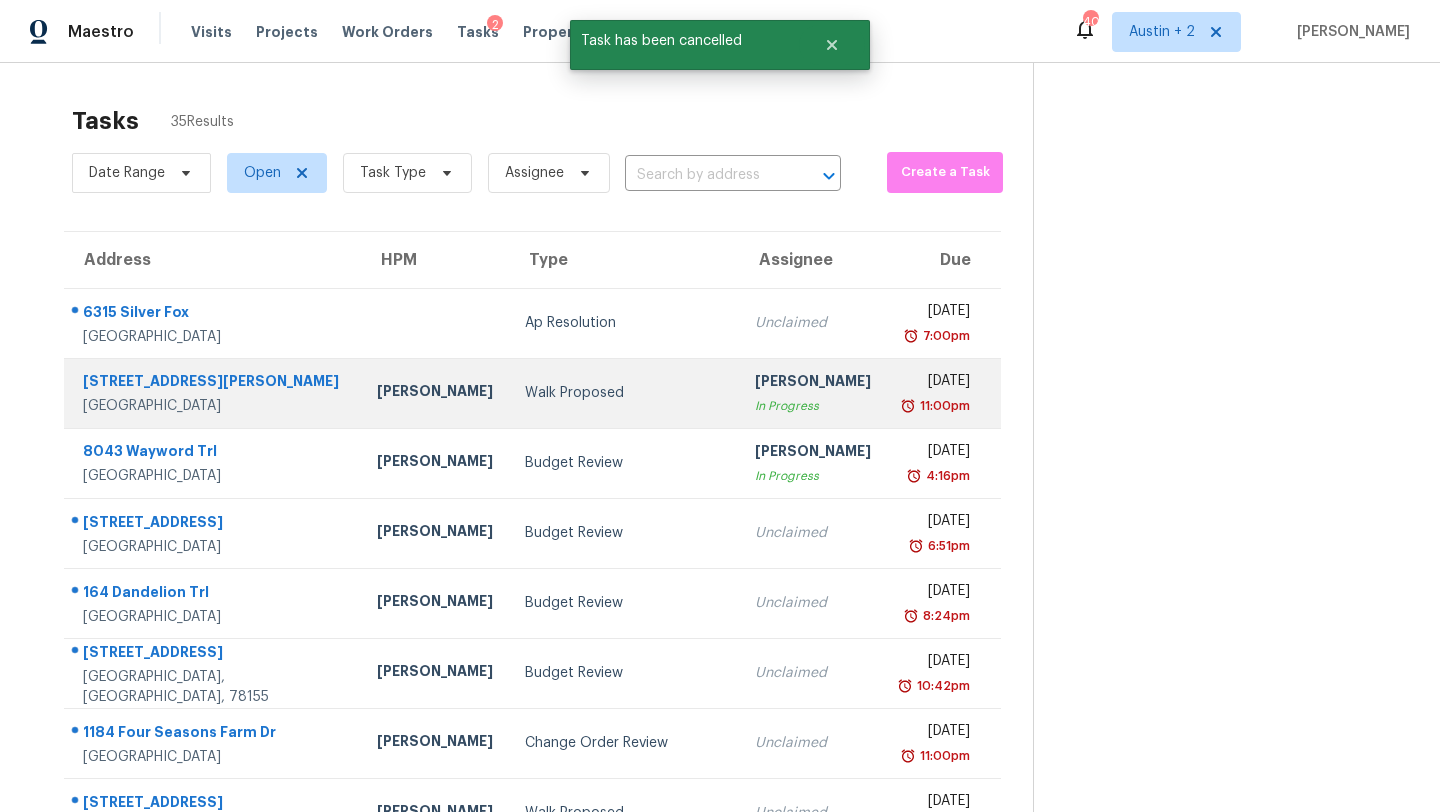 click on "Walk Proposed" at bounding box center [624, 393] 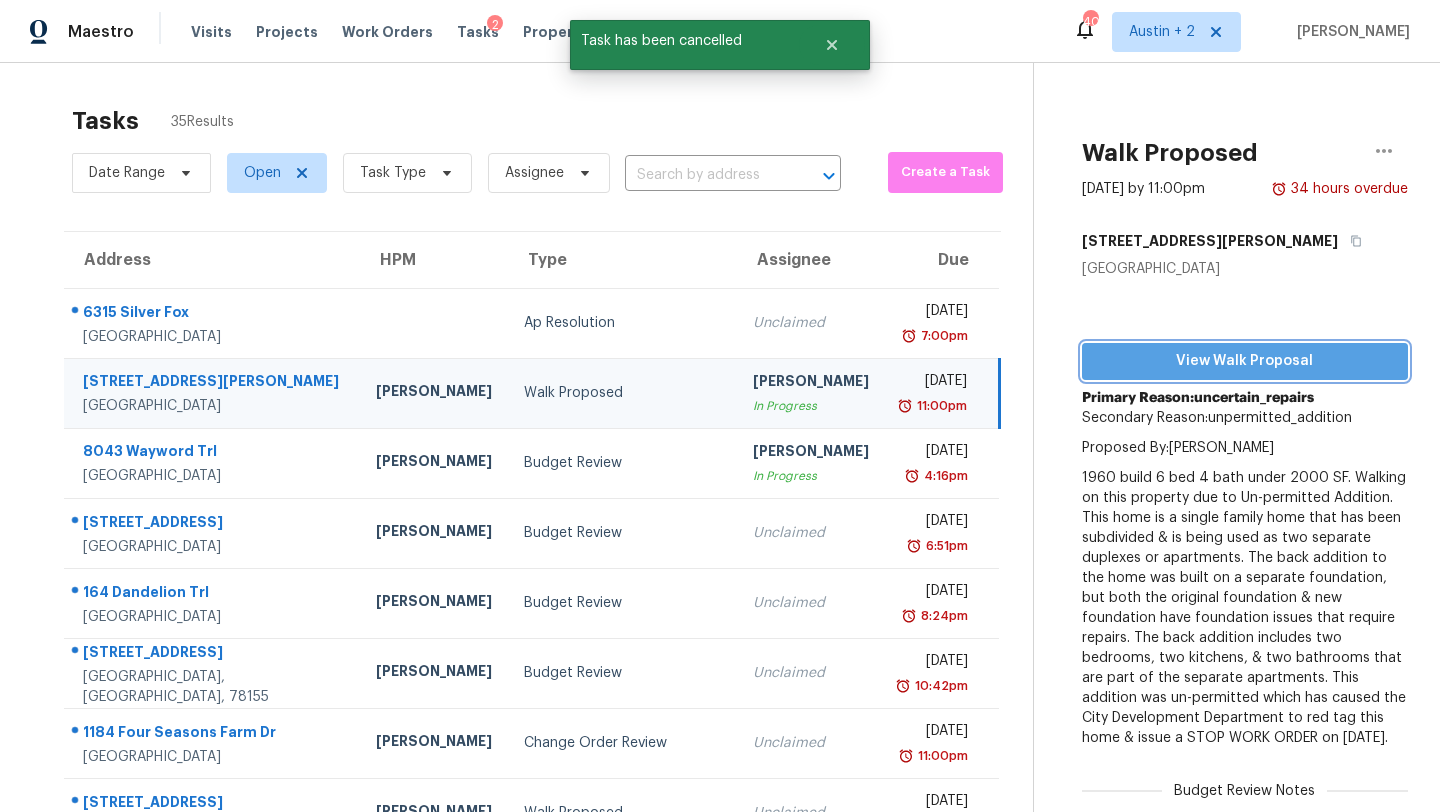 click on "View Walk Proposal" at bounding box center (1245, 361) 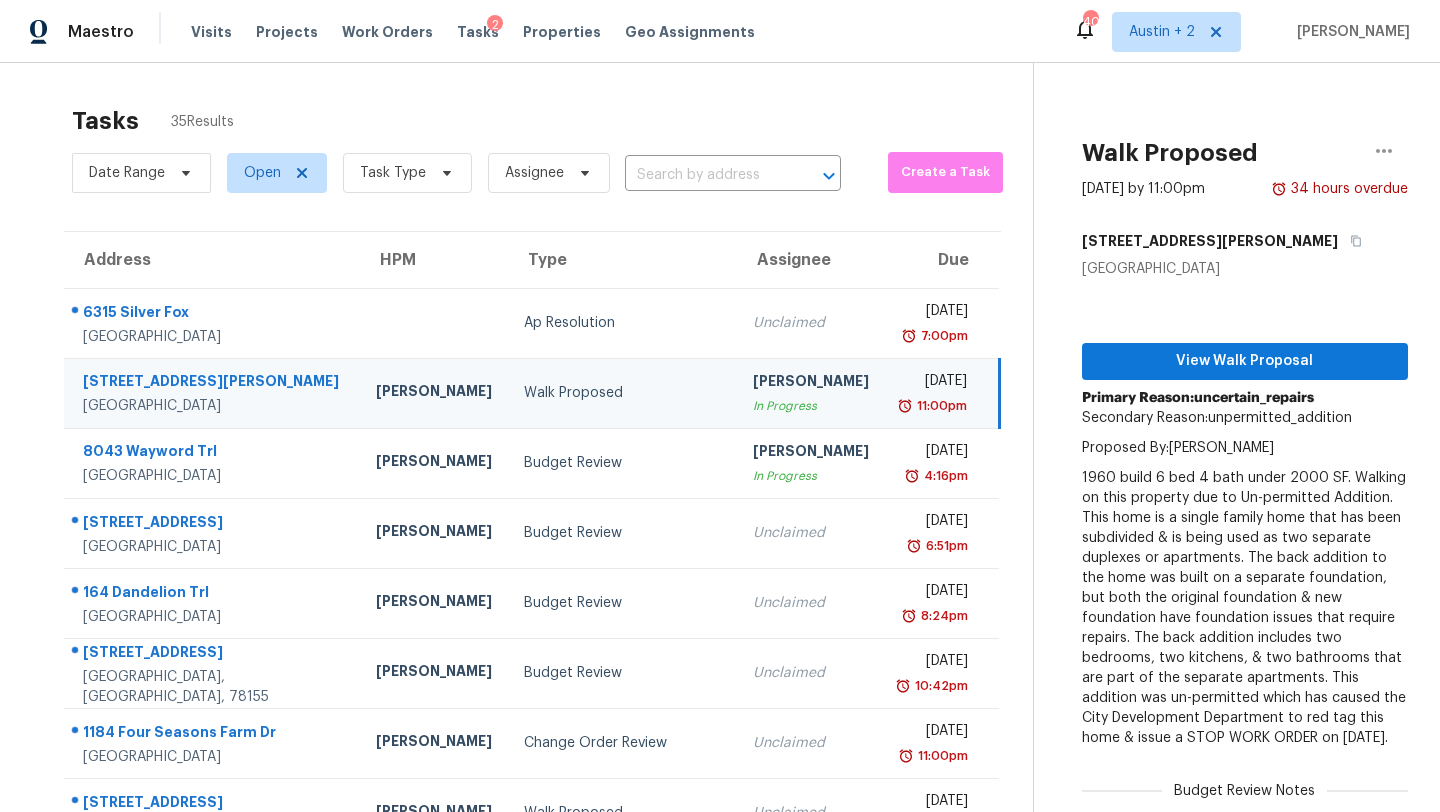 click on "[PERSON_NAME]" at bounding box center [811, 383] 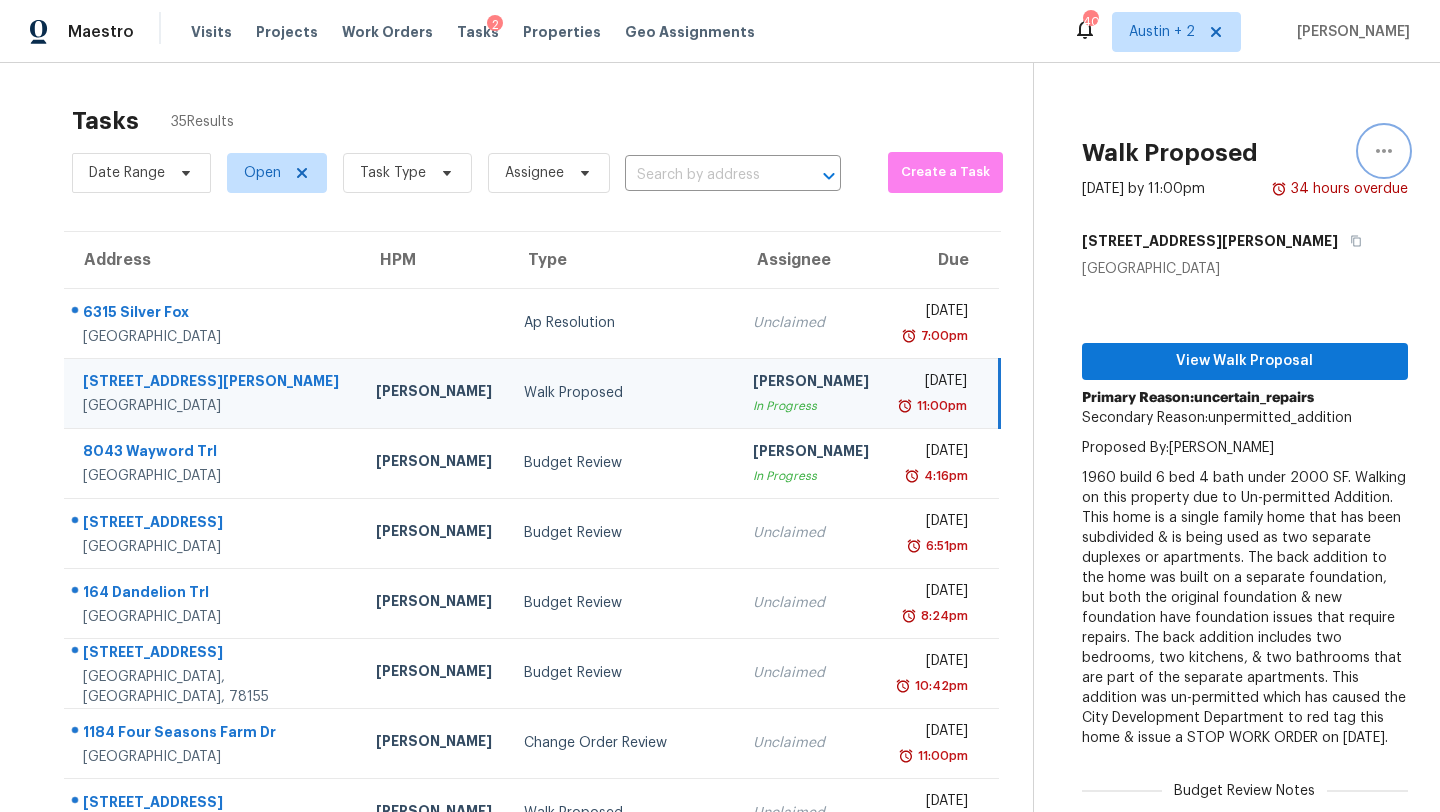 click 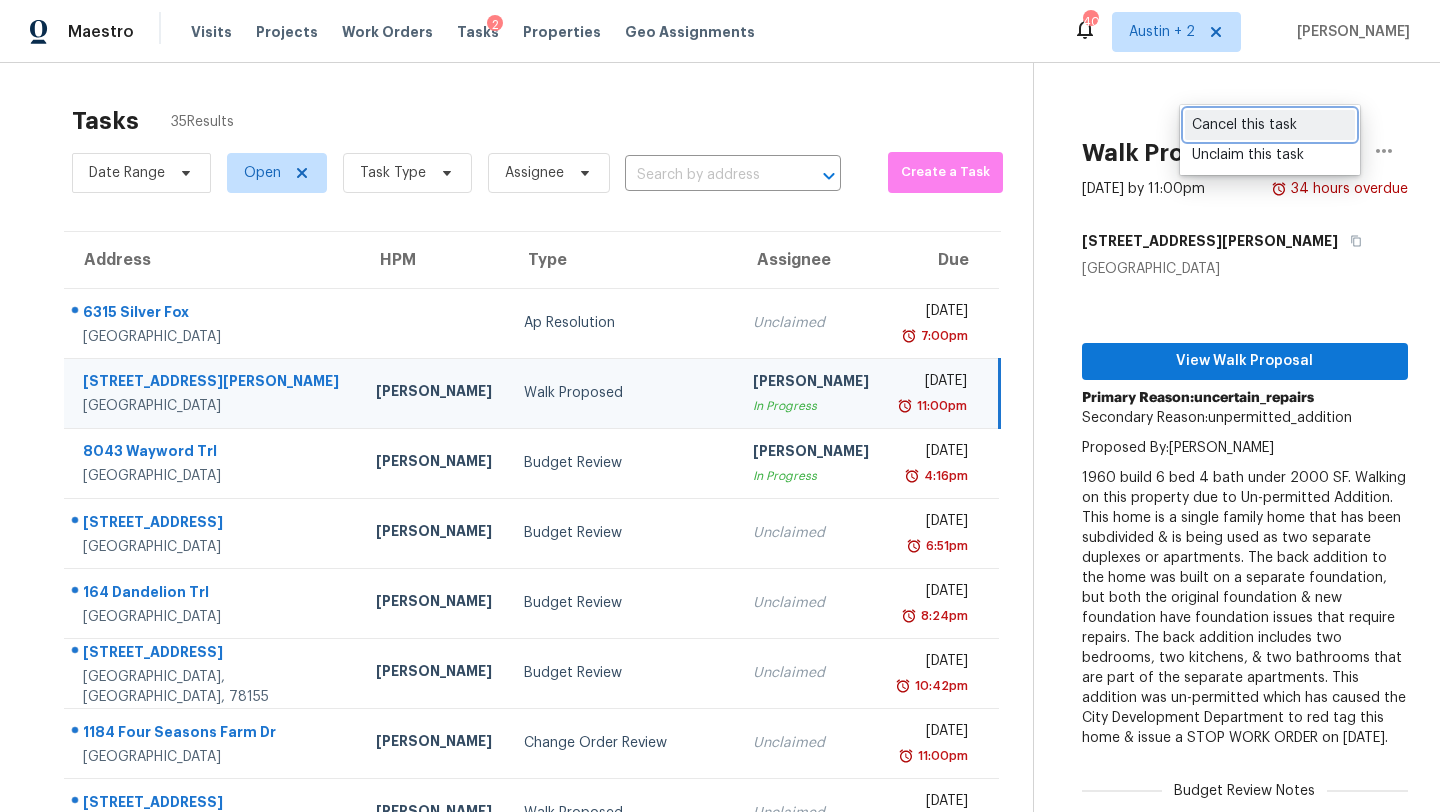 click on "Cancel this task" at bounding box center (1270, 125) 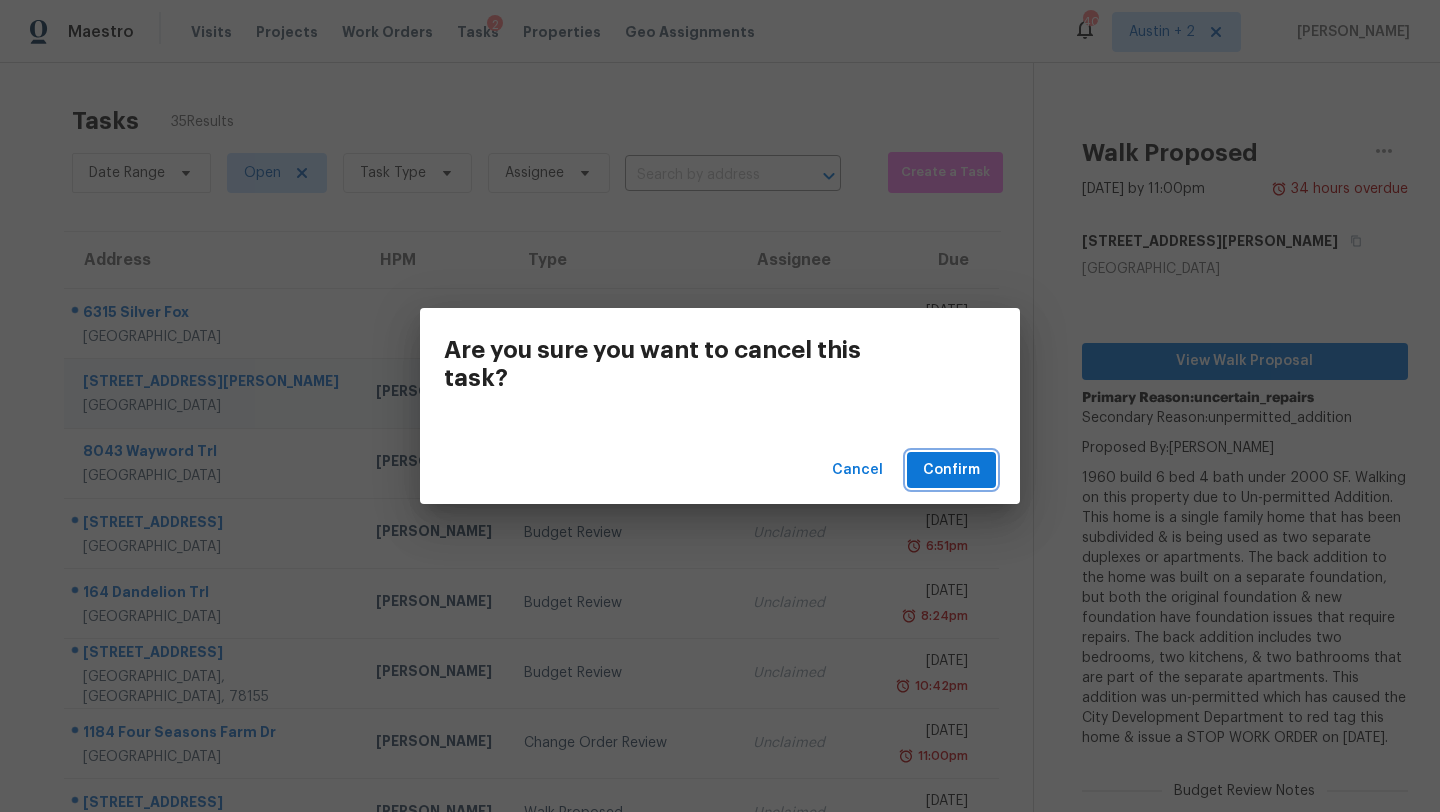 click on "Confirm" at bounding box center (951, 470) 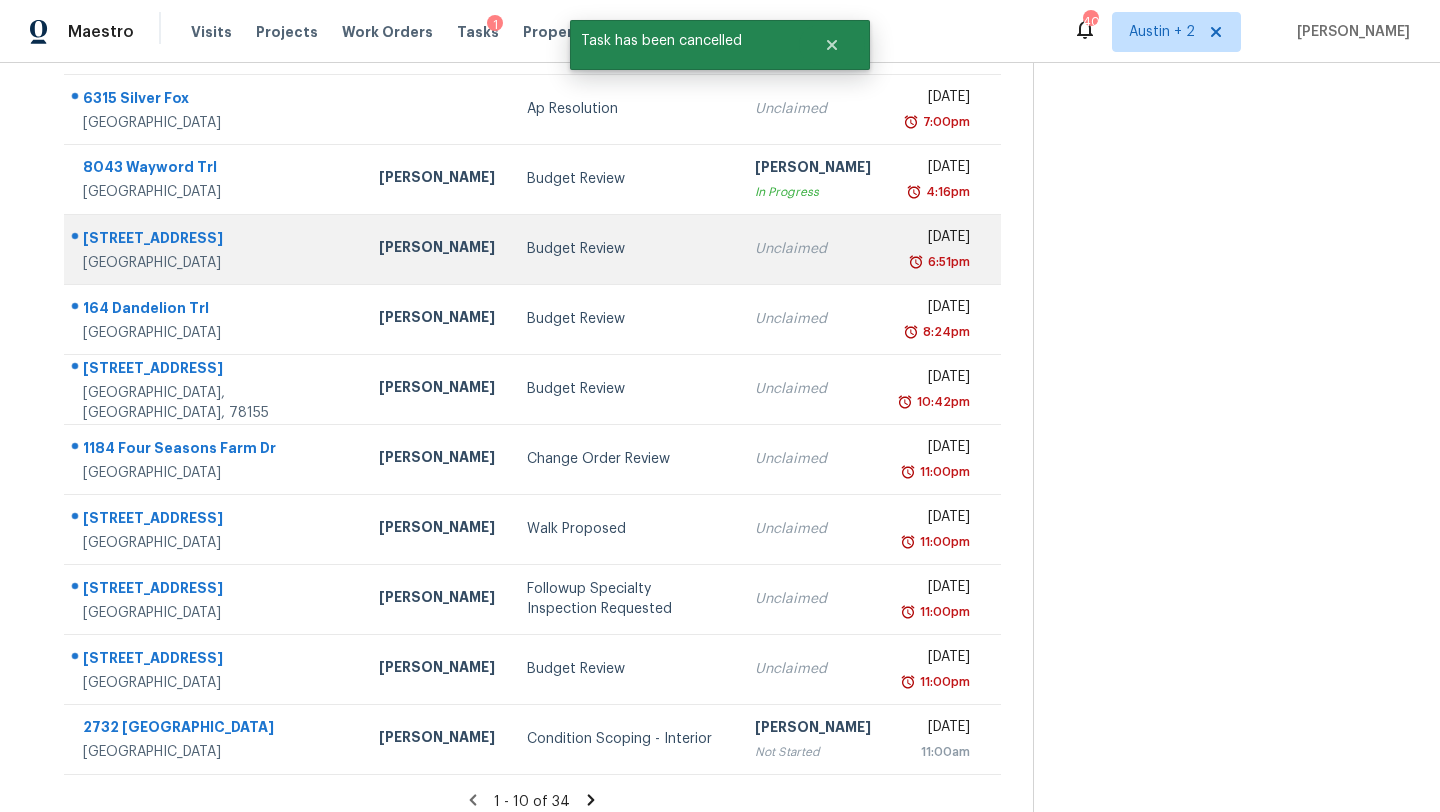 scroll, scrollTop: 229, scrollLeft: 0, axis: vertical 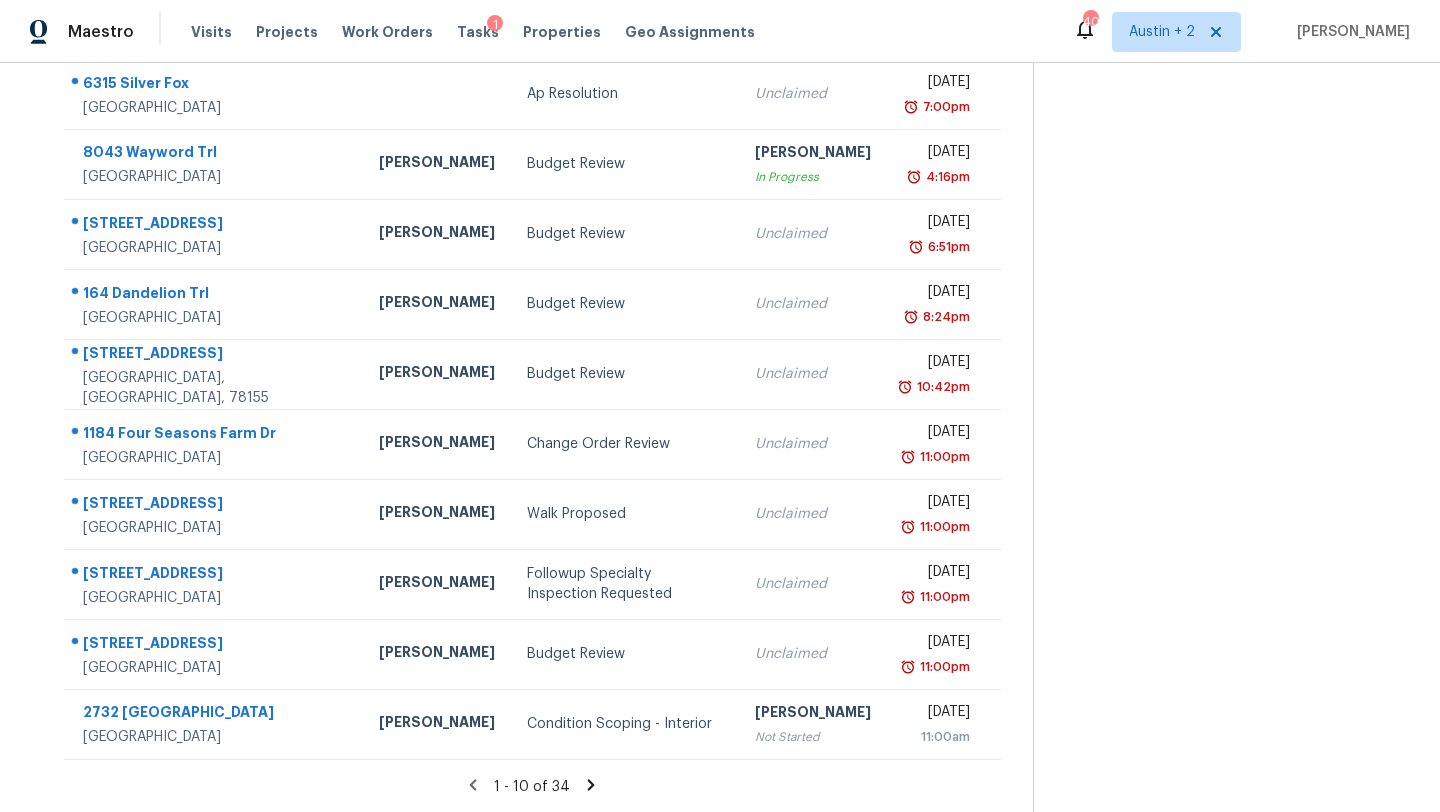 click 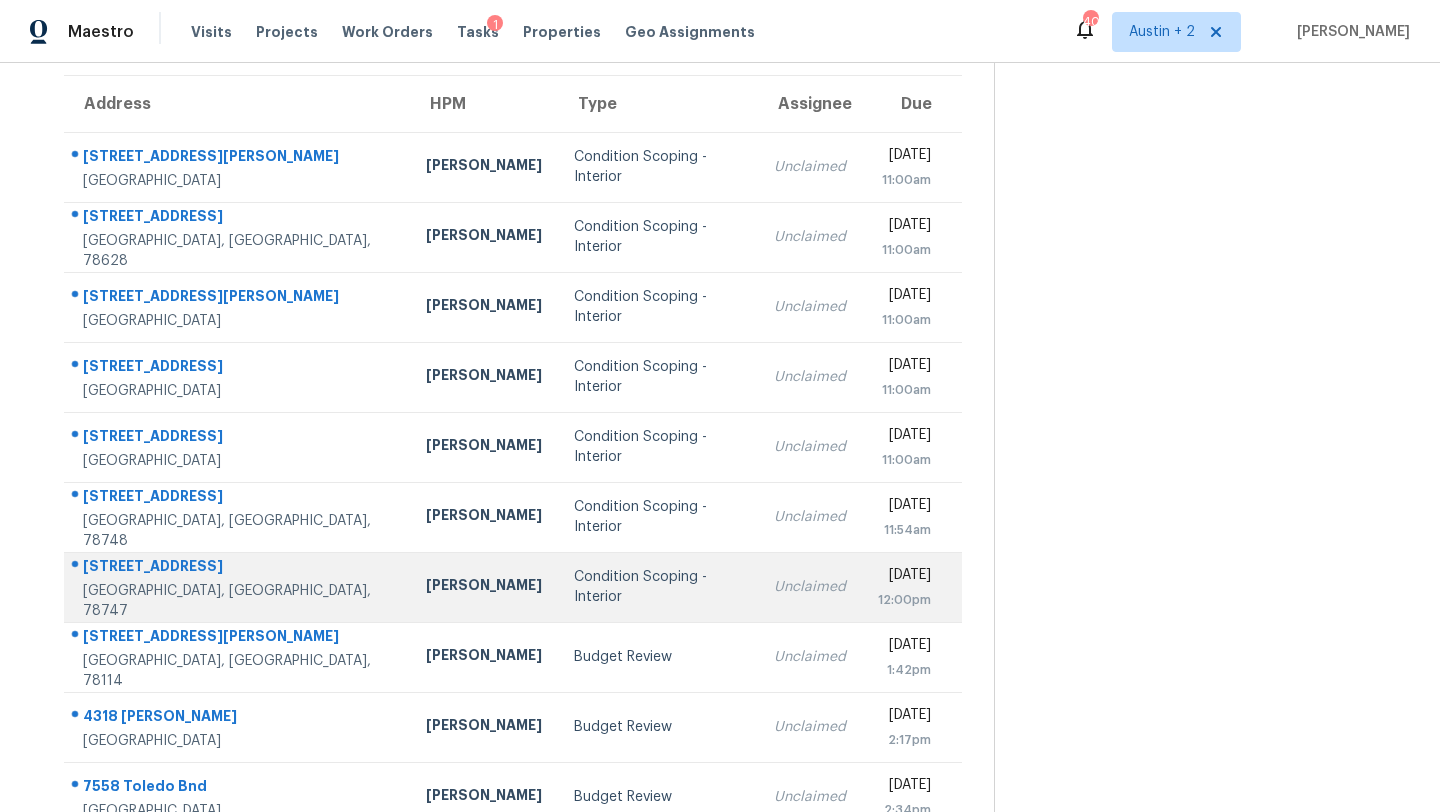 scroll, scrollTop: 229, scrollLeft: 0, axis: vertical 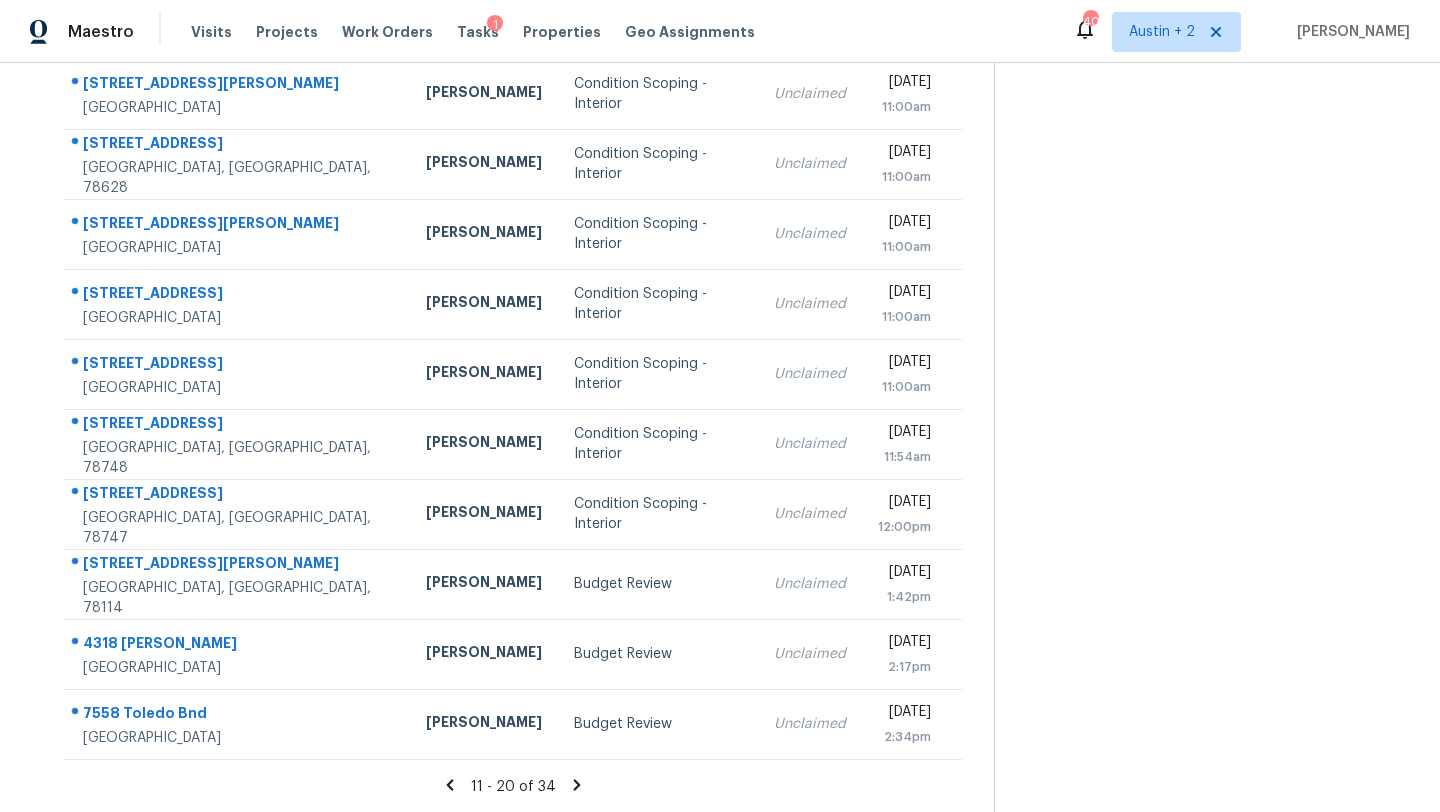 click 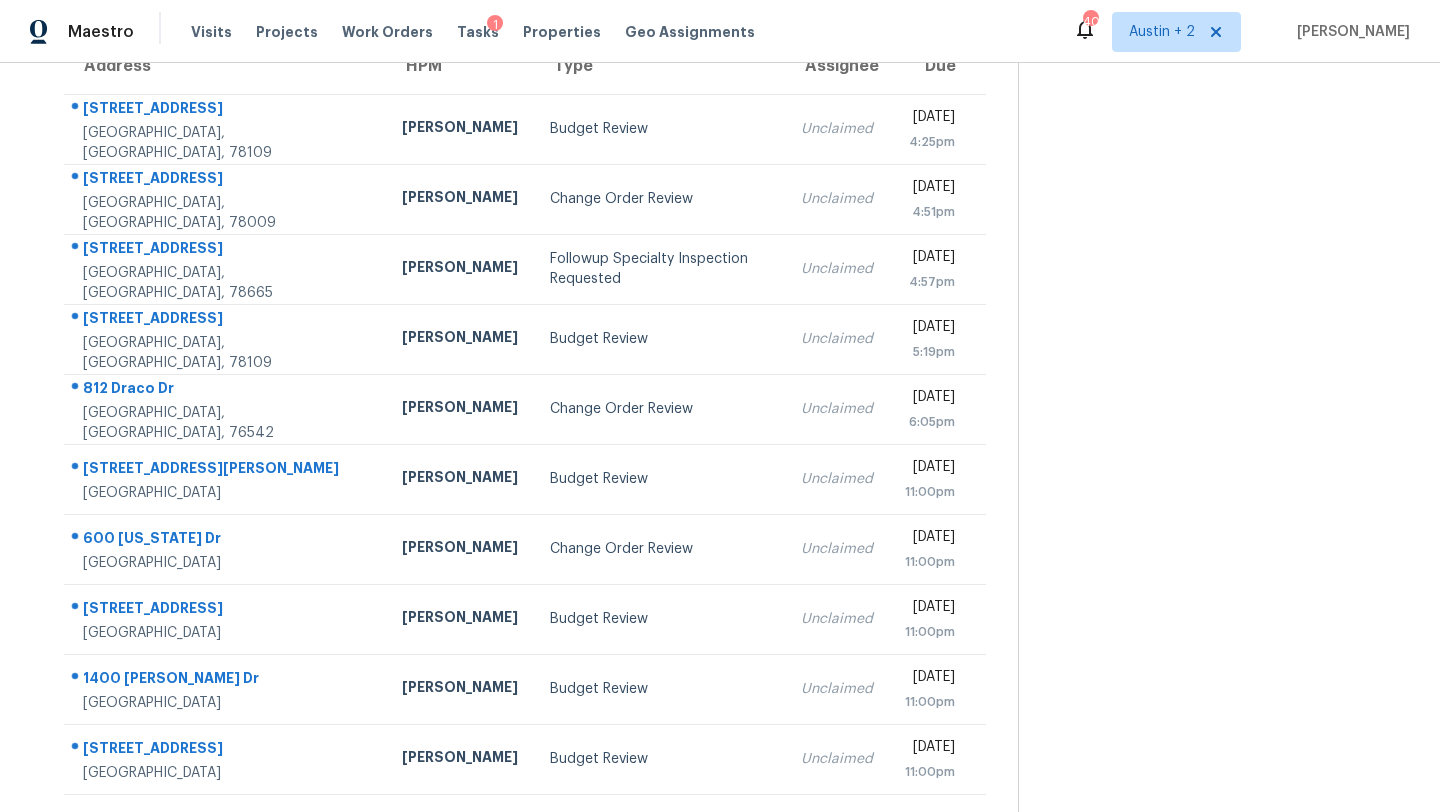 scroll, scrollTop: 229, scrollLeft: 0, axis: vertical 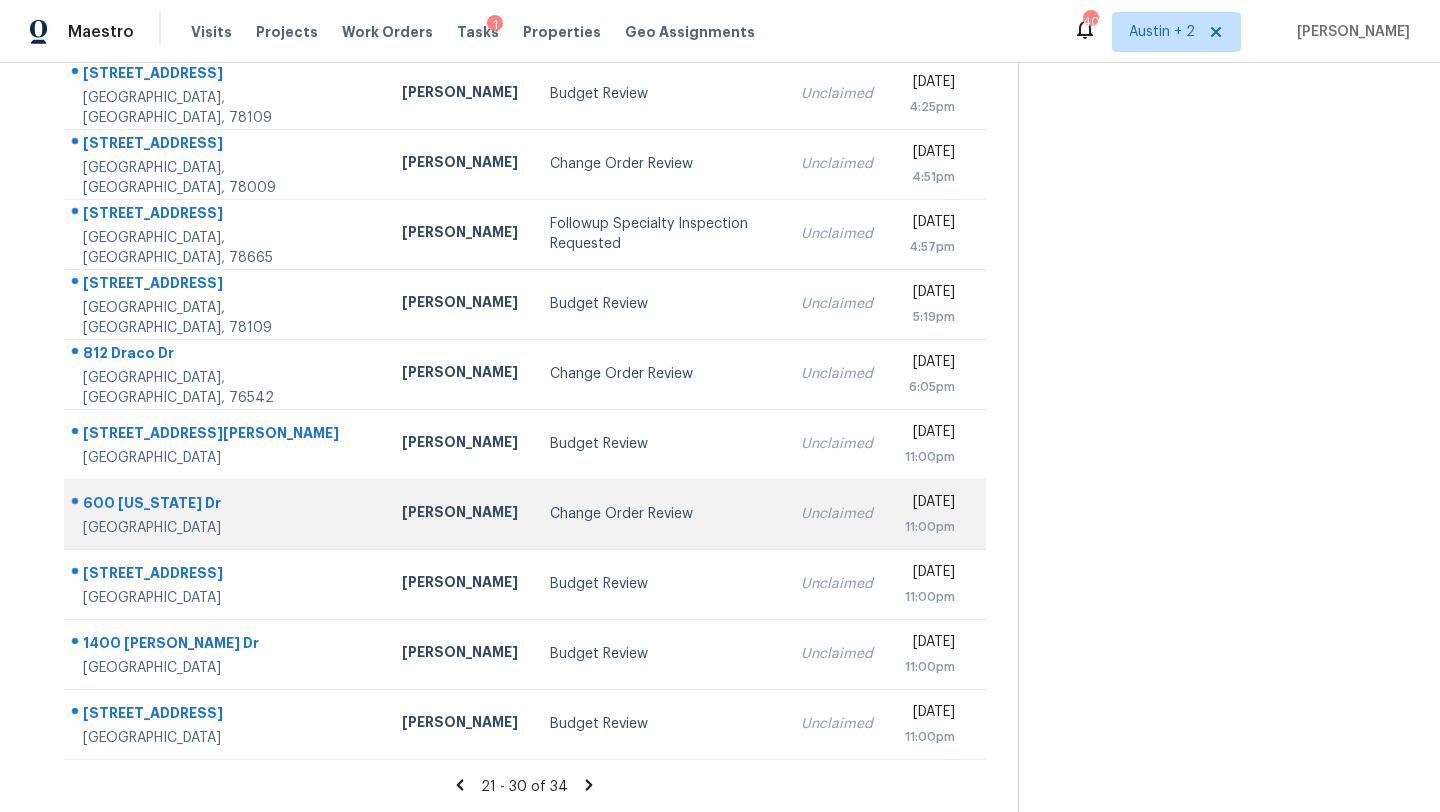 click on "Change Order Review" at bounding box center [659, 514] 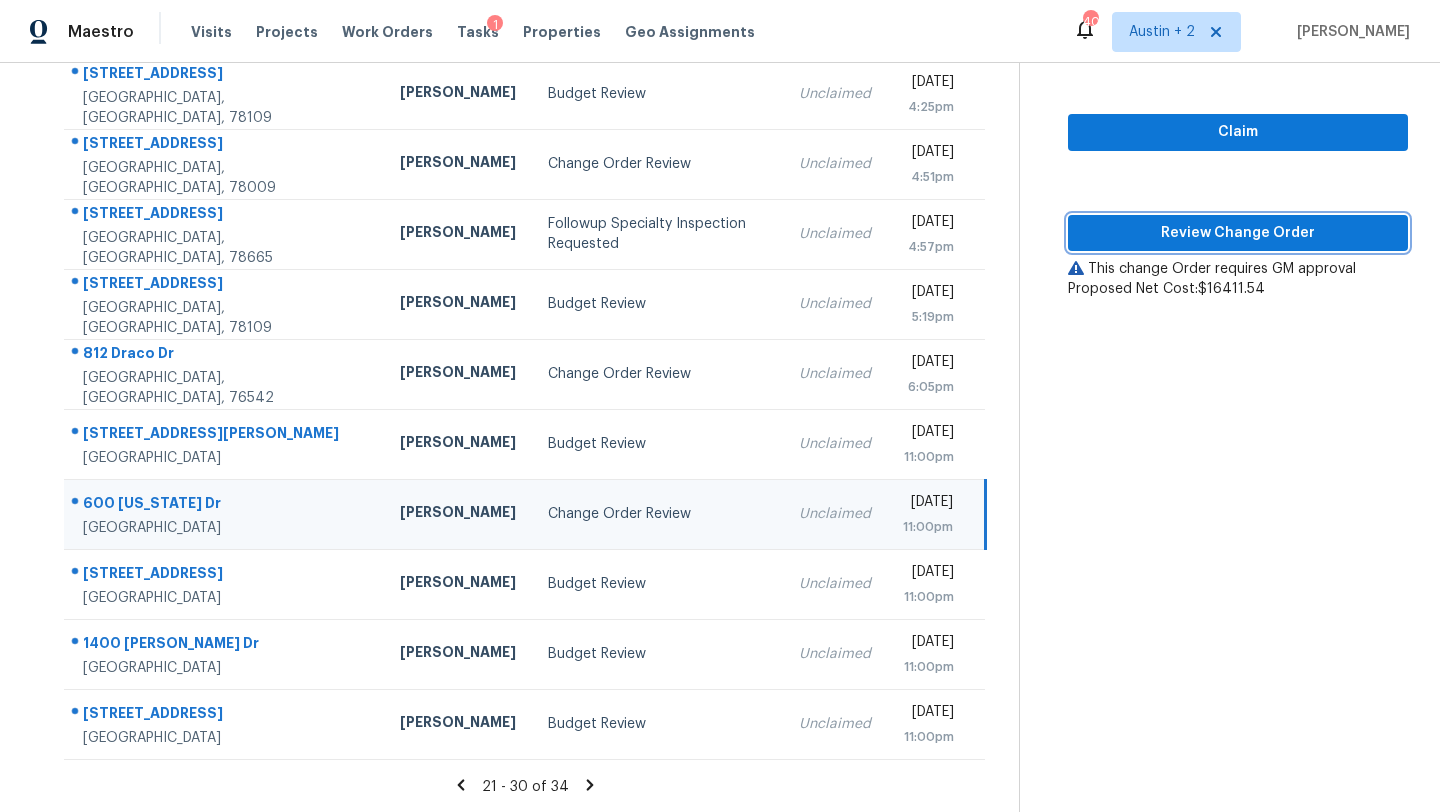 click on "Review Change Order" at bounding box center [1238, 233] 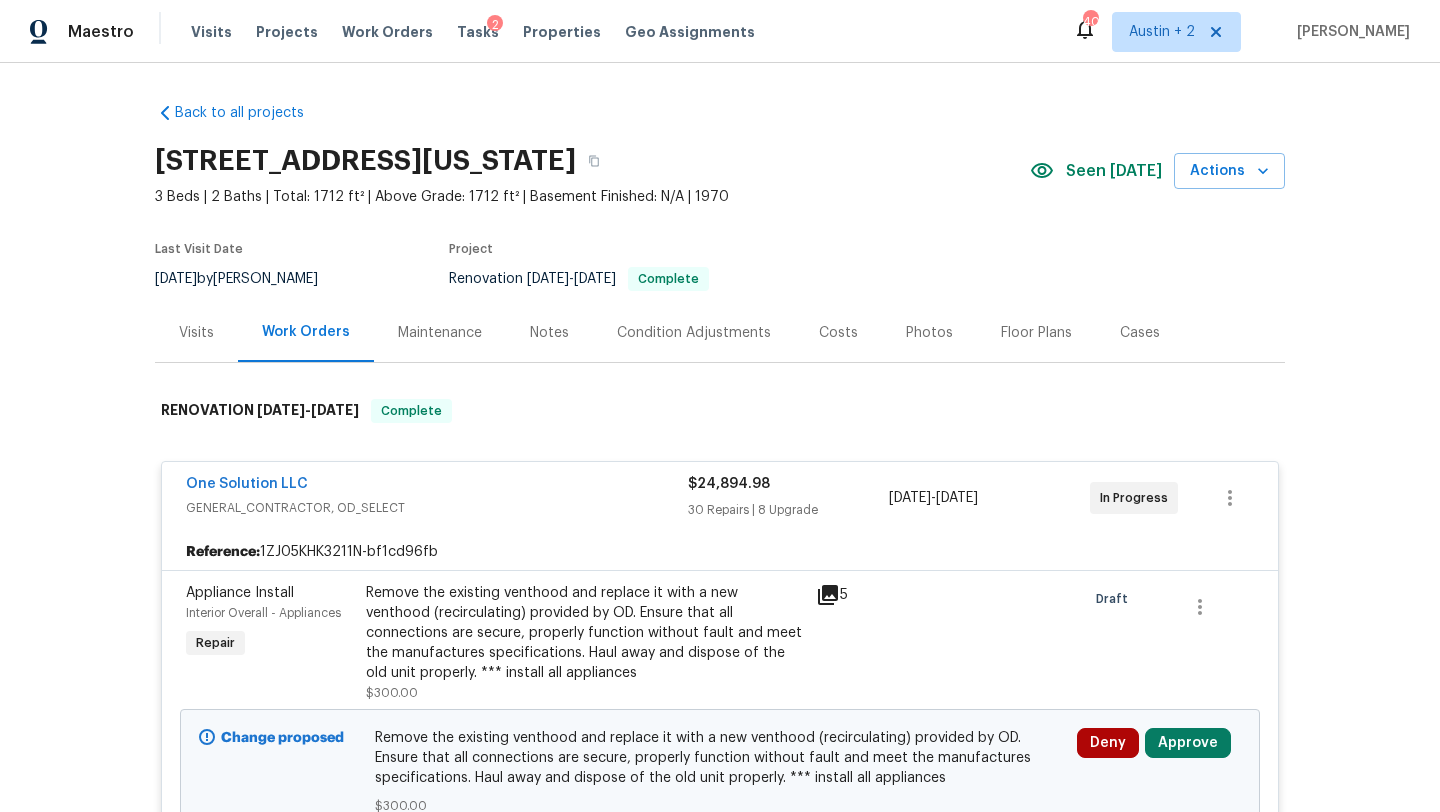 click on "Costs" at bounding box center [838, 332] 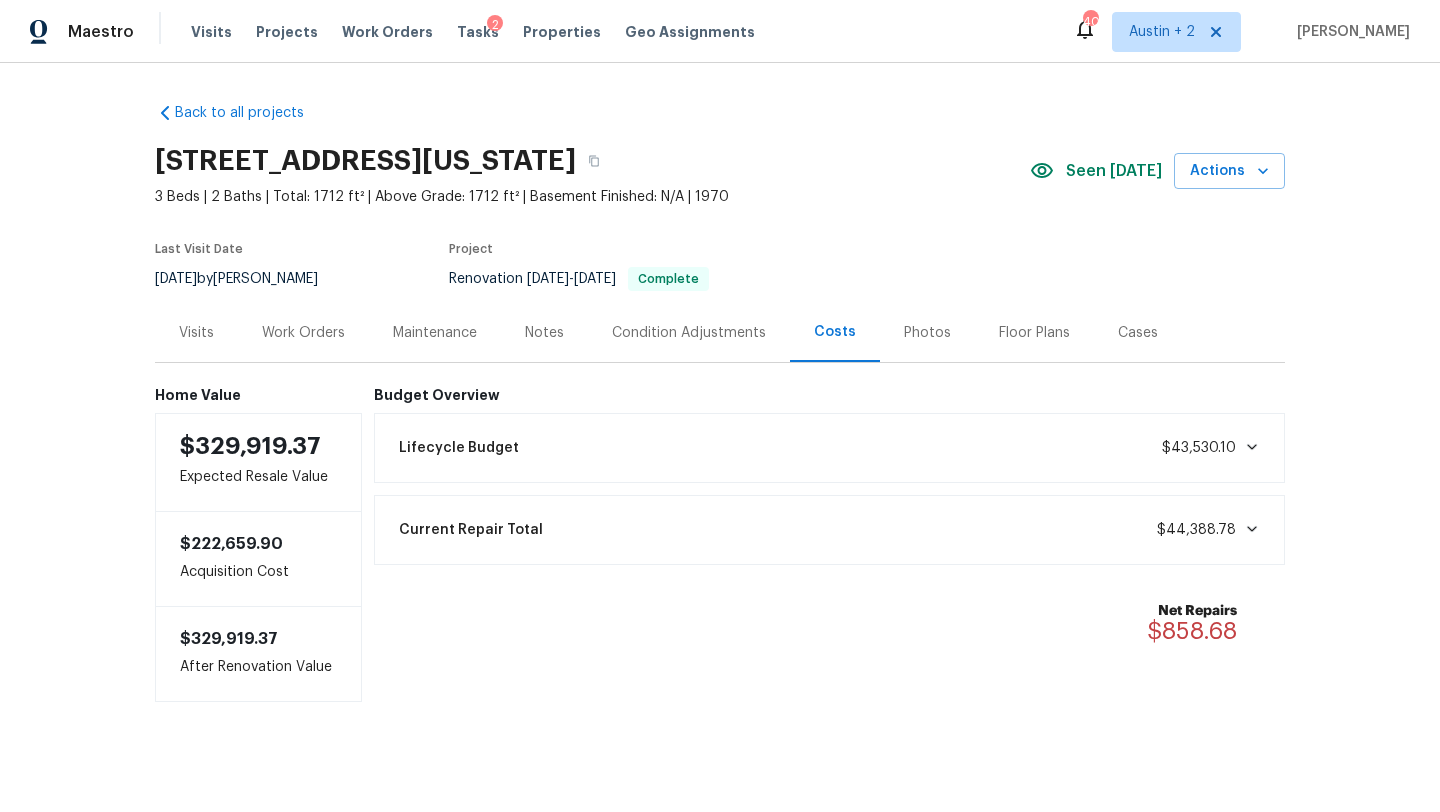 click on "Work Orders" at bounding box center (303, 333) 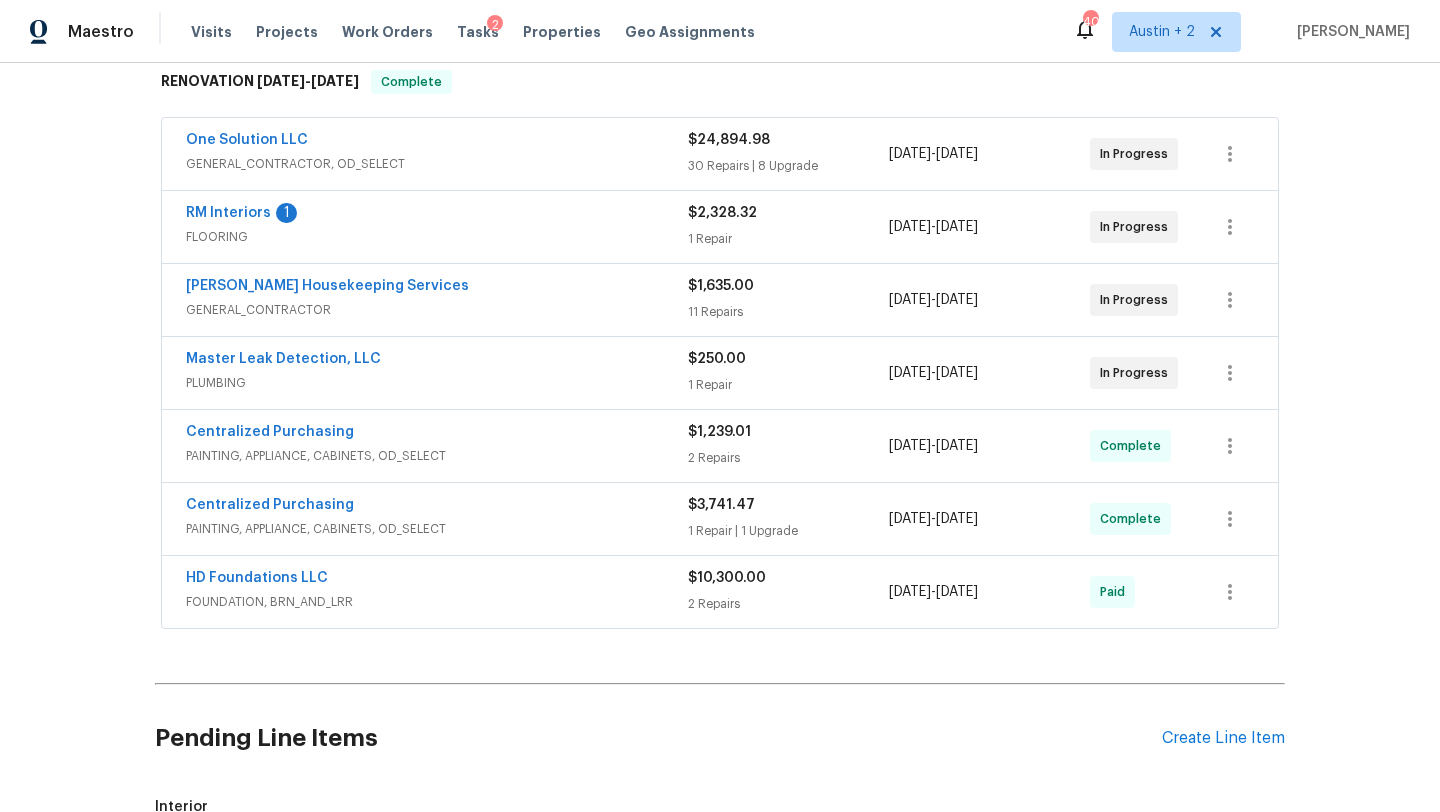 scroll, scrollTop: 333, scrollLeft: 0, axis: vertical 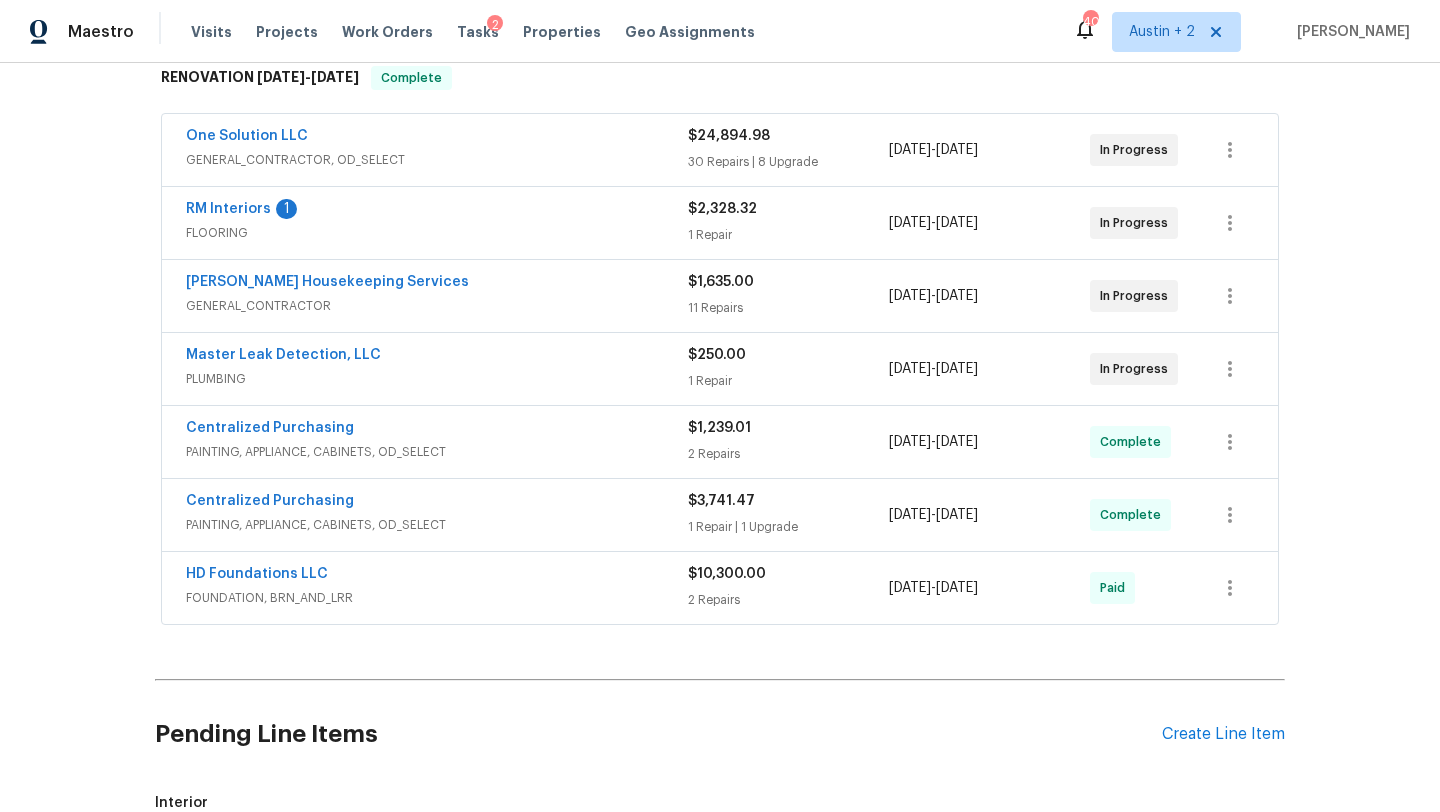 click on "FLOORING" at bounding box center (437, 233) 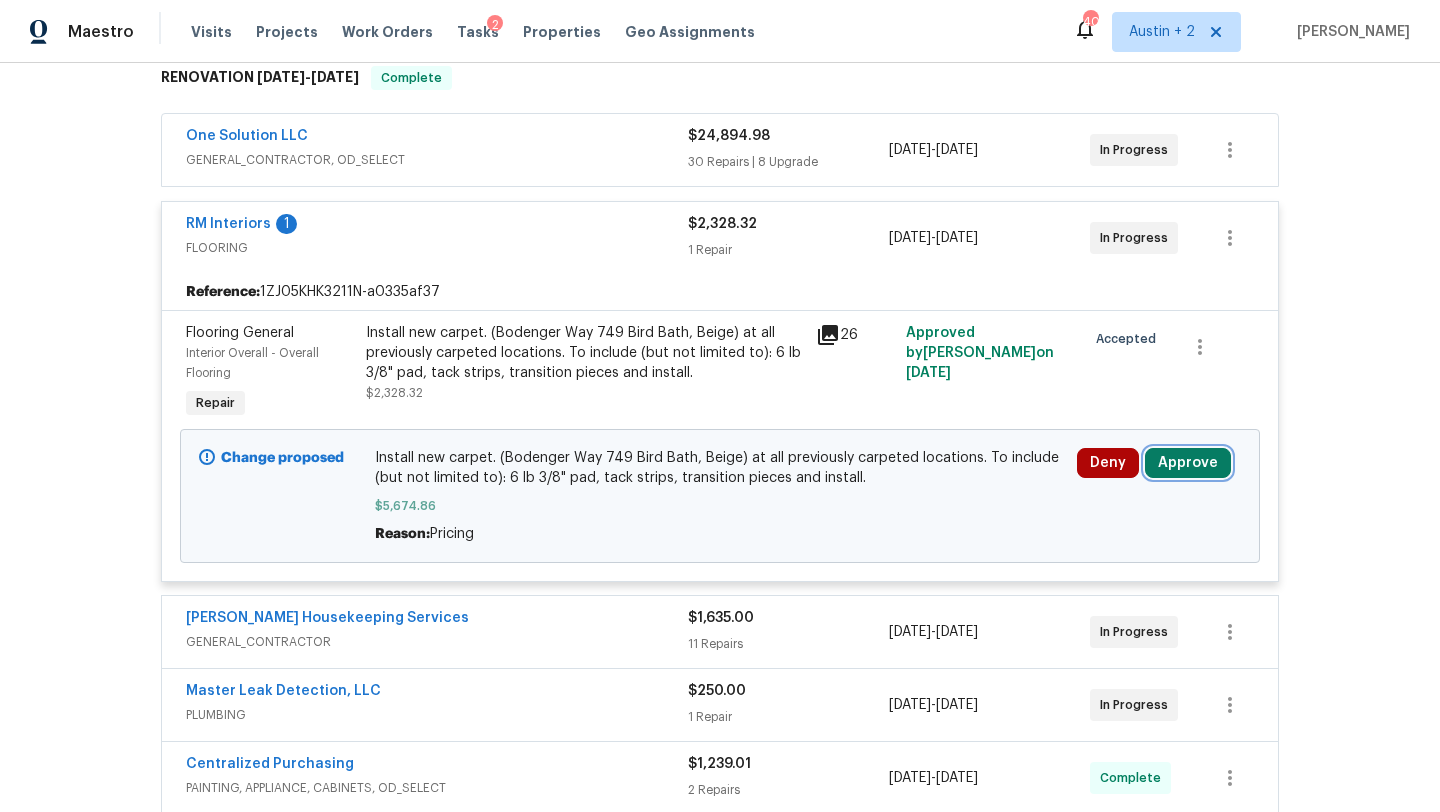 click on "Approve" at bounding box center [1188, 463] 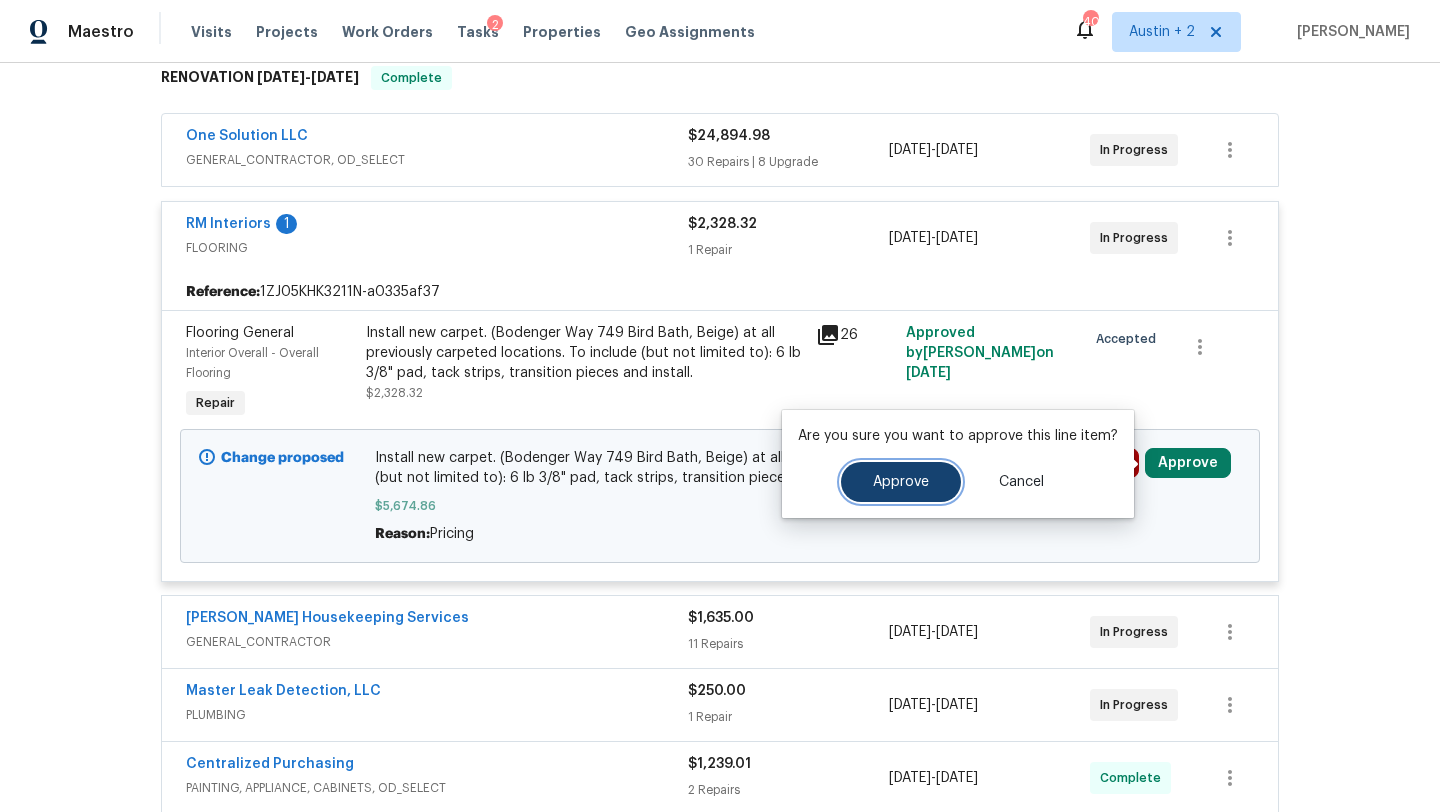 click on "Approve" at bounding box center [901, 482] 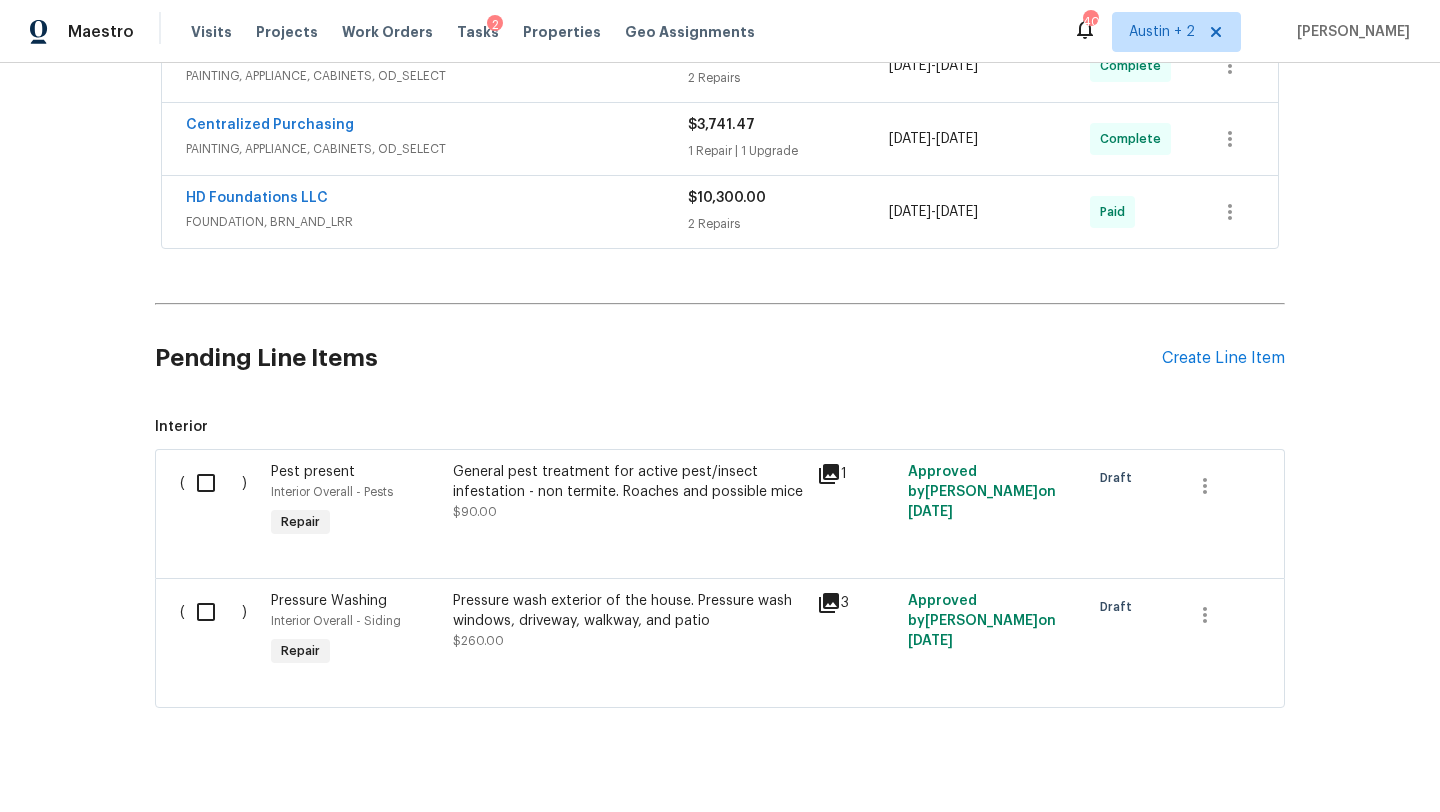 scroll, scrollTop: 1079, scrollLeft: 0, axis: vertical 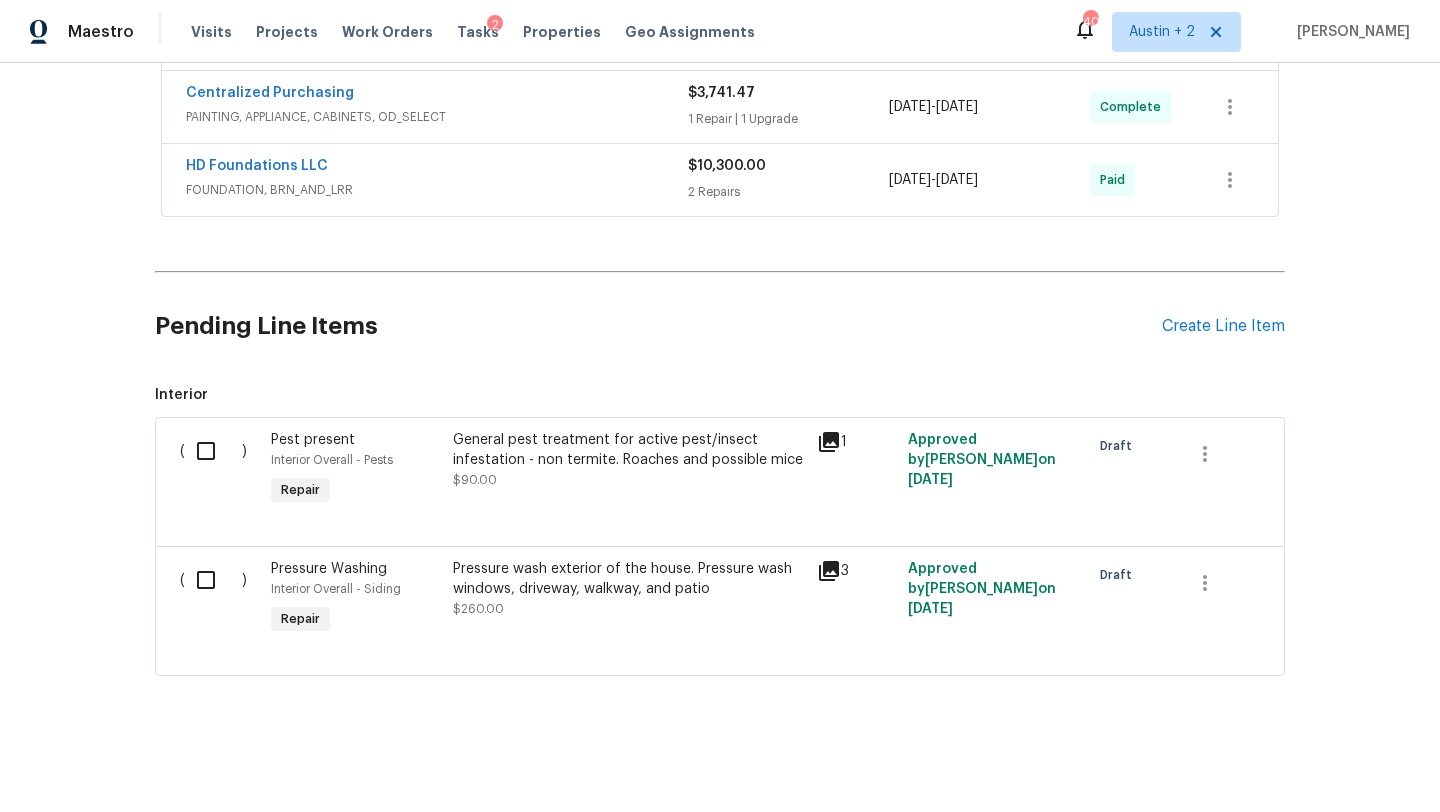 click at bounding box center [213, 451] 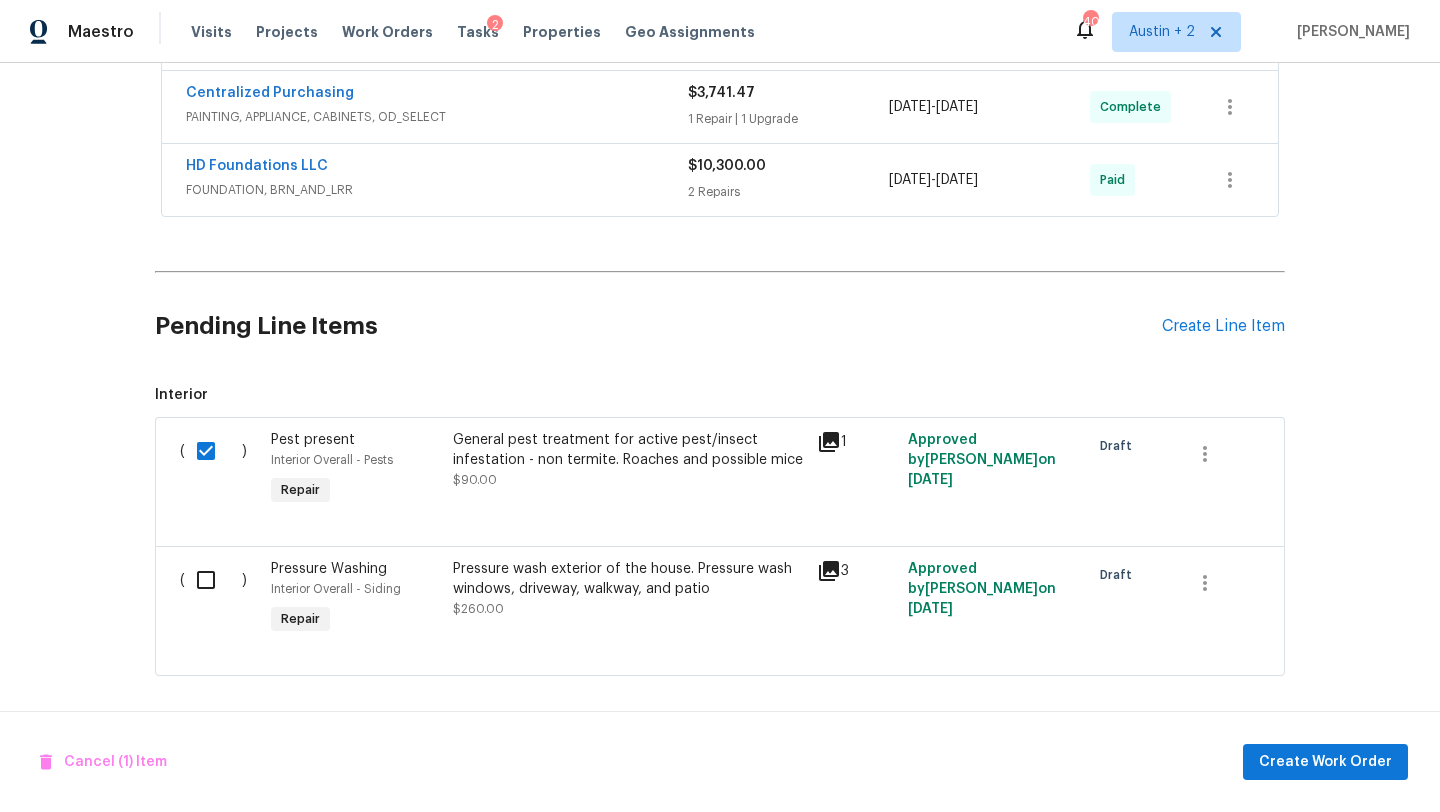 click at bounding box center [213, 580] 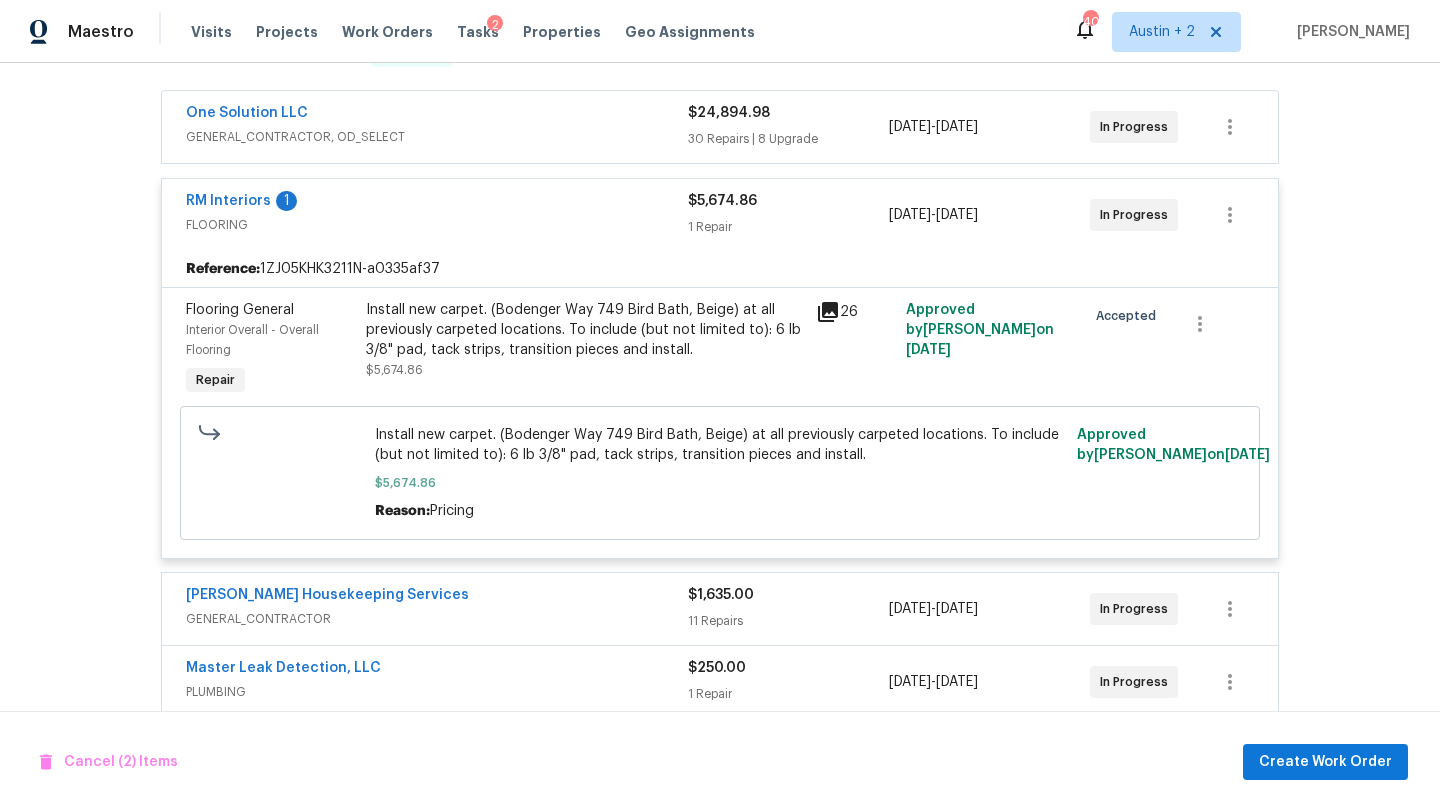 scroll, scrollTop: 1079, scrollLeft: 0, axis: vertical 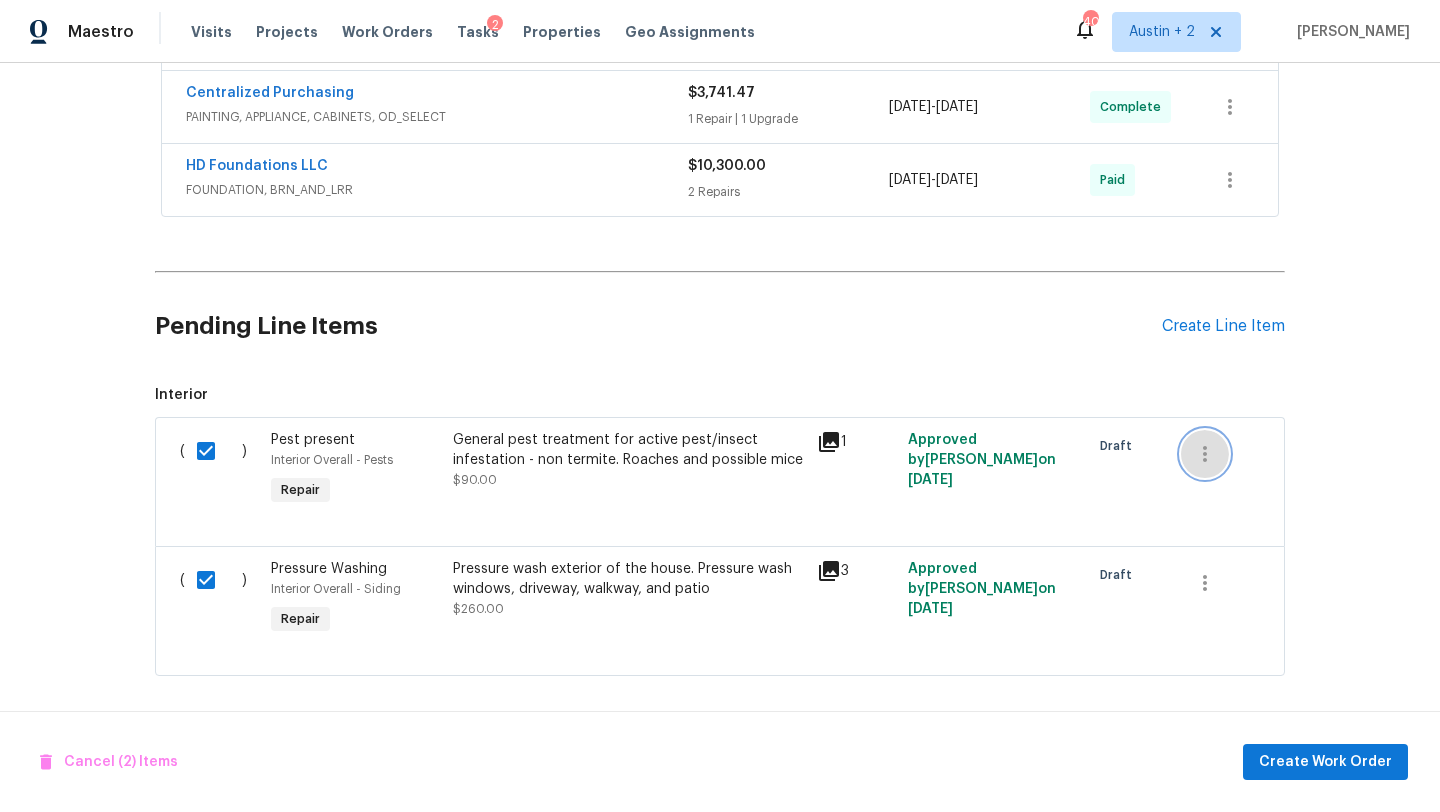 click 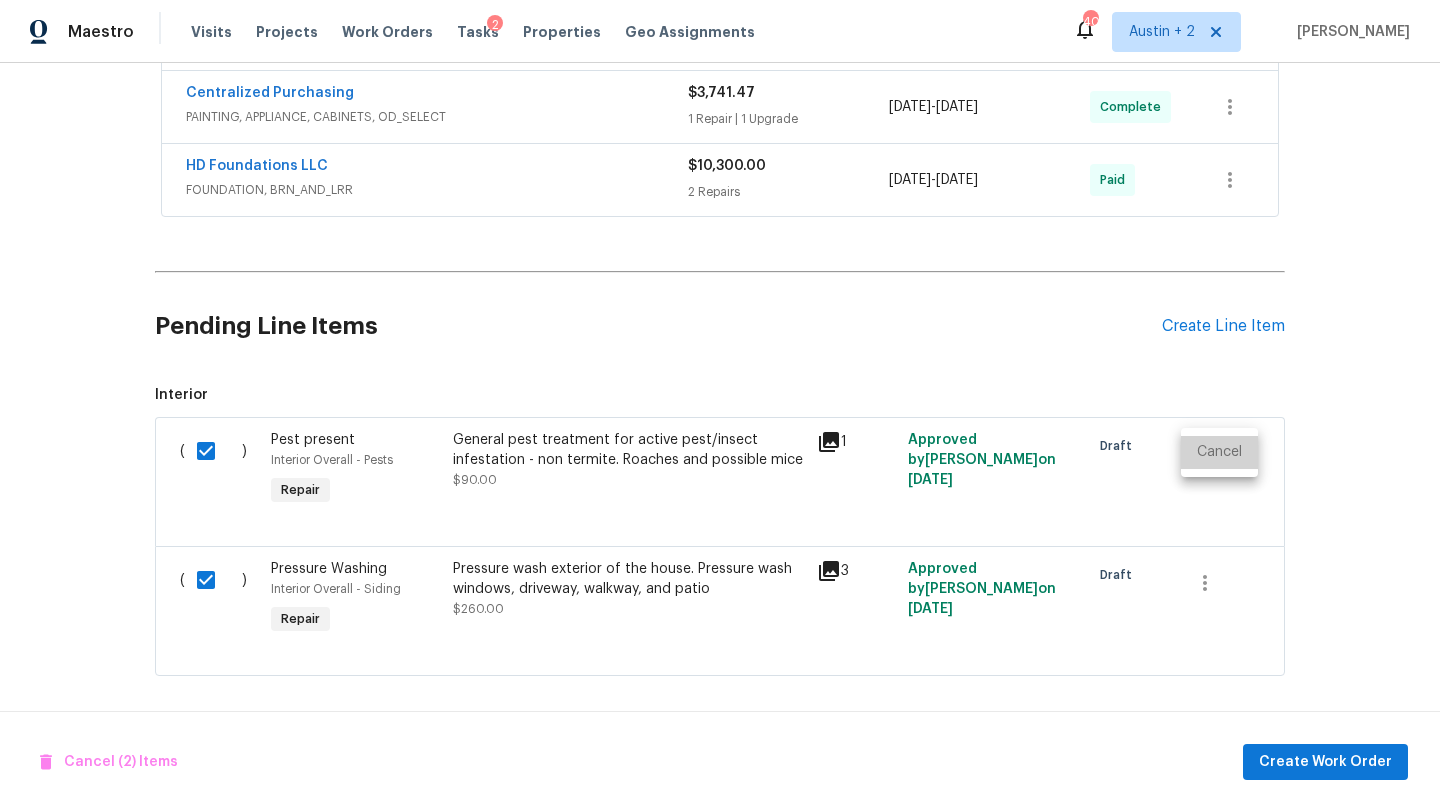 click on "Cancel" at bounding box center (1219, 452) 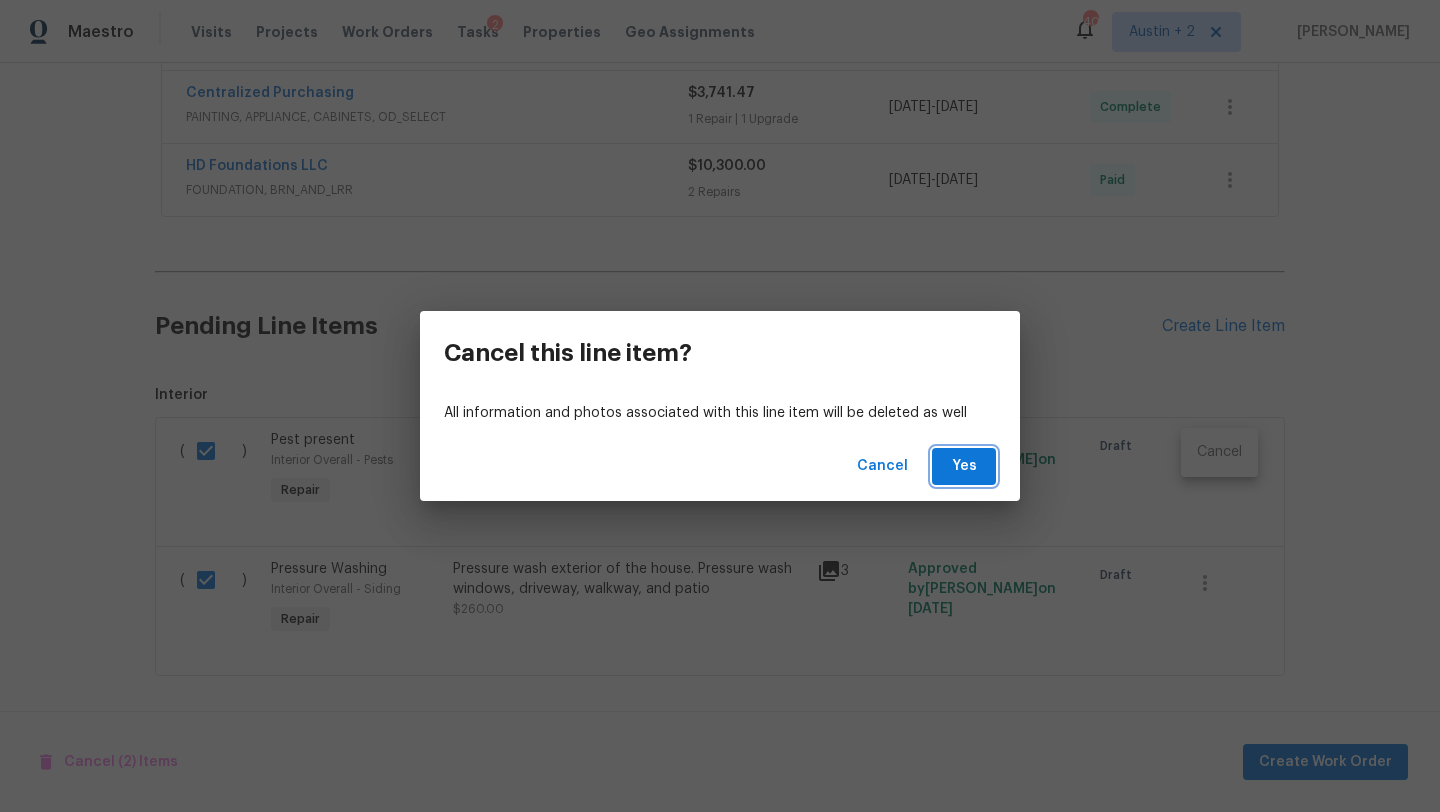 click on "Yes" at bounding box center [964, 466] 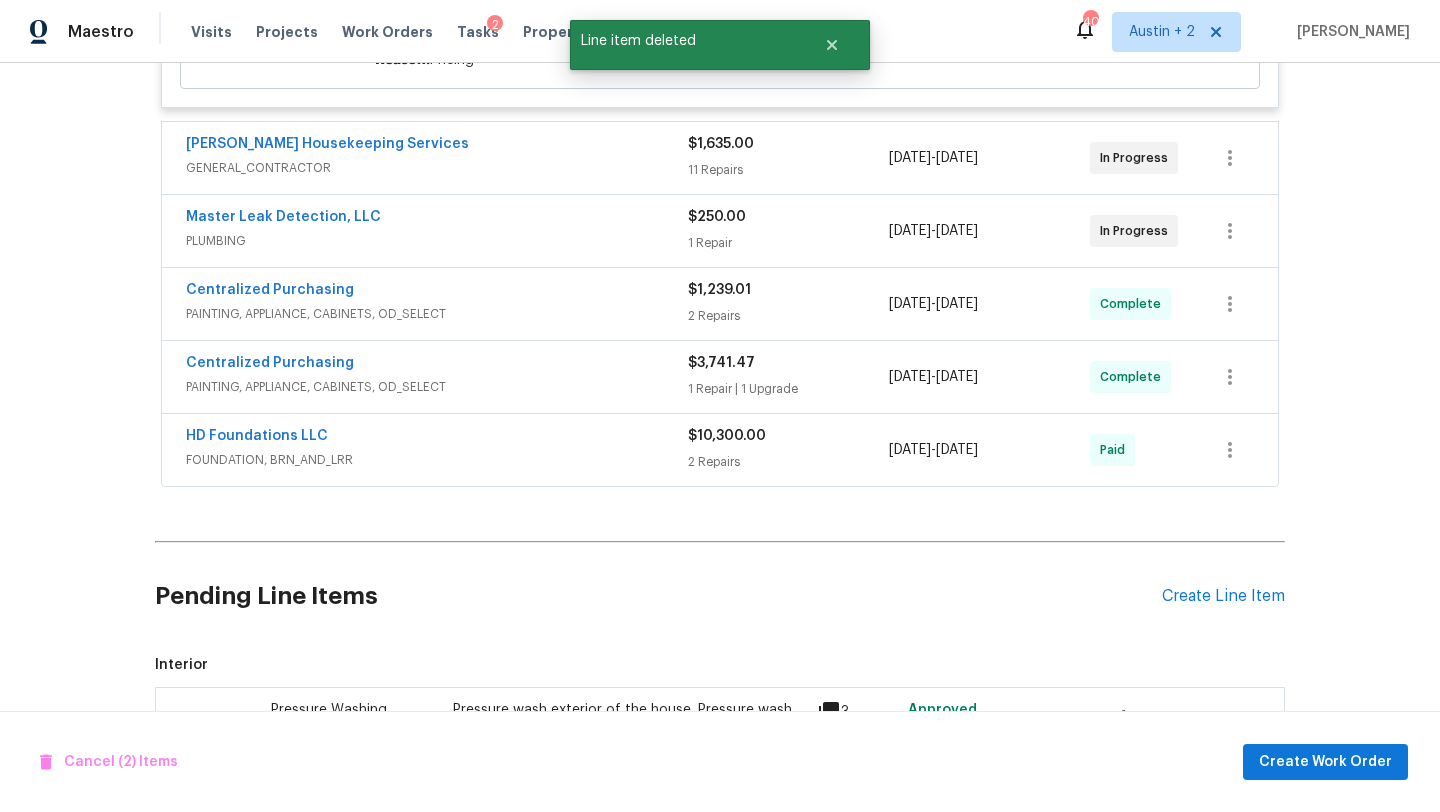 scroll, scrollTop: 950, scrollLeft: 0, axis: vertical 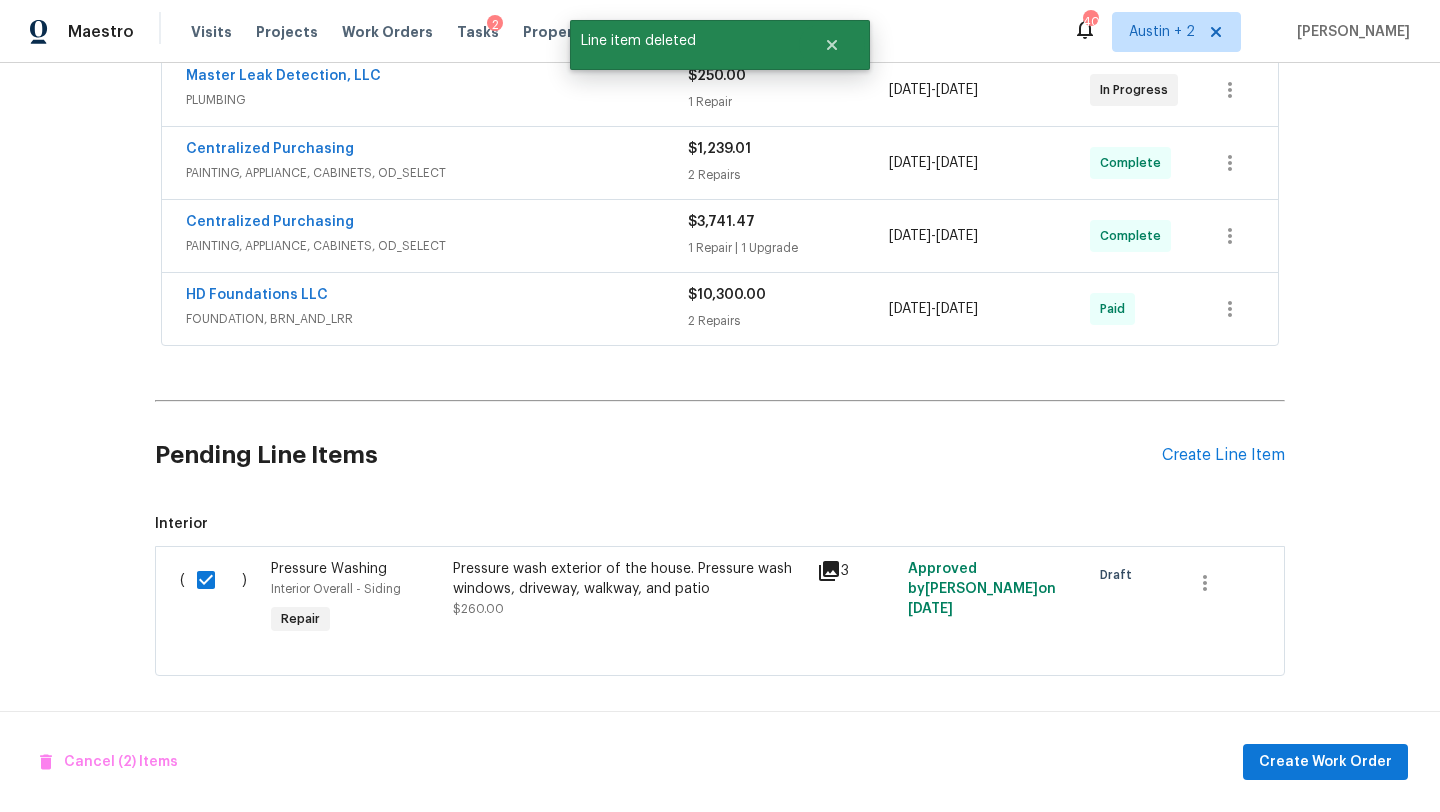checkbox on "false" 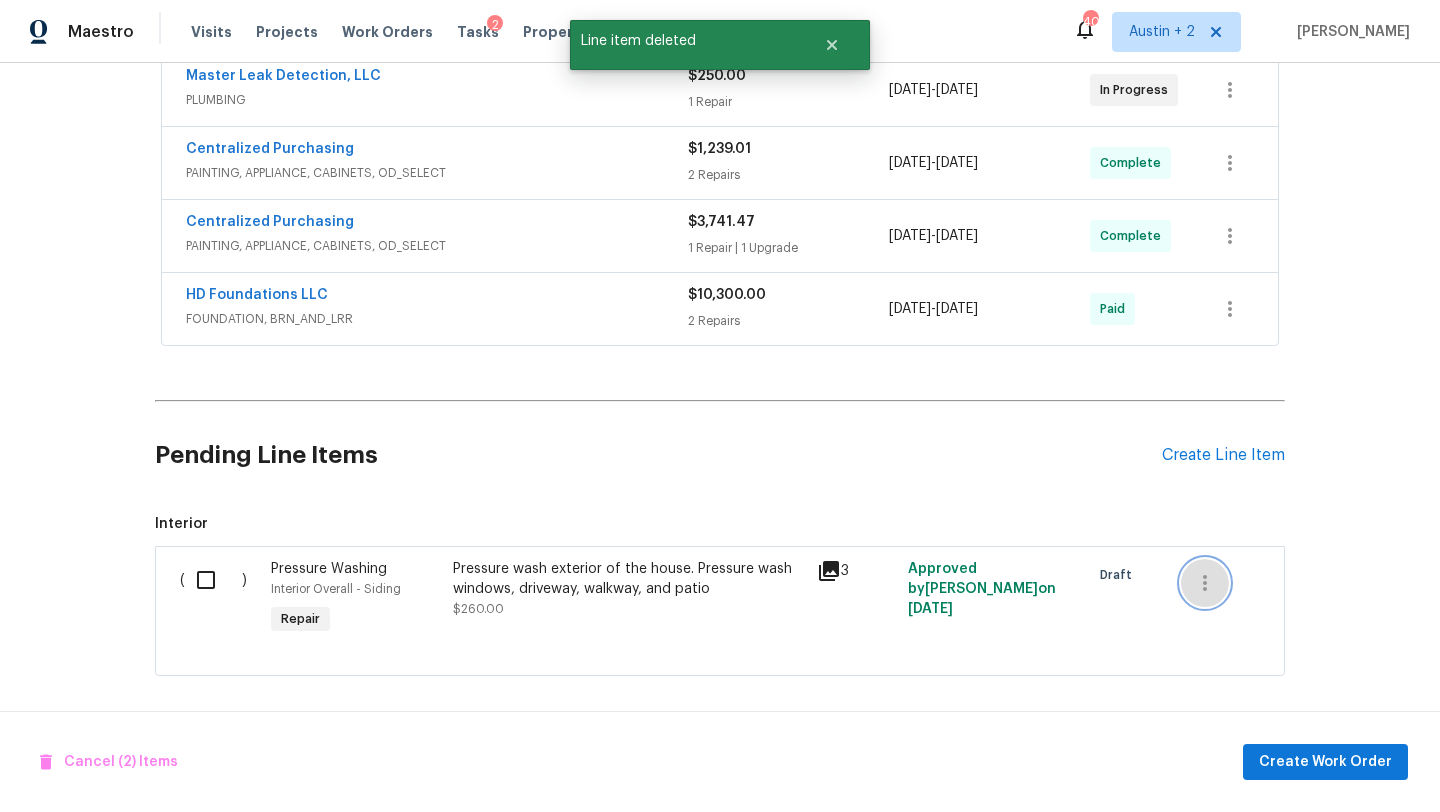 click 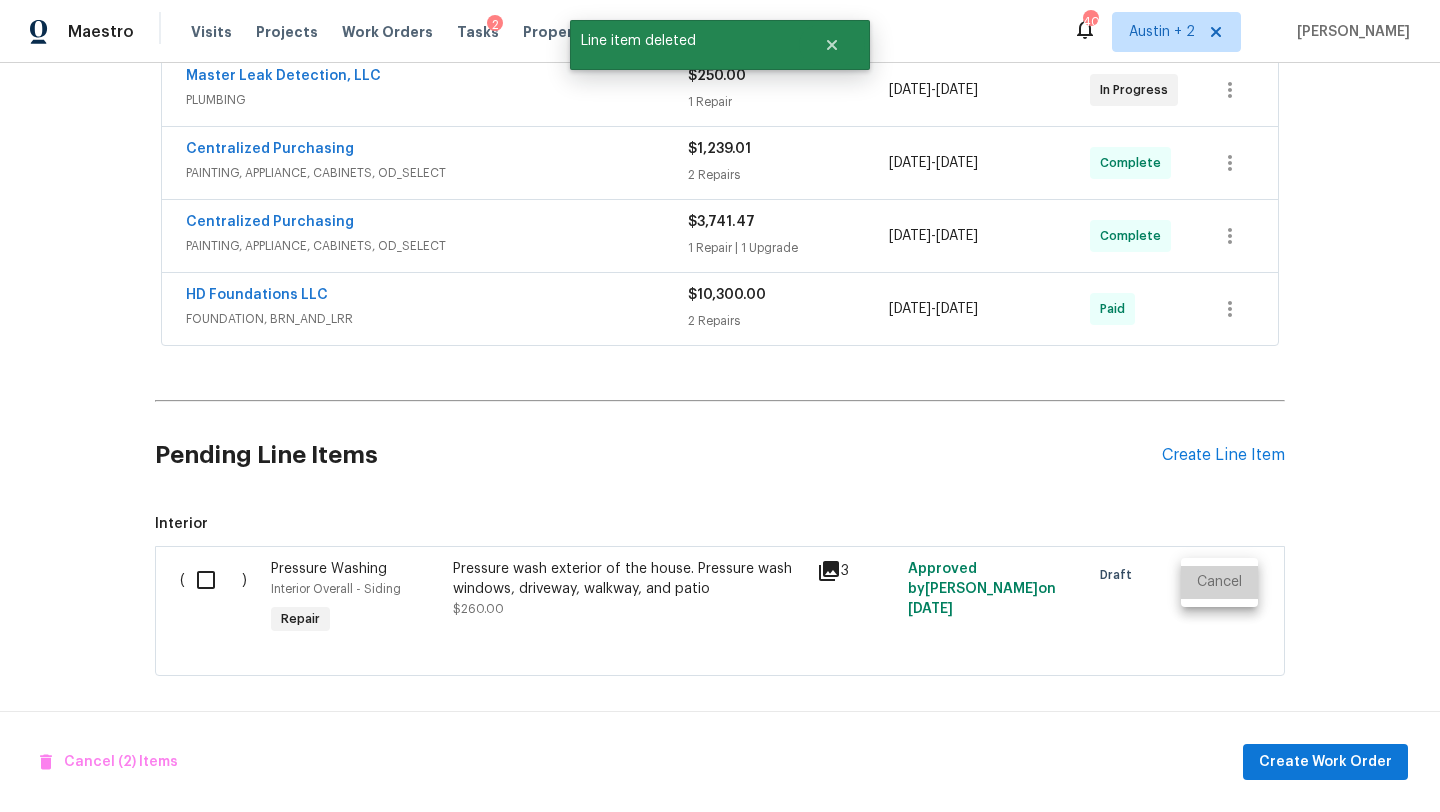 click on "Cancel" at bounding box center [1219, 582] 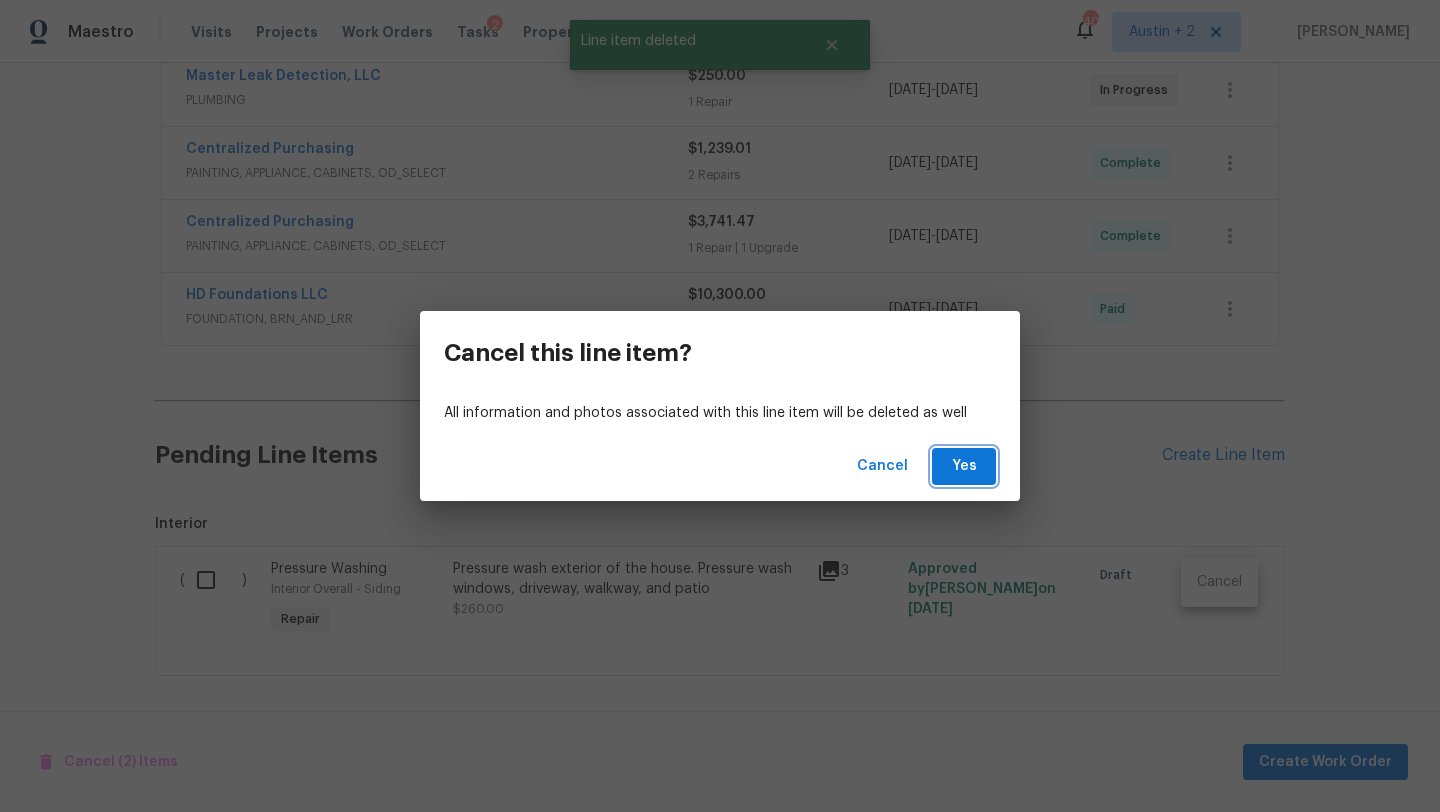 click on "Yes" at bounding box center (964, 466) 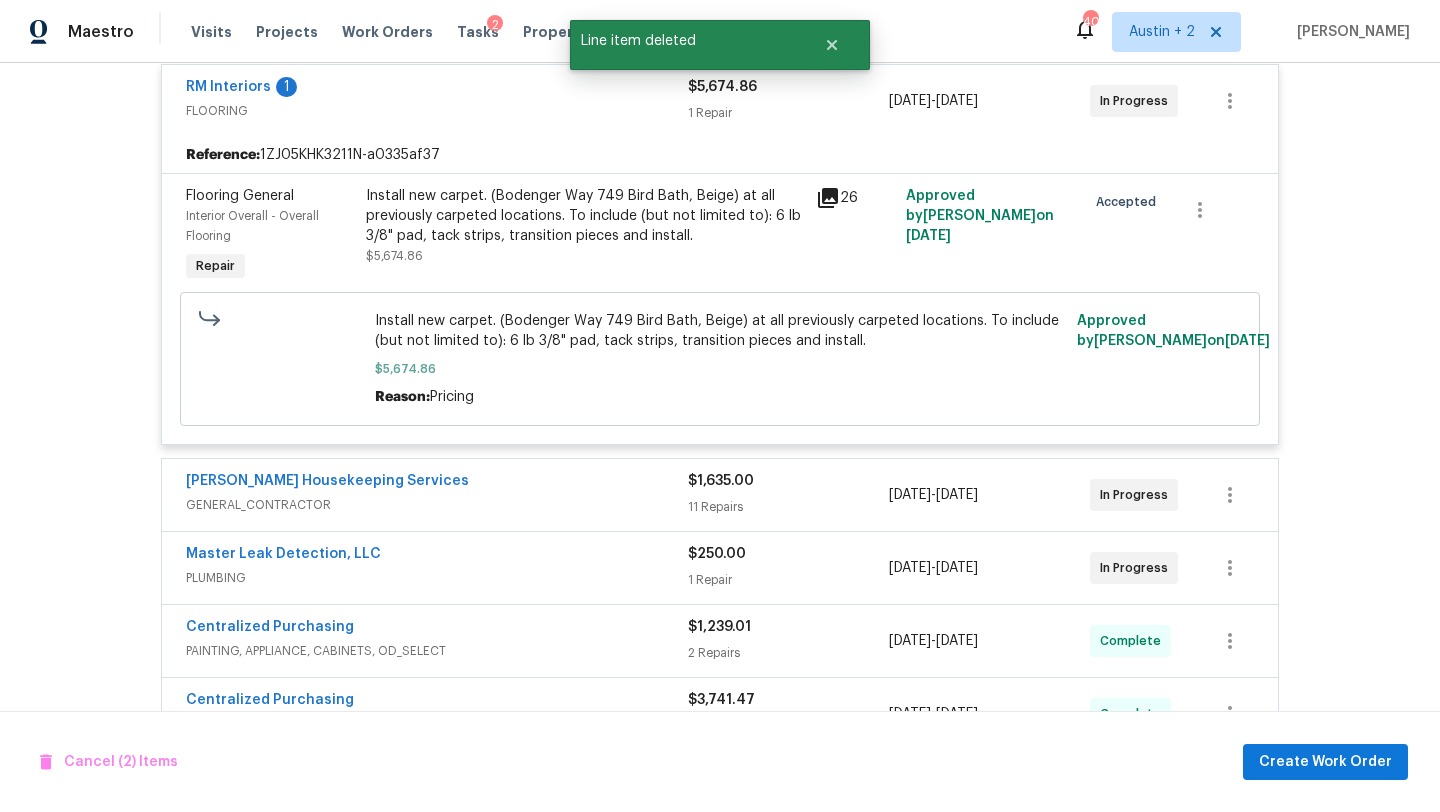 scroll, scrollTop: 269, scrollLeft: 0, axis: vertical 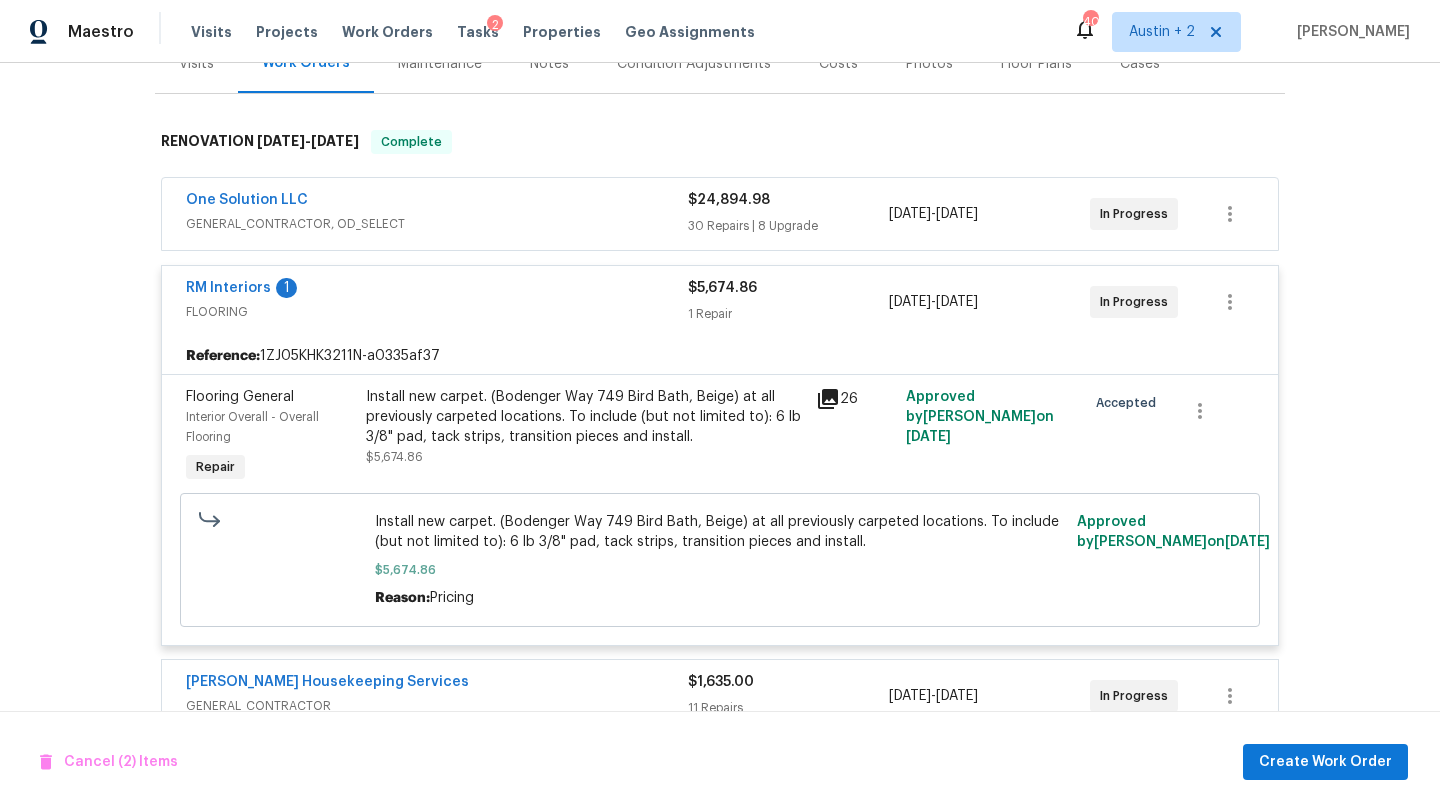 click on "RM Interiors 1" at bounding box center [437, 290] 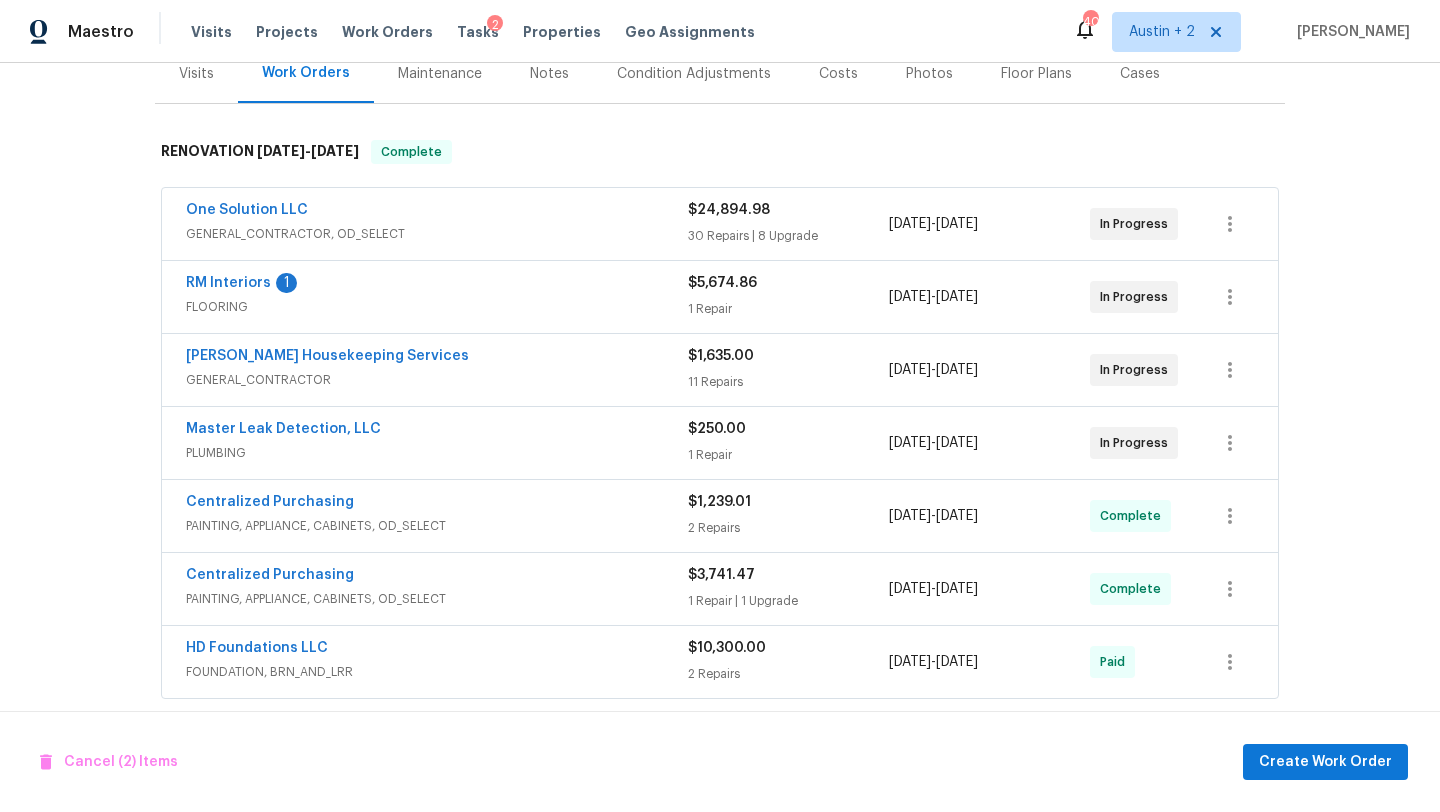 scroll, scrollTop: 257, scrollLeft: 0, axis: vertical 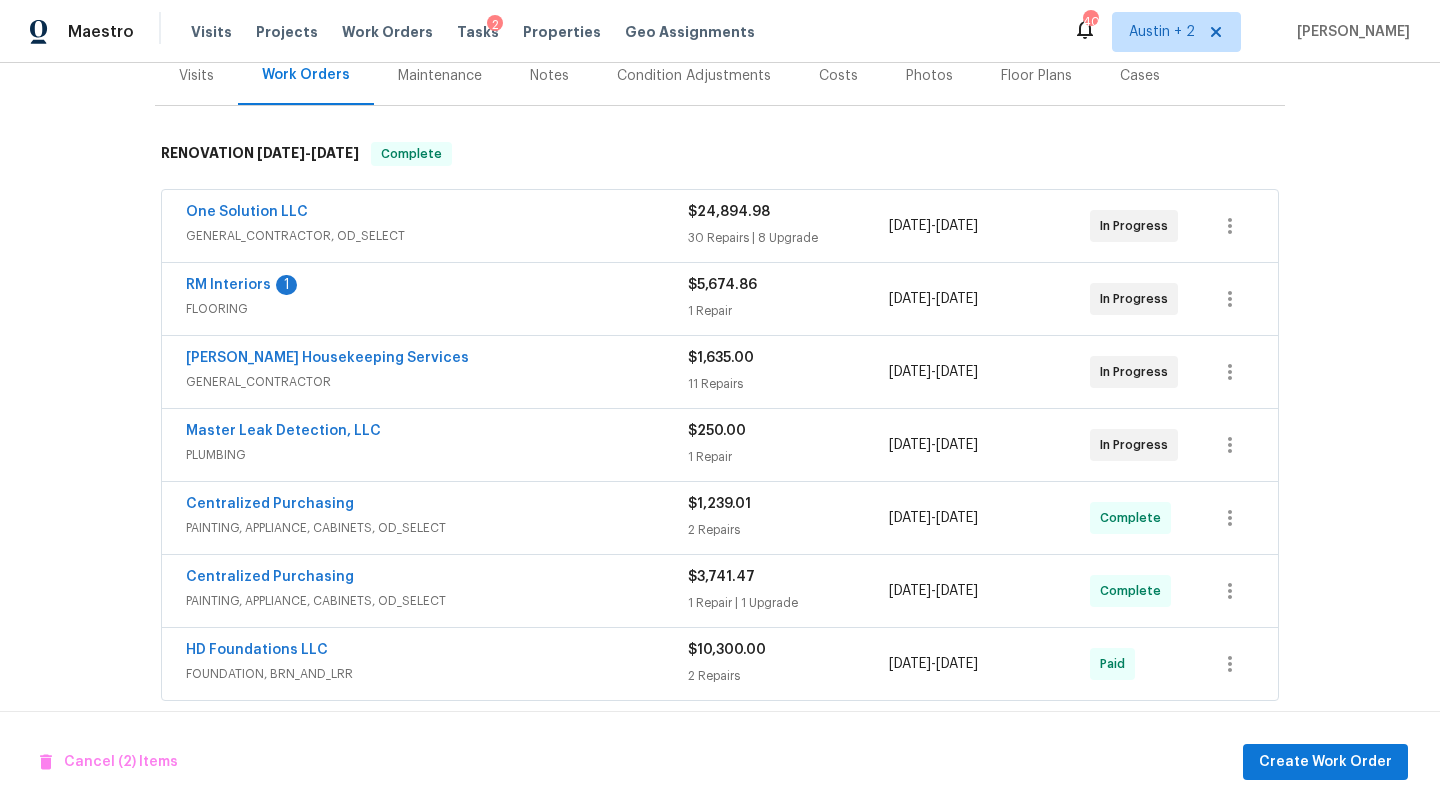 click on "FLOORING" at bounding box center (437, 309) 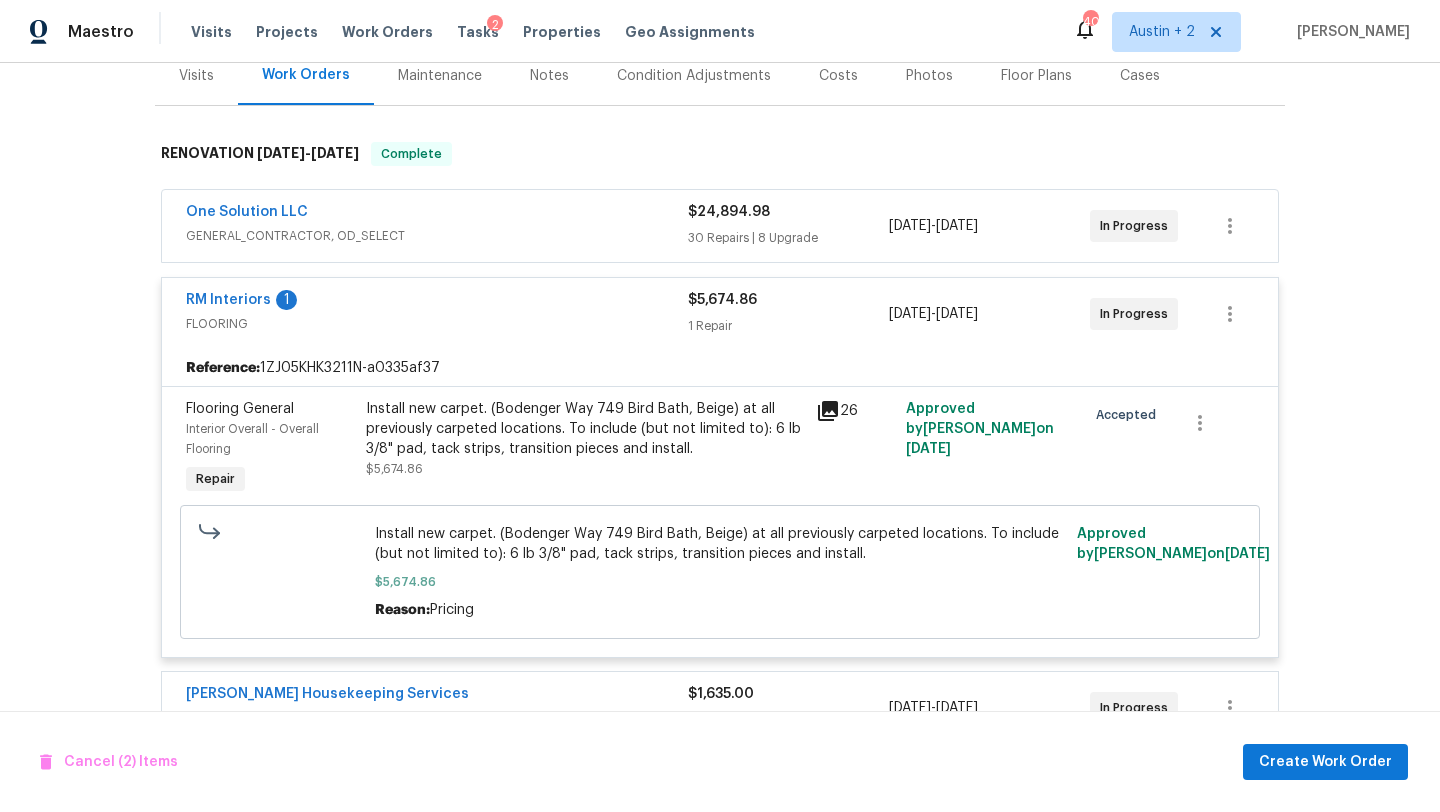 click on "One Solution LLC GENERAL_CONTRACTOR, OD_SELECT $24,894.98 30 Repairs | 8 Upgrade 6/17/2025  -  7/2/2025 In Progress" at bounding box center (720, 226) 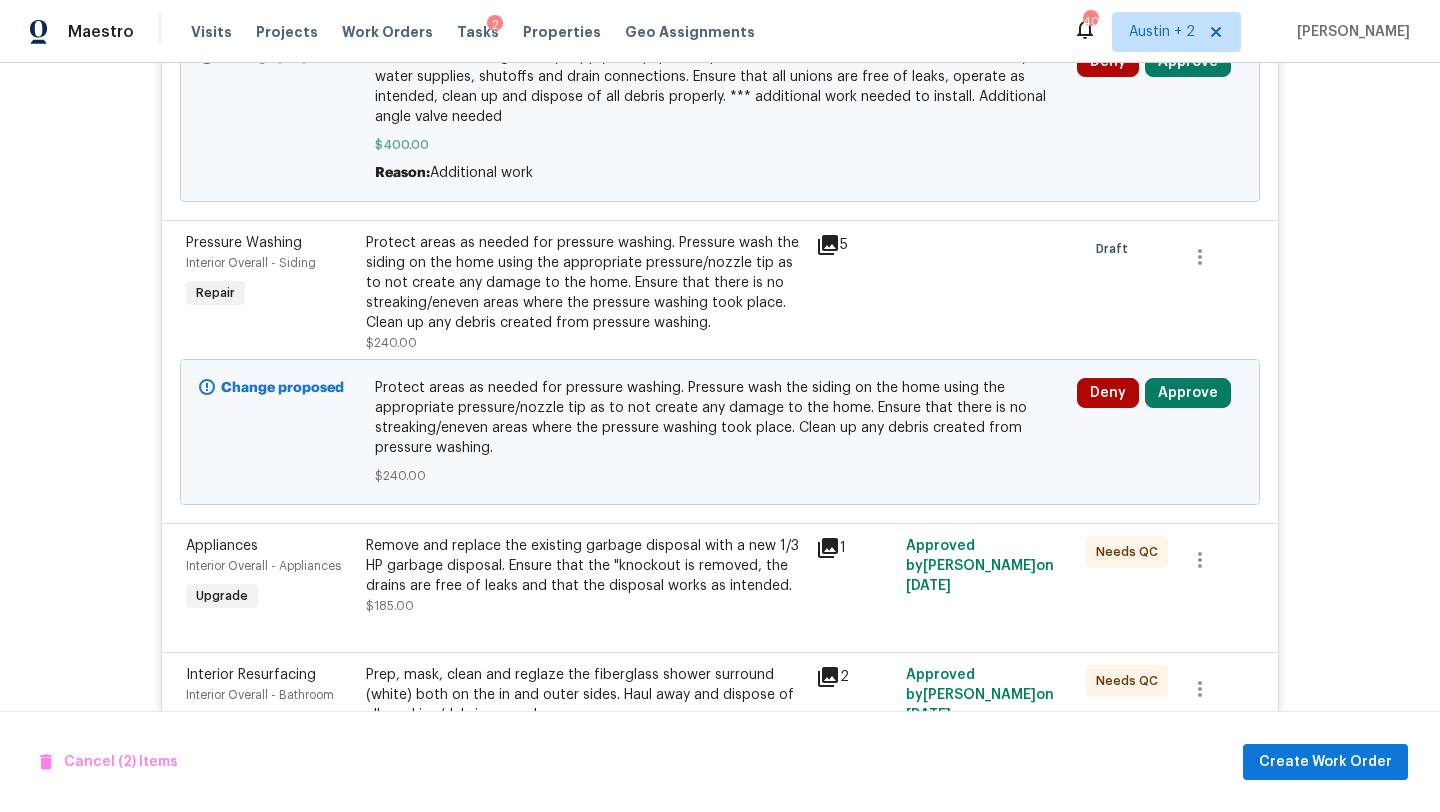 scroll, scrollTop: 1348, scrollLeft: 0, axis: vertical 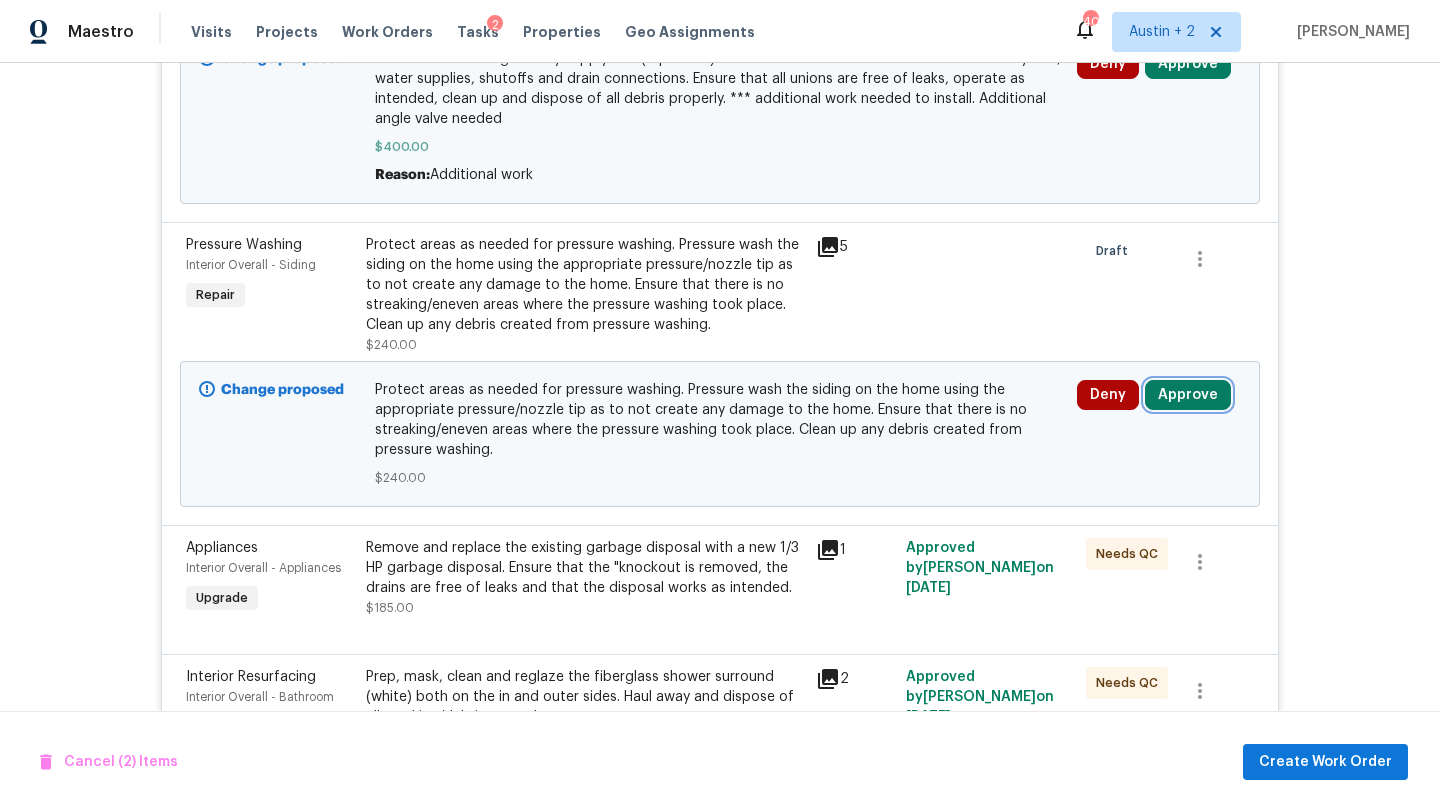 click on "Approve" at bounding box center [1188, 395] 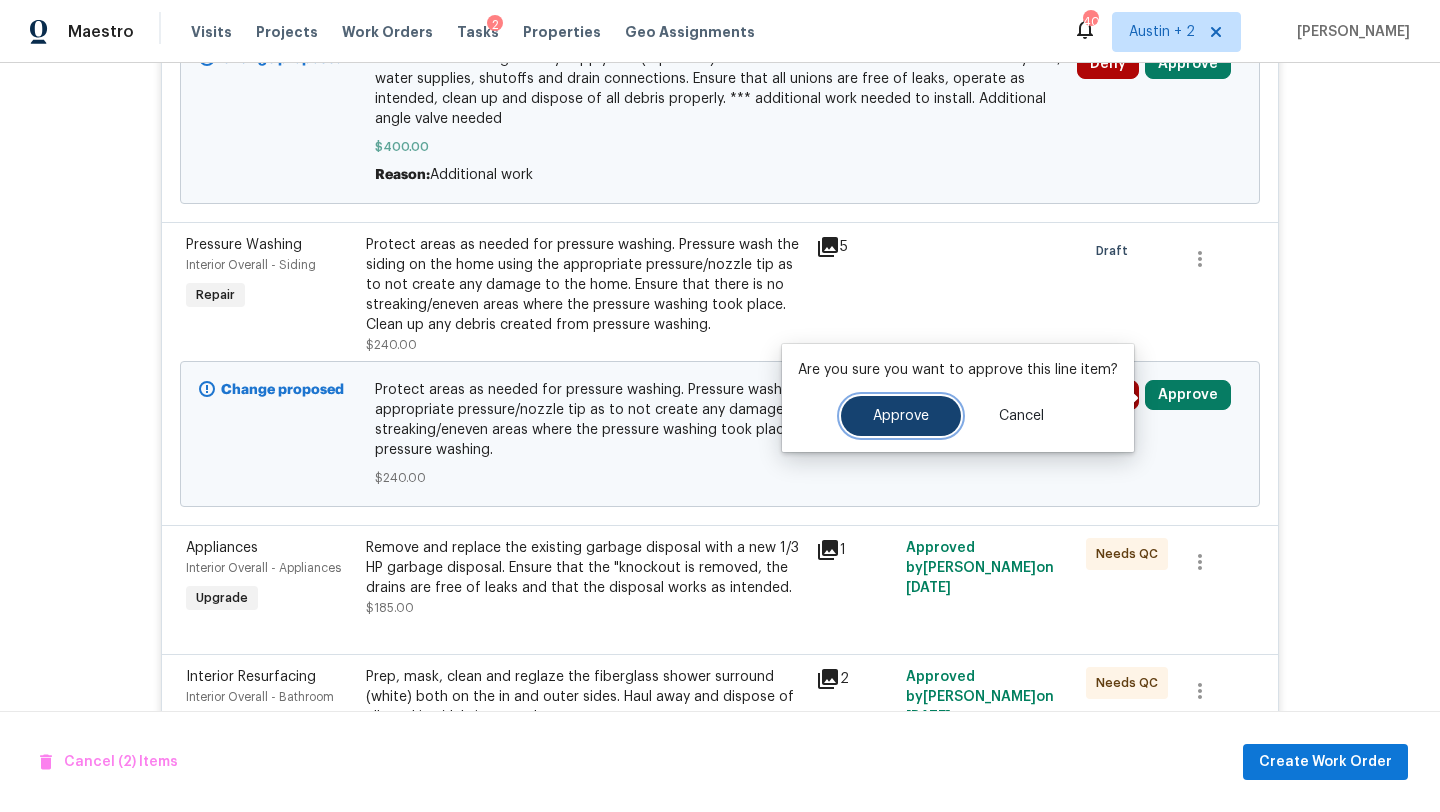 click on "Approve" at bounding box center (901, 416) 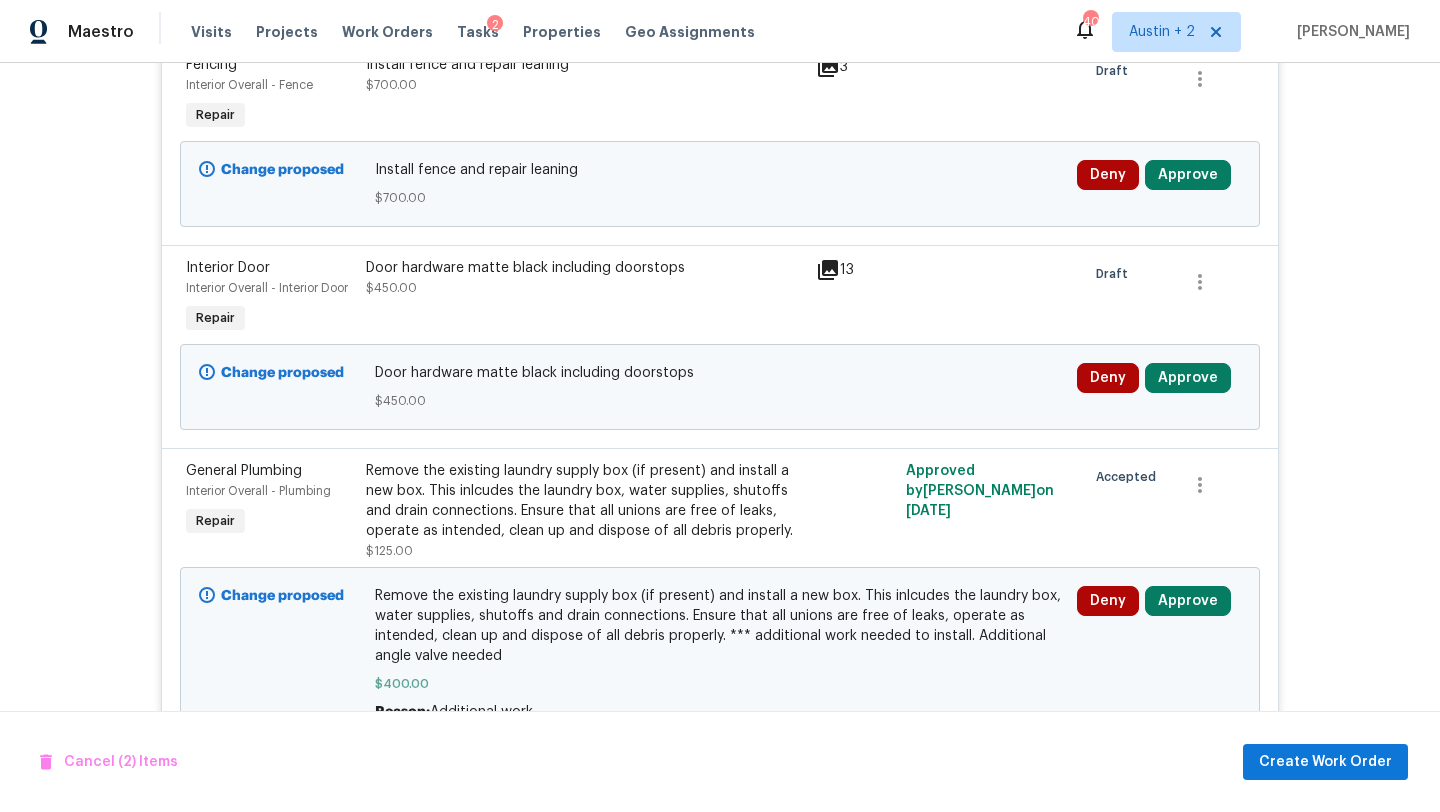 scroll, scrollTop: 807, scrollLeft: 0, axis: vertical 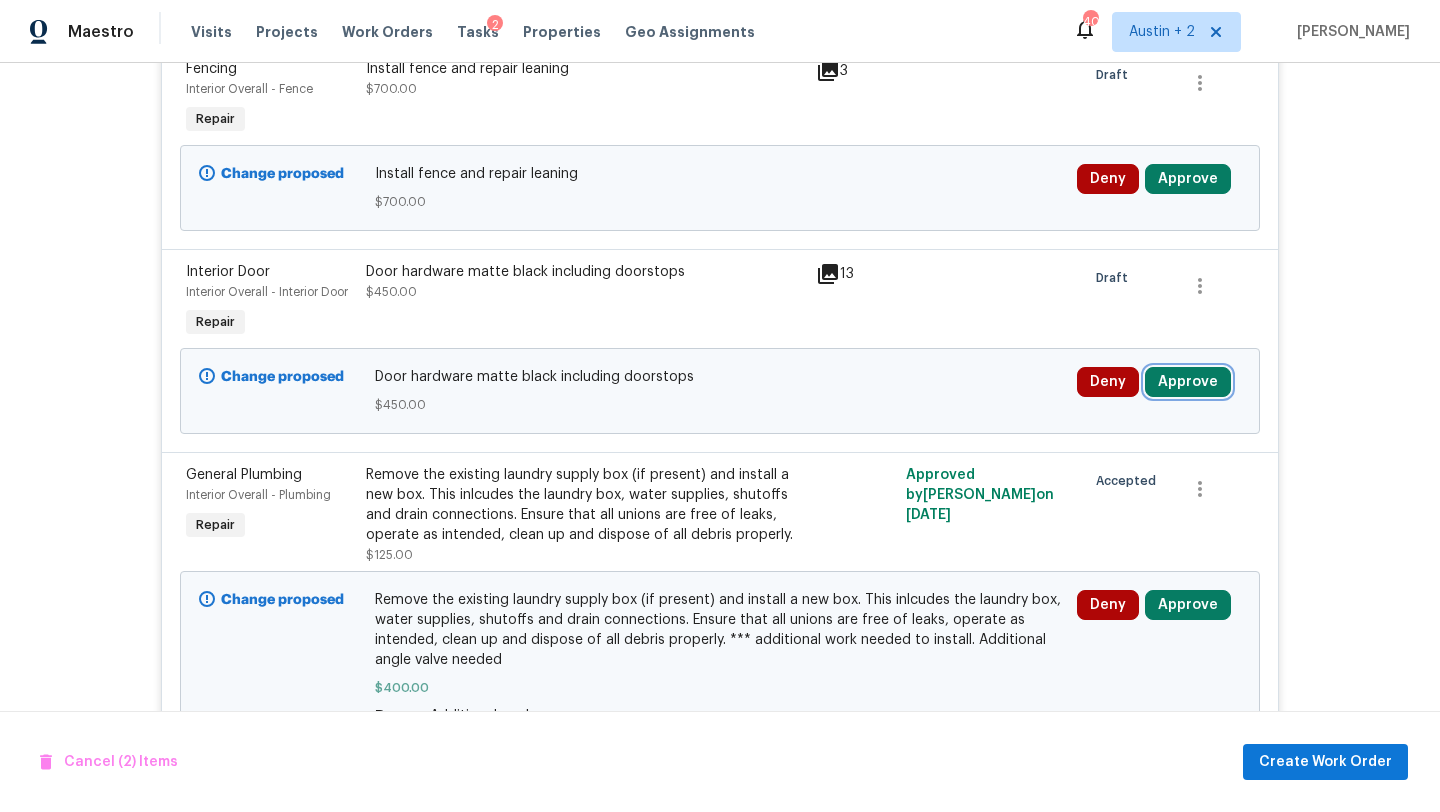 click on "Approve" at bounding box center [1188, 382] 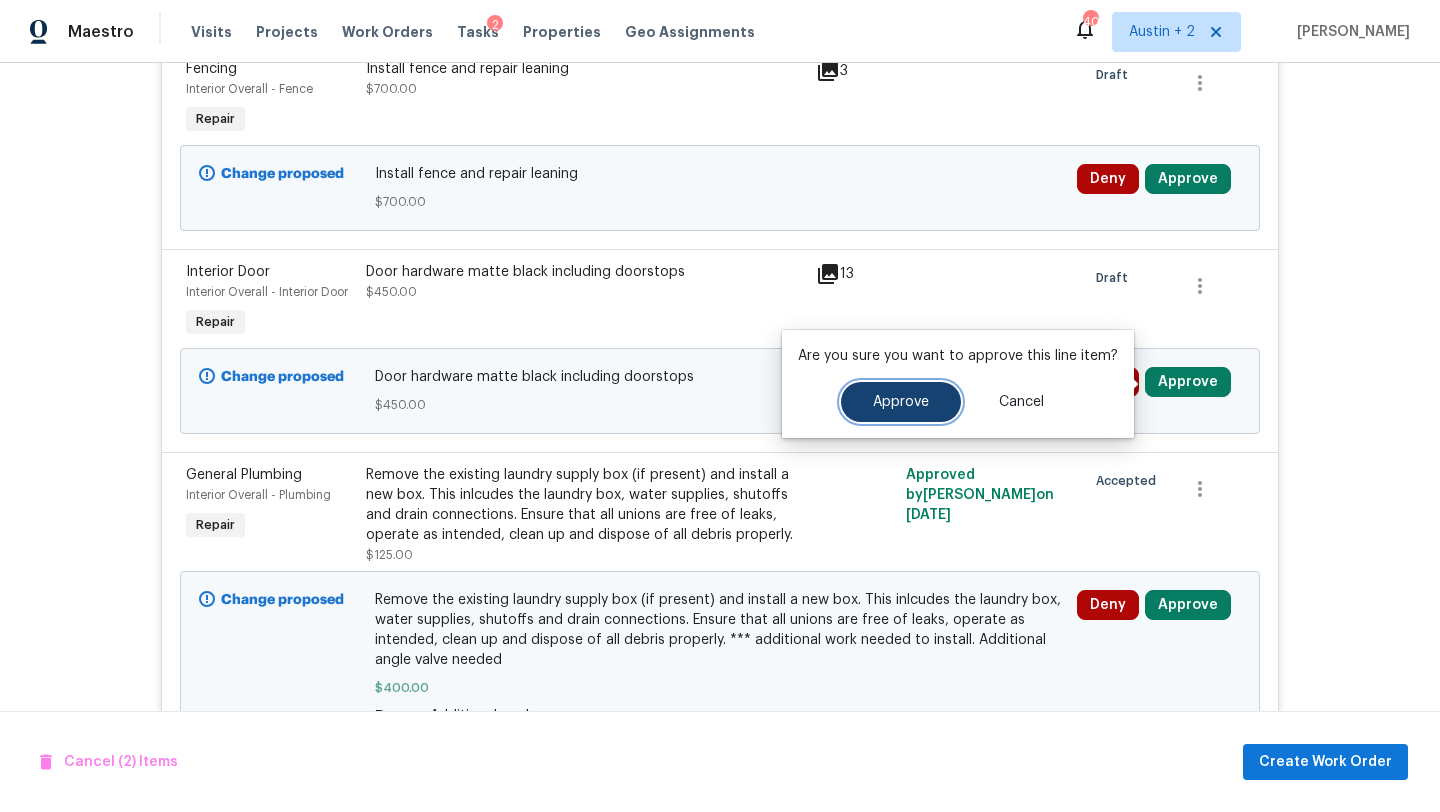 click on "Approve" at bounding box center [901, 402] 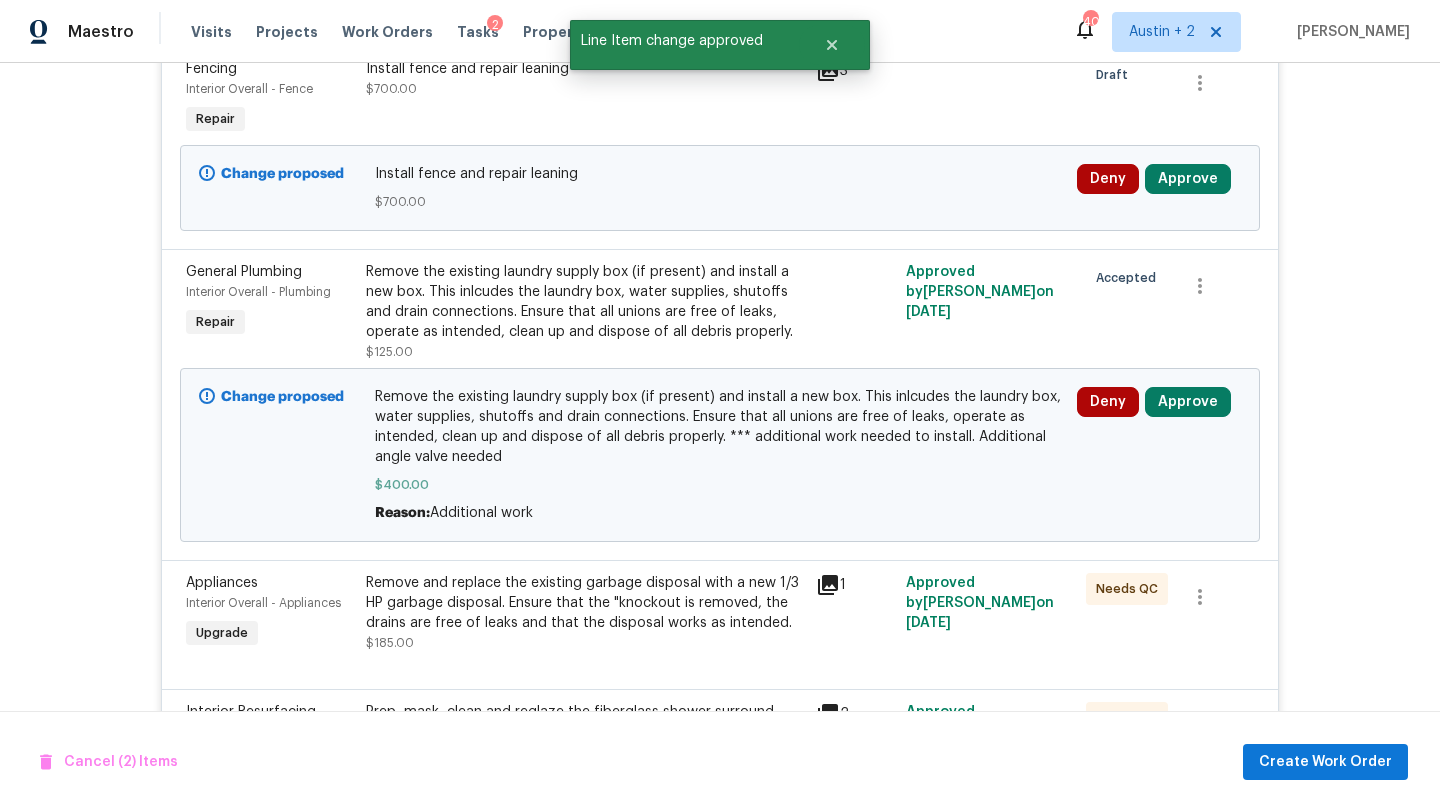 scroll, scrollTop: 799, scrollLeft: 0, axis: vertical 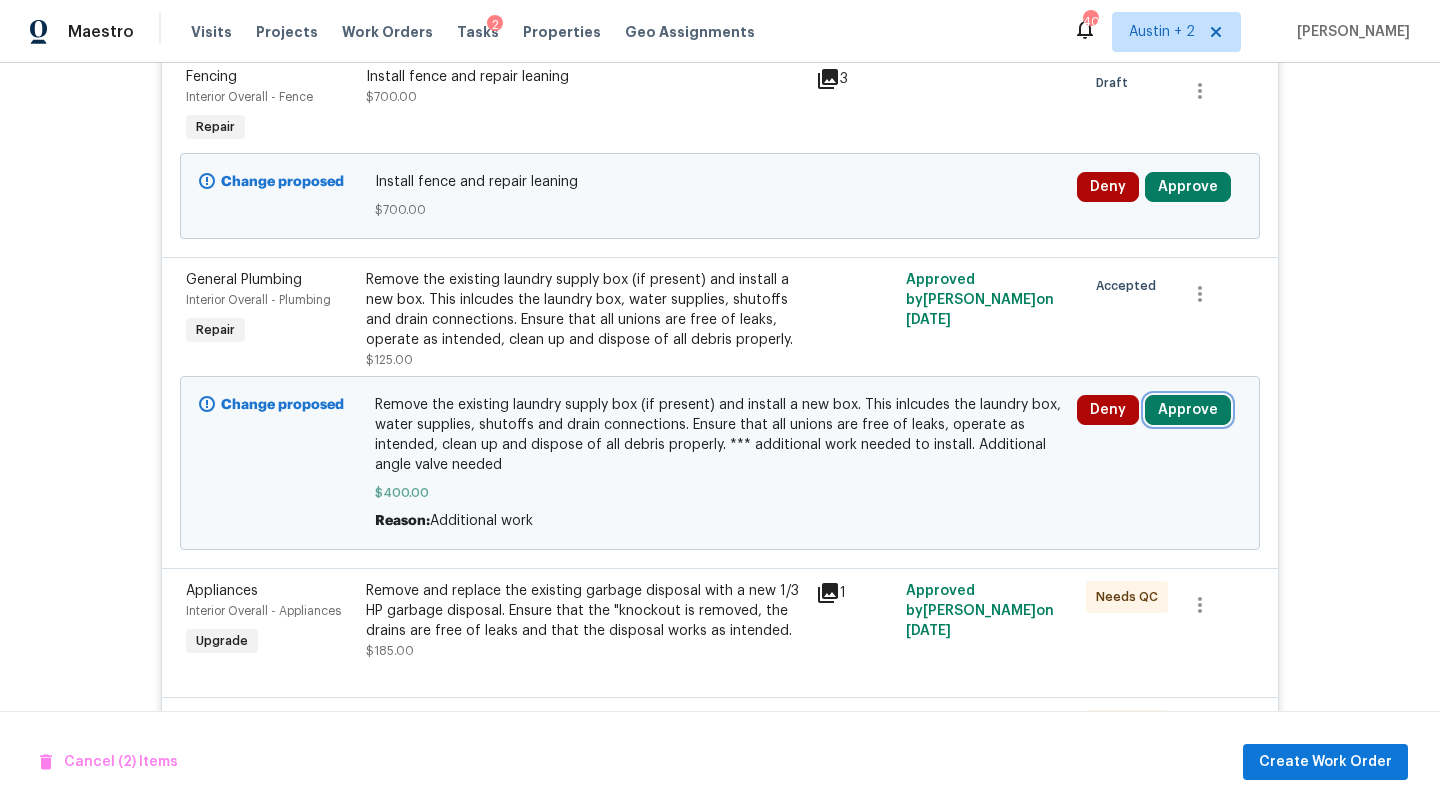 click on "Approve" at bounding box center [1188, 410] 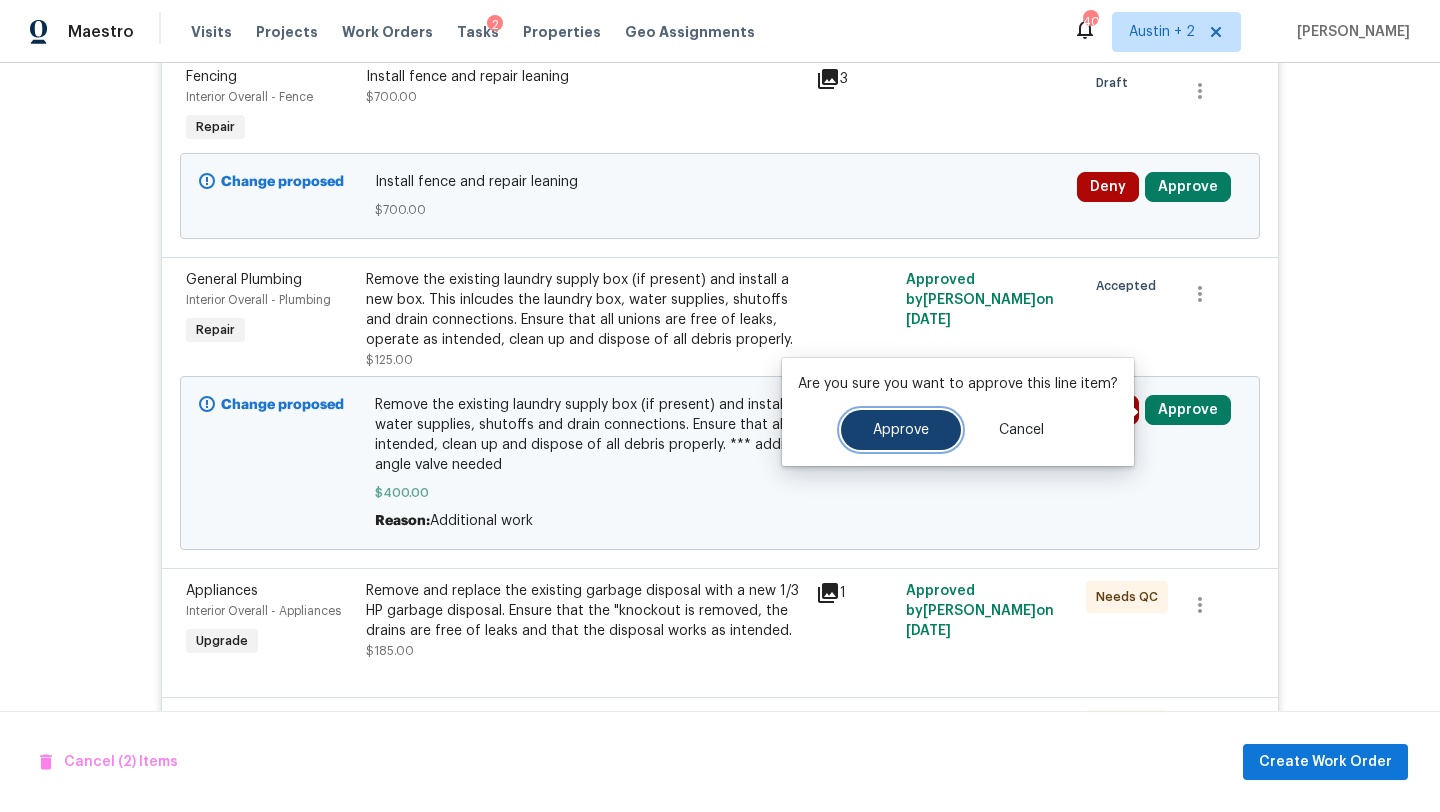 click on "Approve" at bounding box center (901, 430) 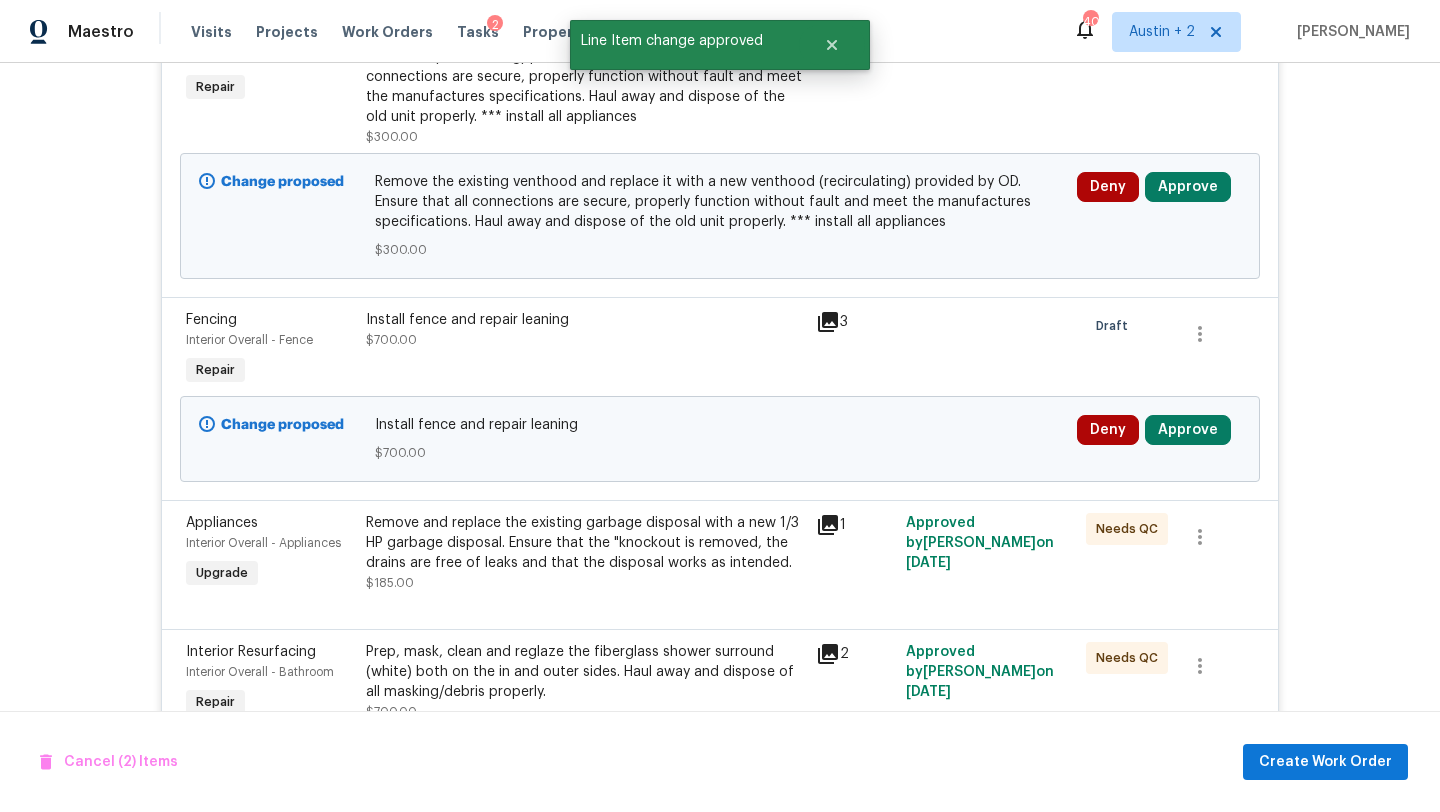 scroll, scrollTop: 508, scrollLeft: 0, axis: vertical 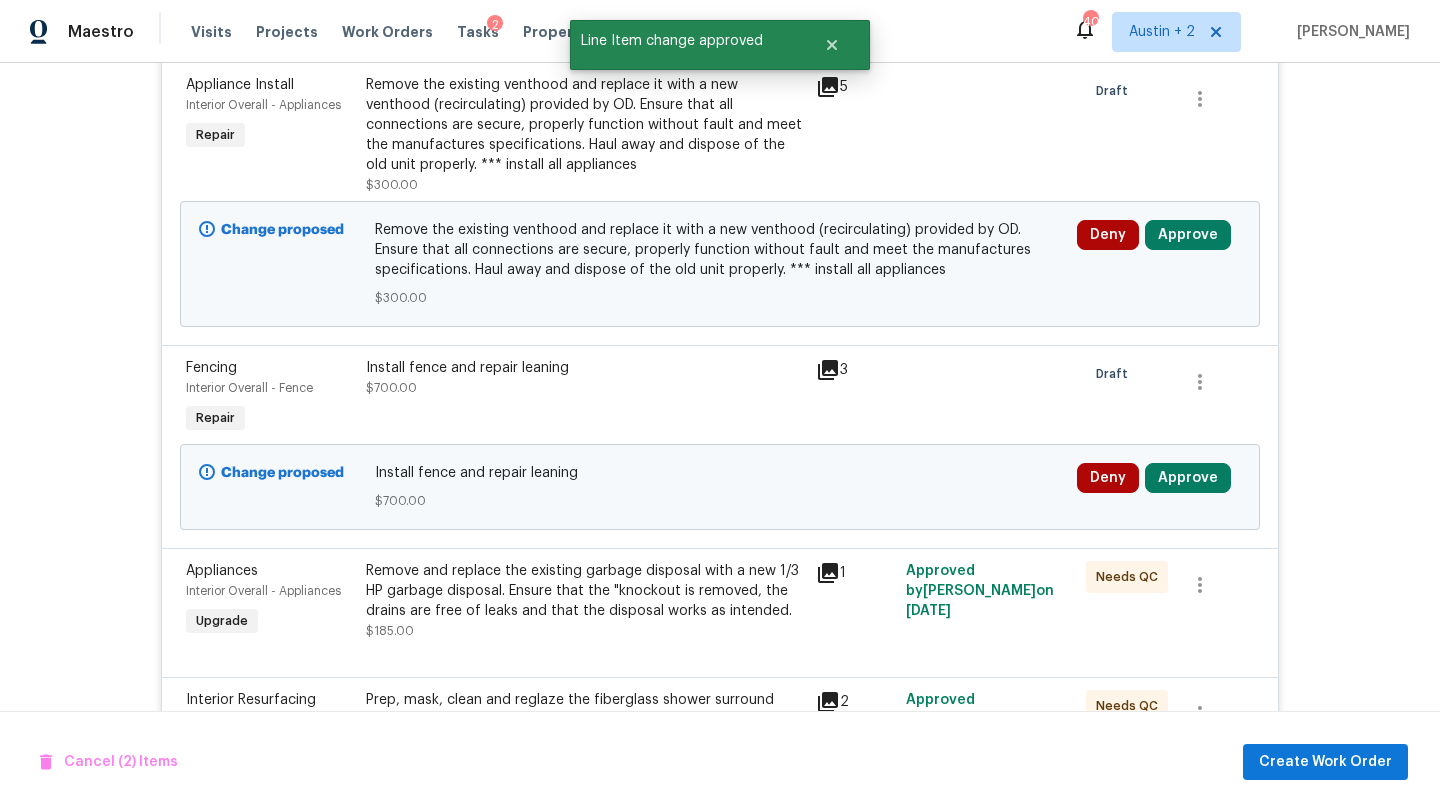 click 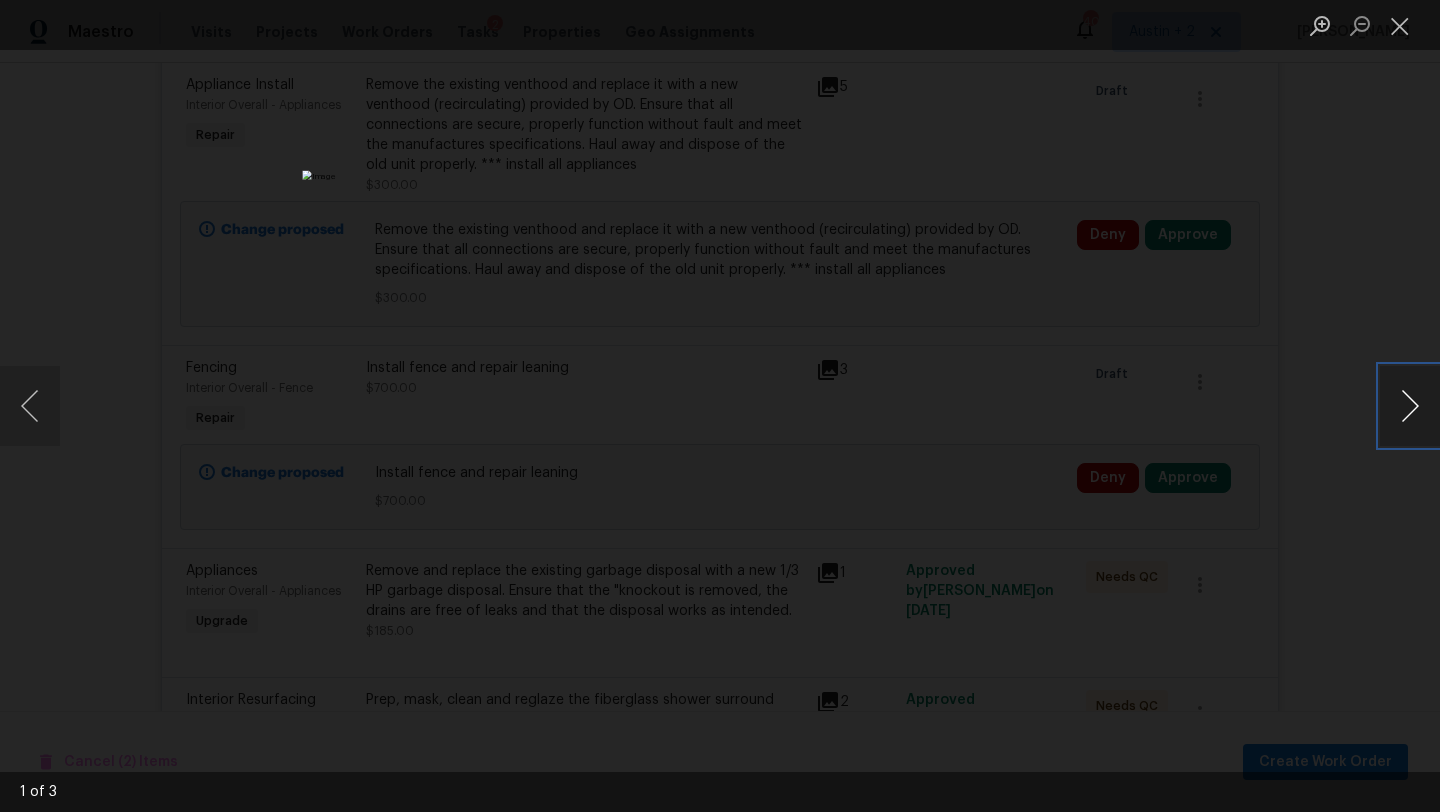 click at bounding box center [1410, 406] 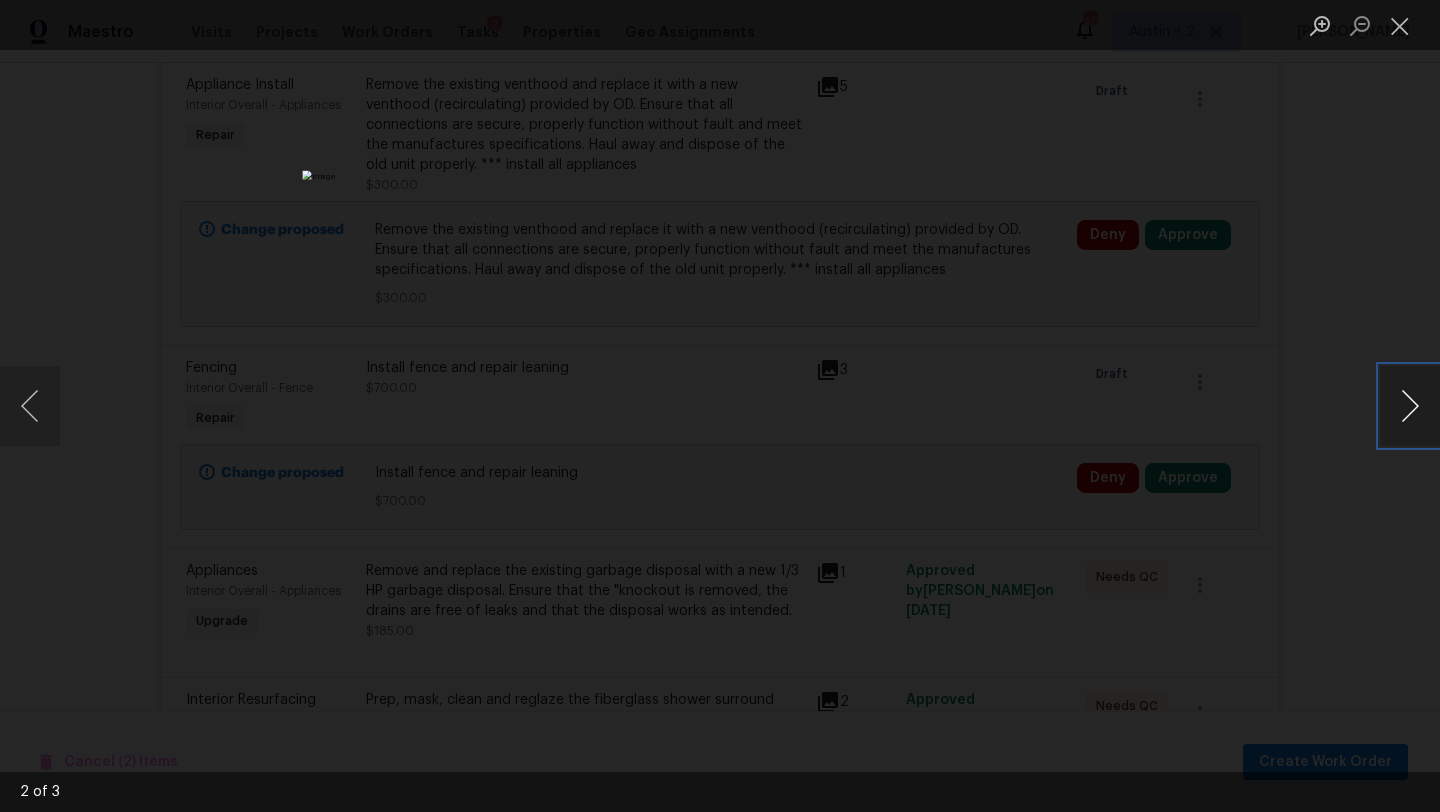 click at bounding box center (1410, 406) 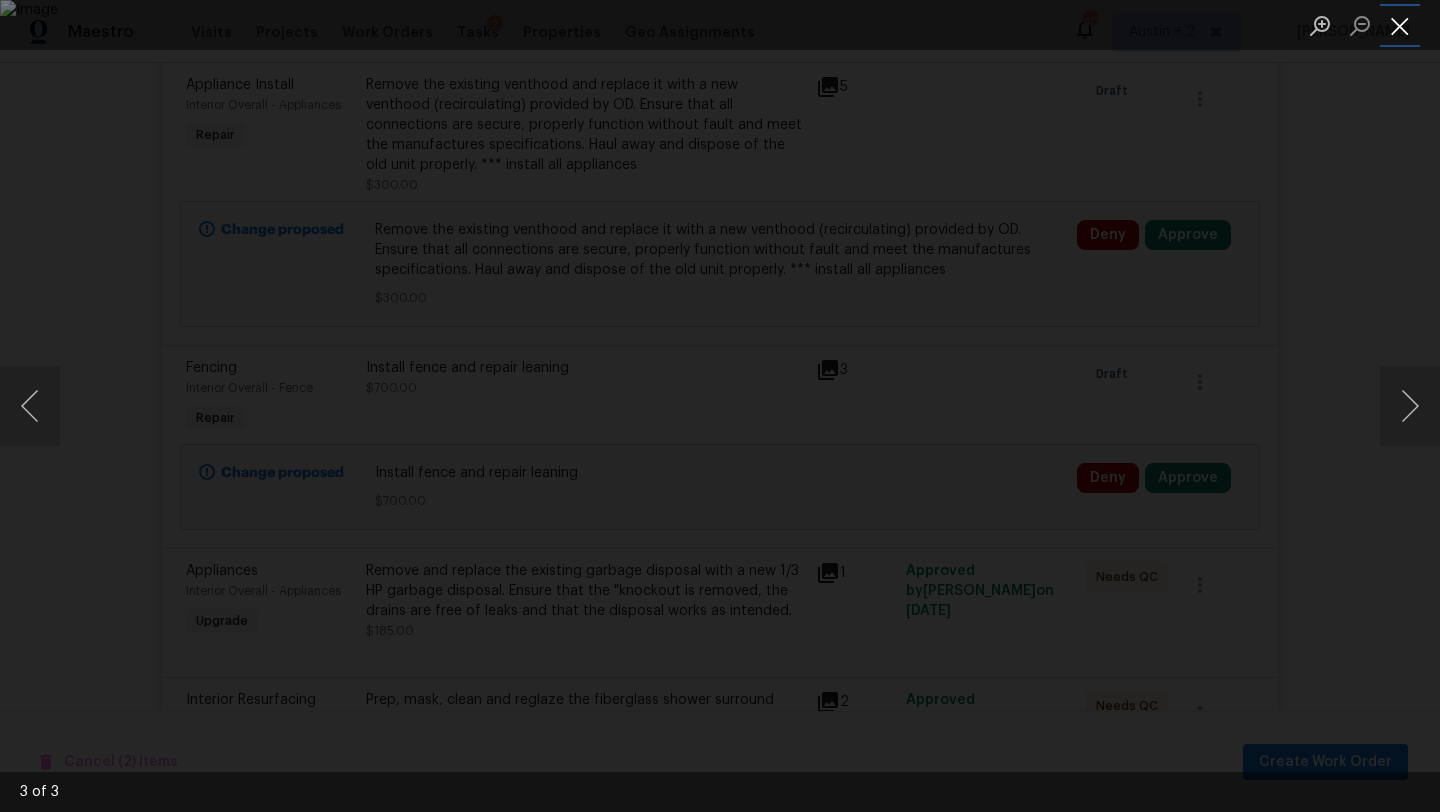 click at bounding box center (1400, 25) 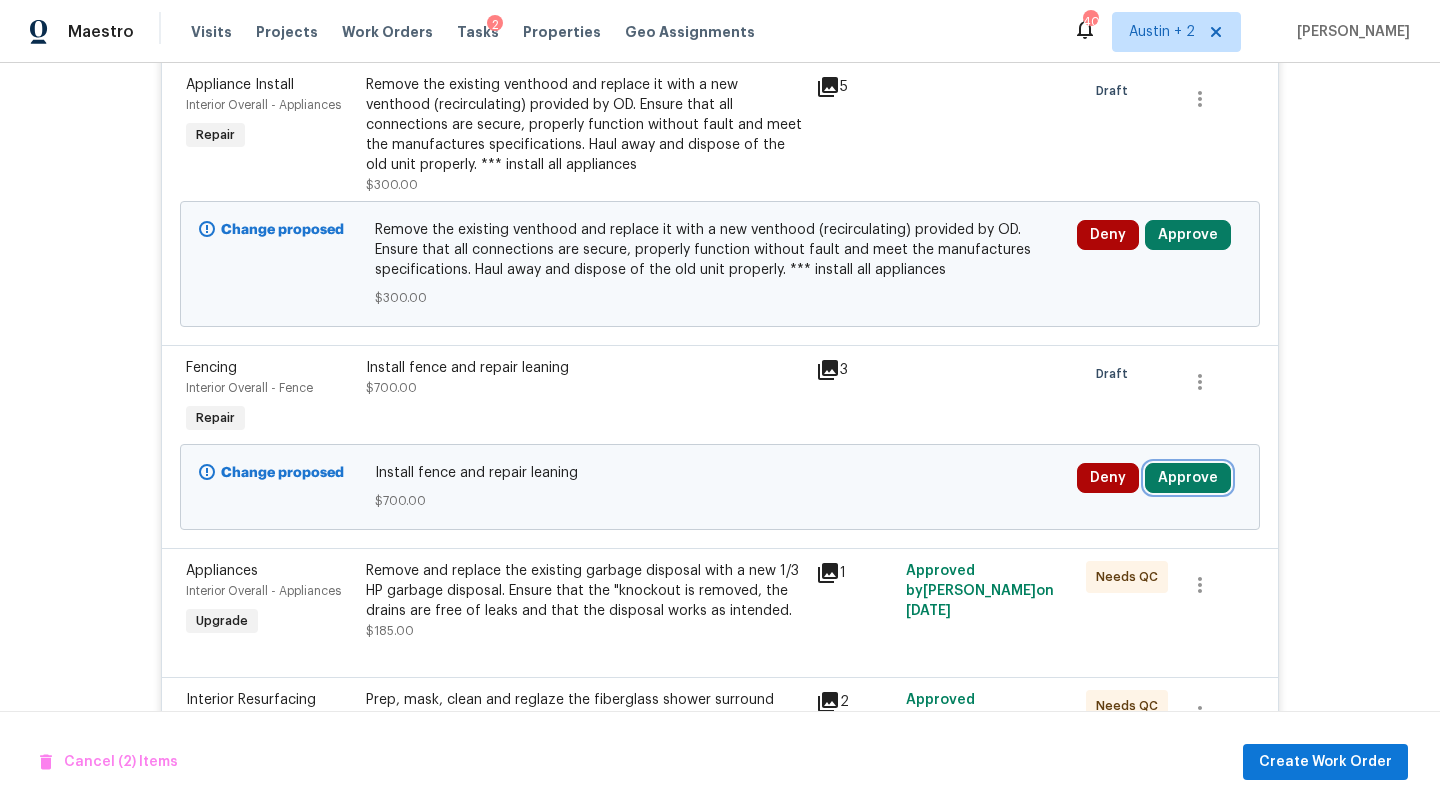 click on "Approve" at bounding box center (1188, 478) 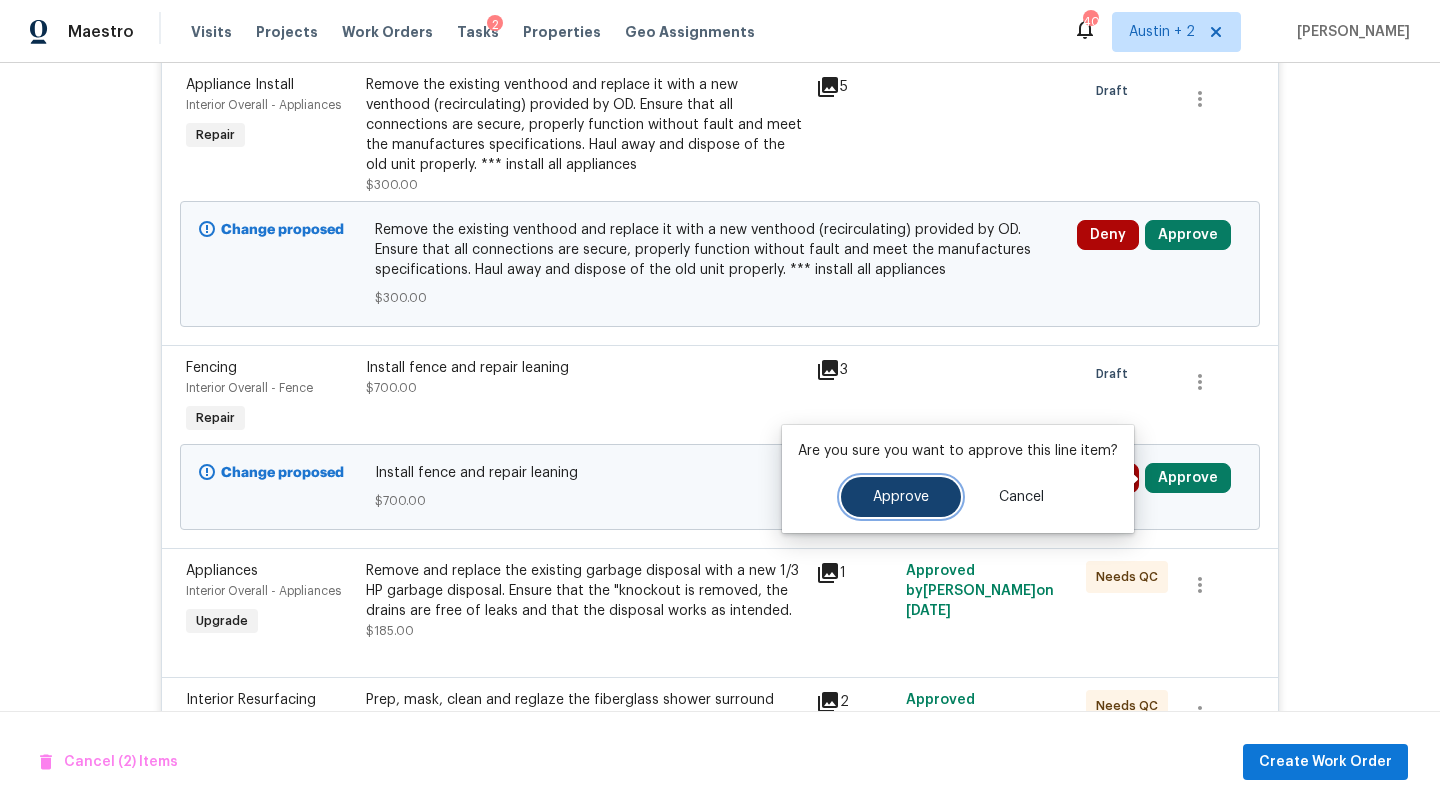 click on "Approve" at bounding box center [901, 497] 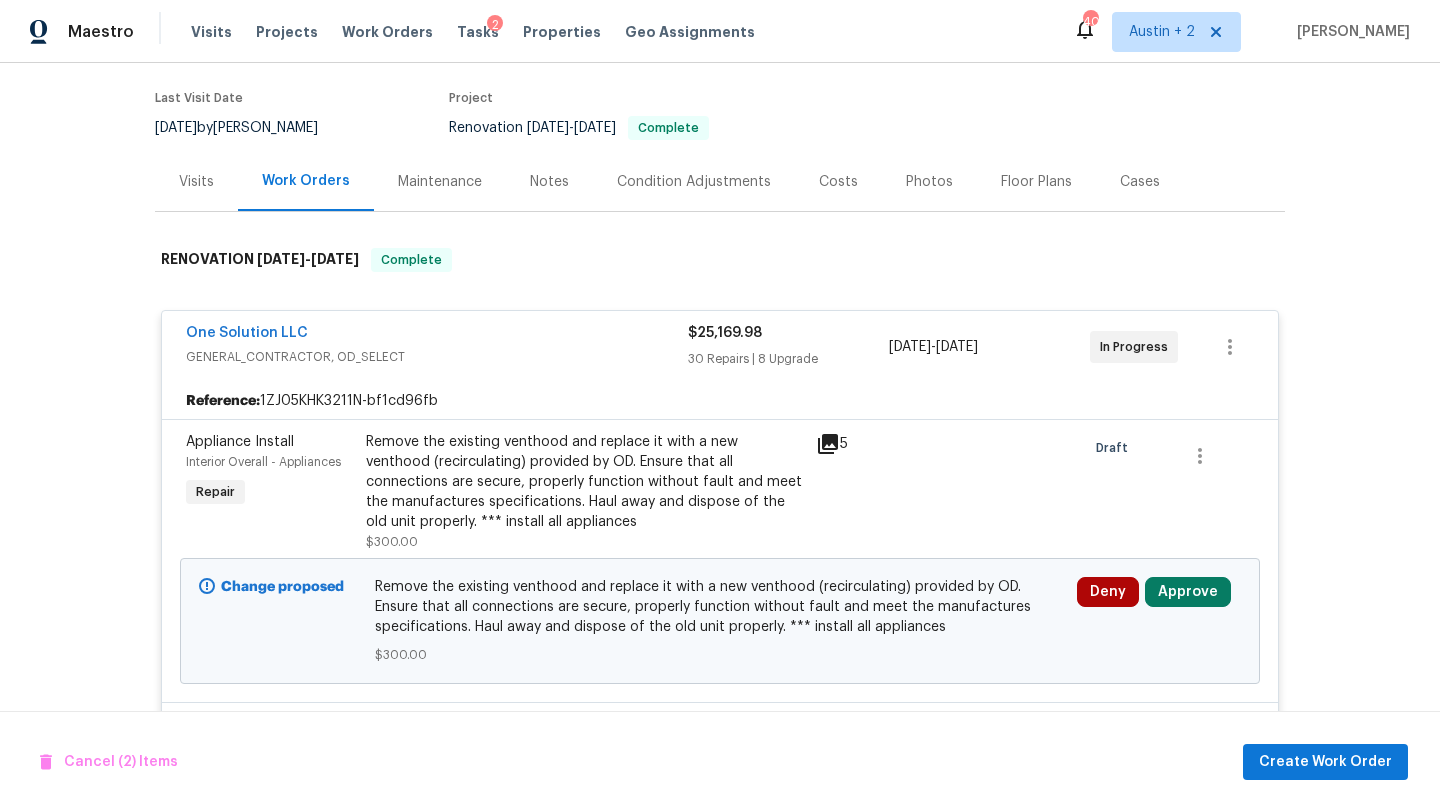 scroll, scrollTop: 147, scrollLeft: 0, axis: vertical 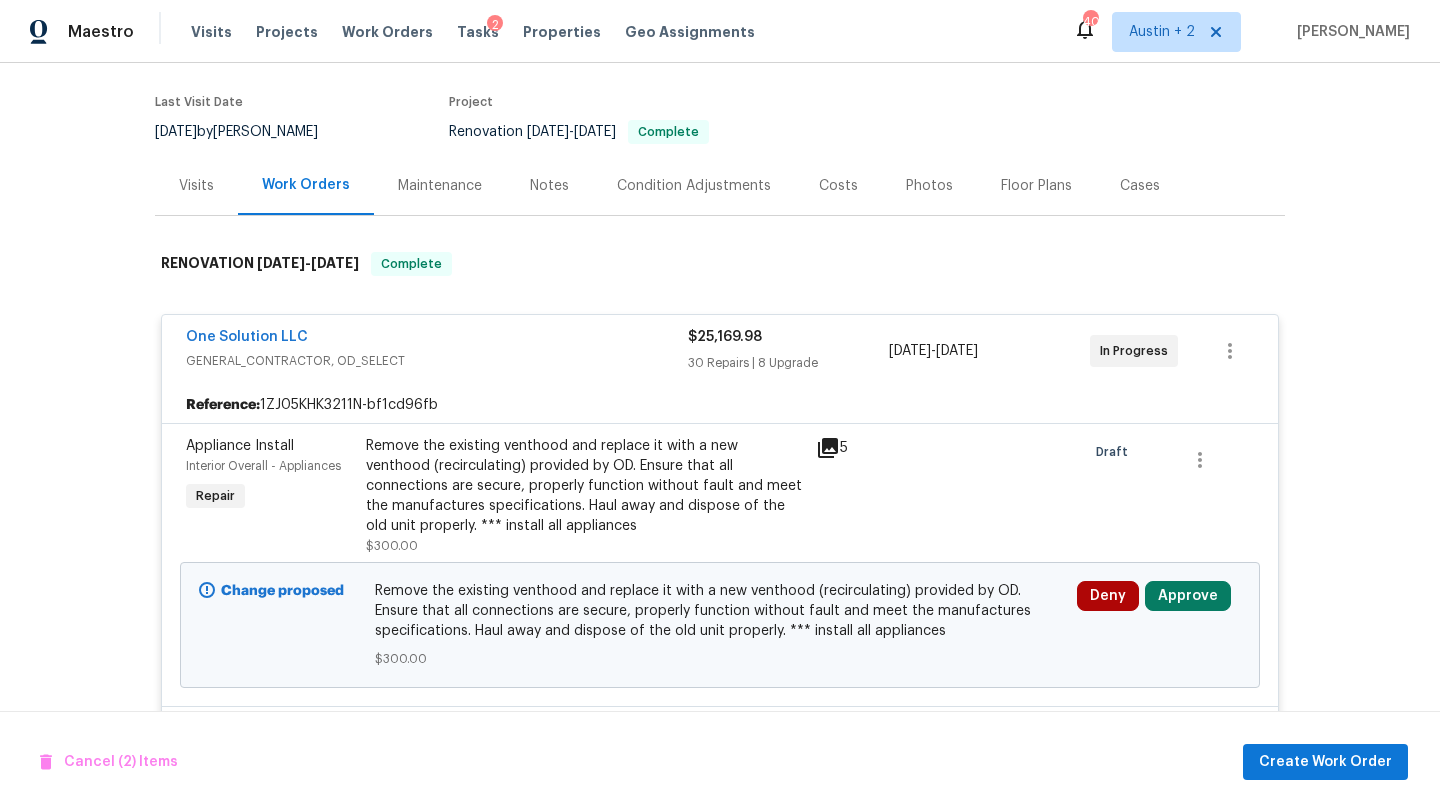 click 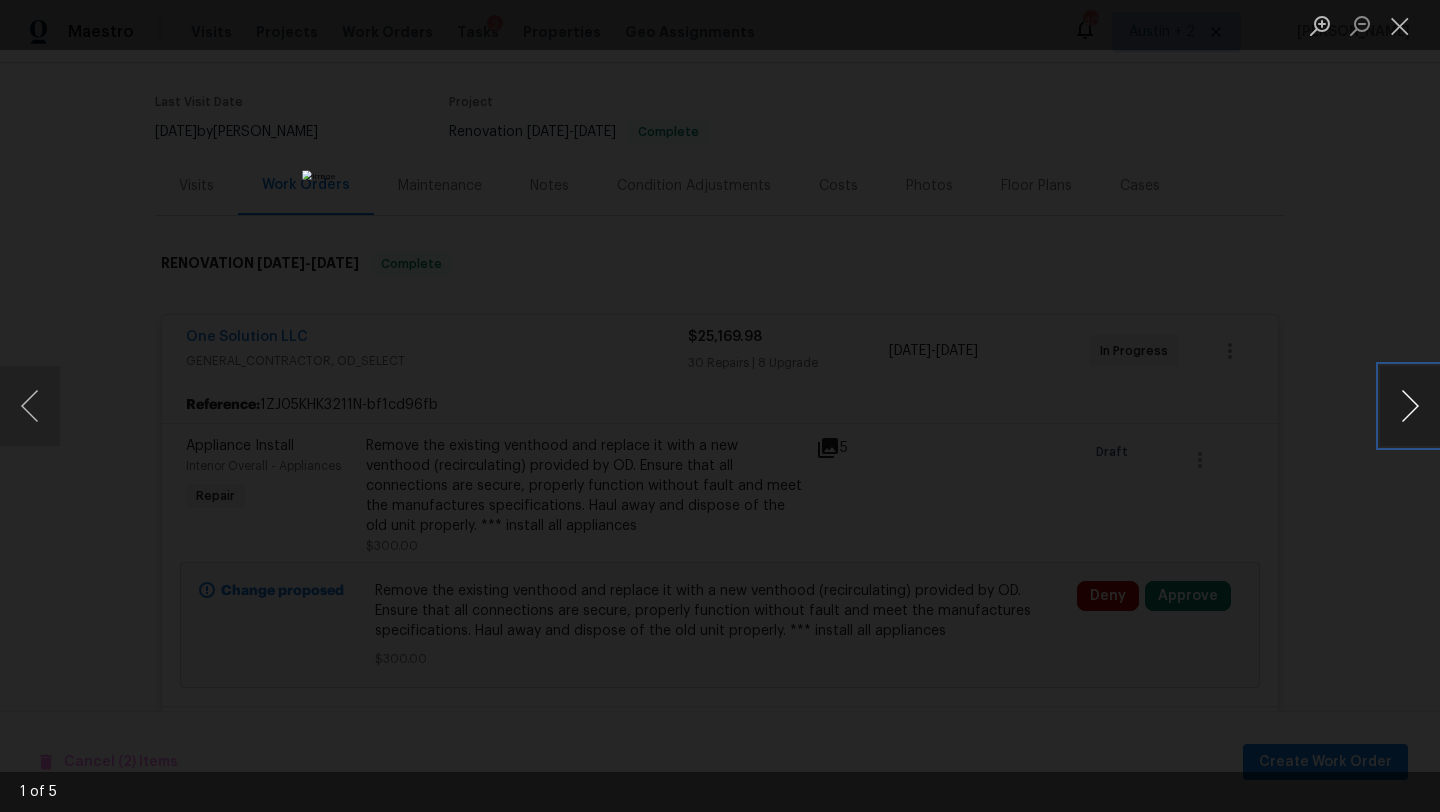 click at bounding box center [1410, 406] 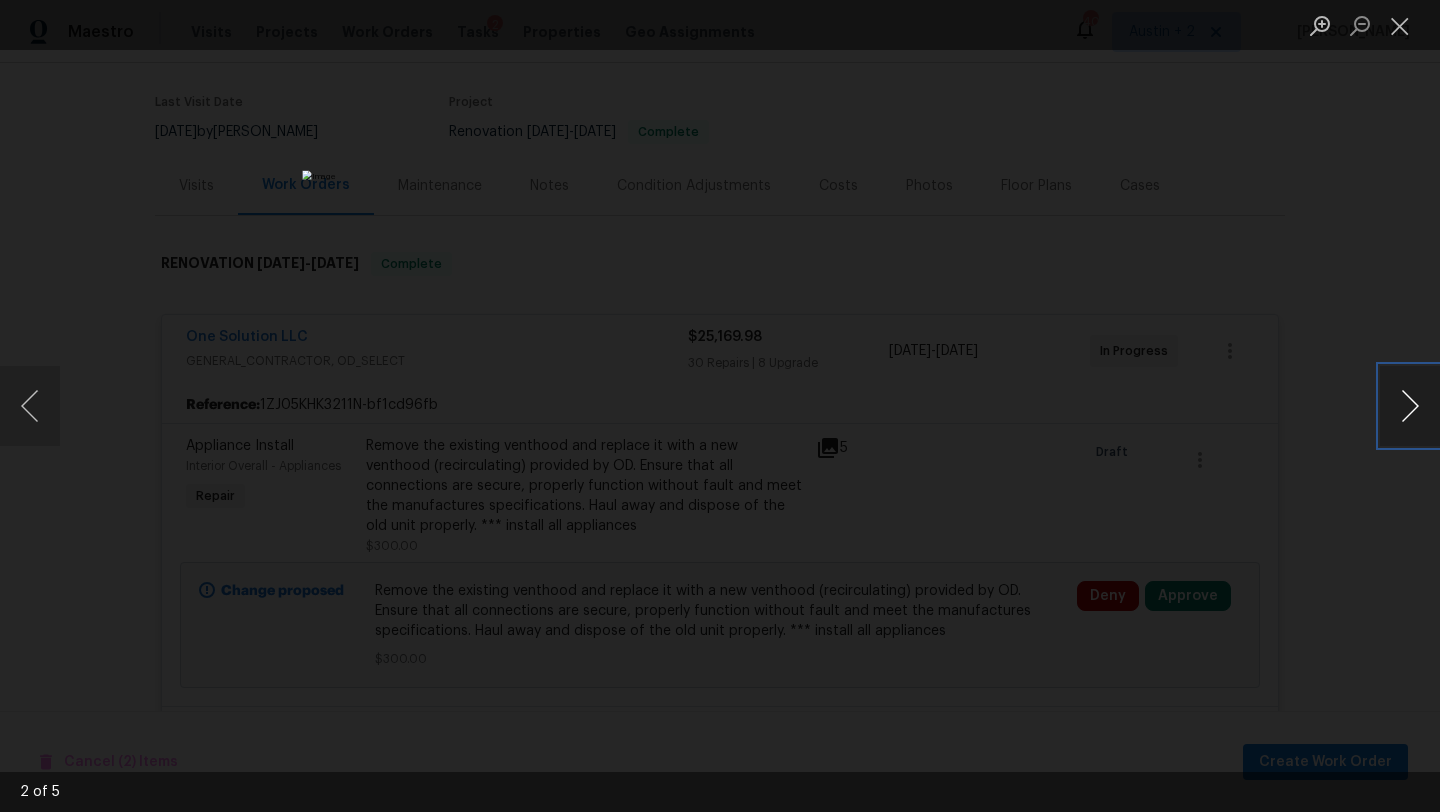 click at bounding box center (1410, 406) 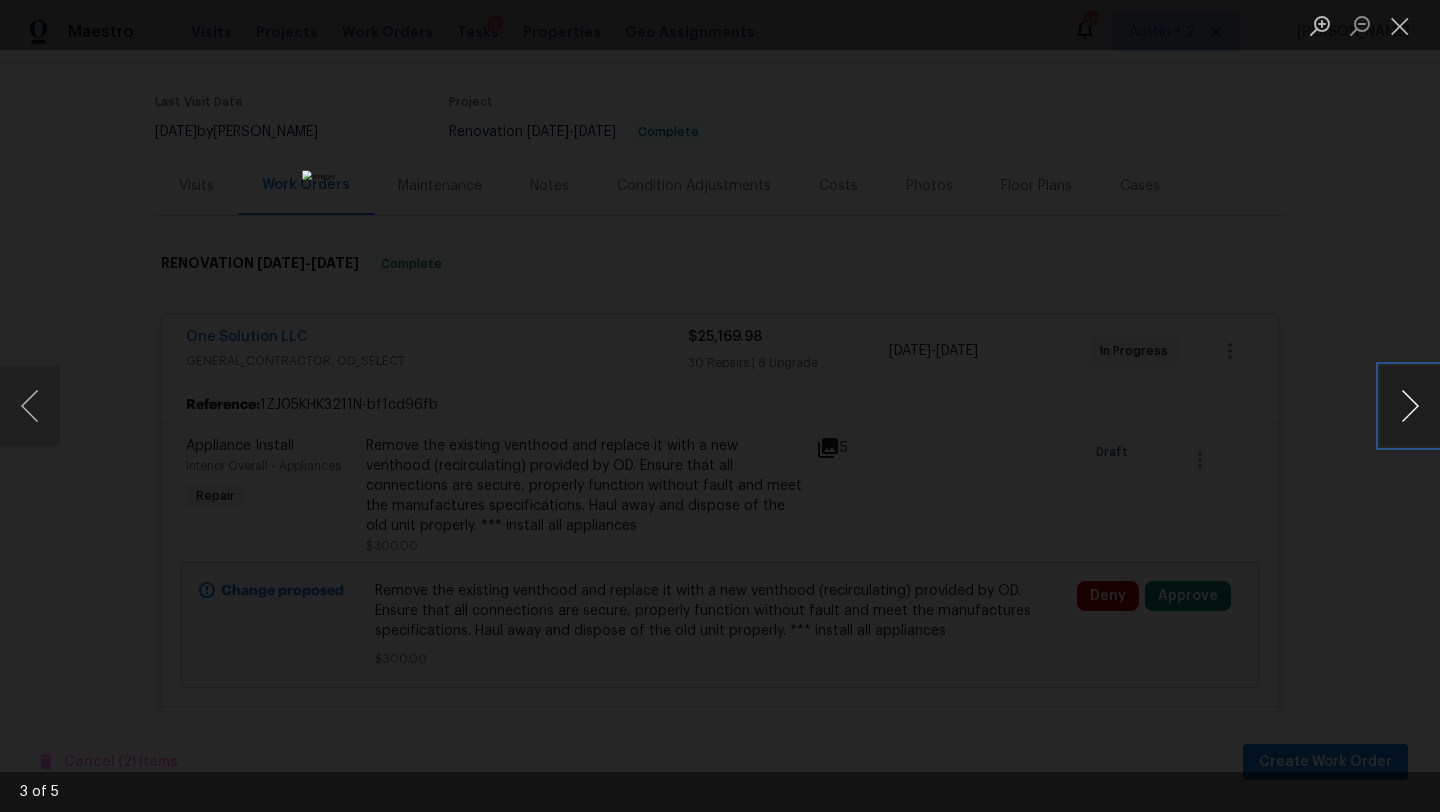 click at bounding box center [1410, 406] 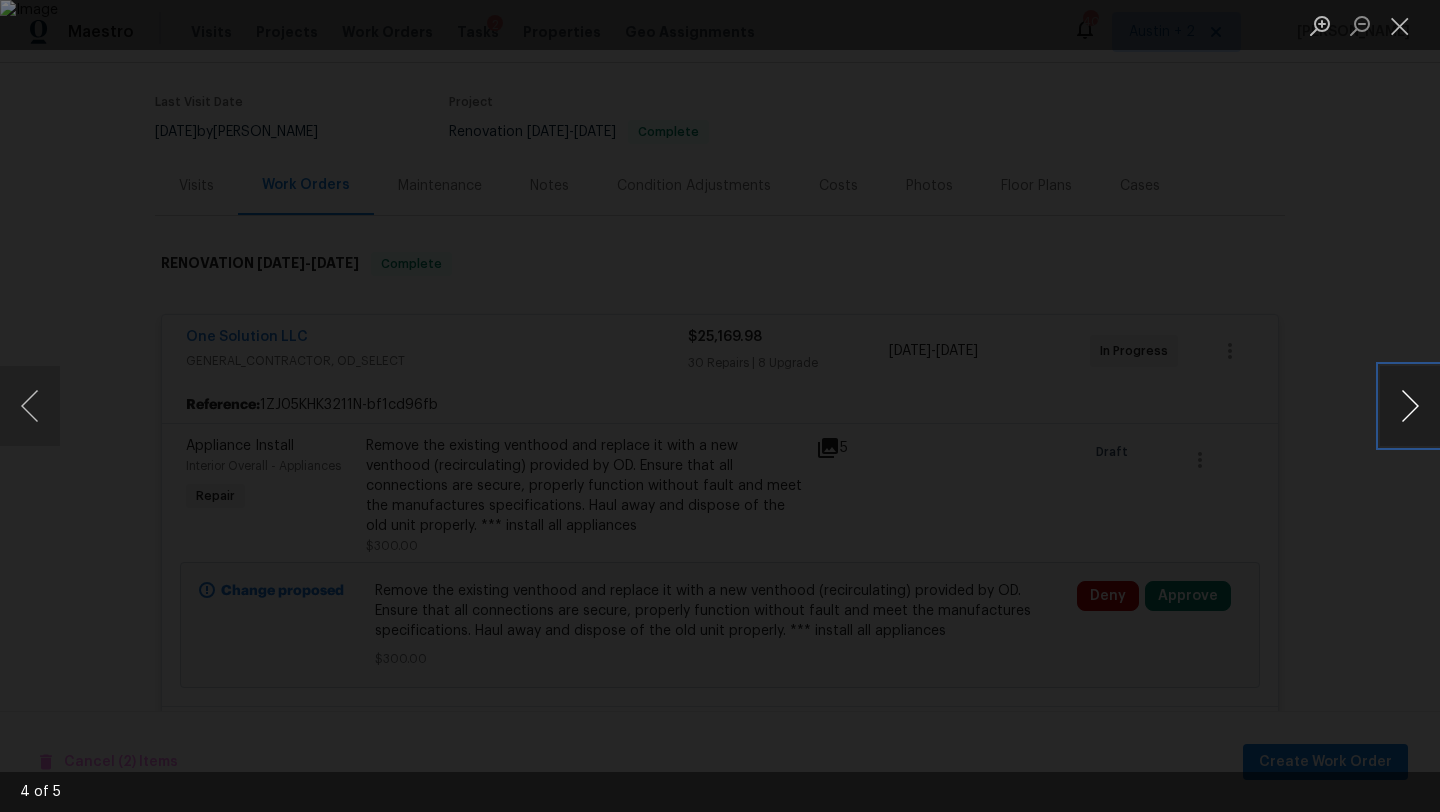 click at bounding box center [1410, 406] 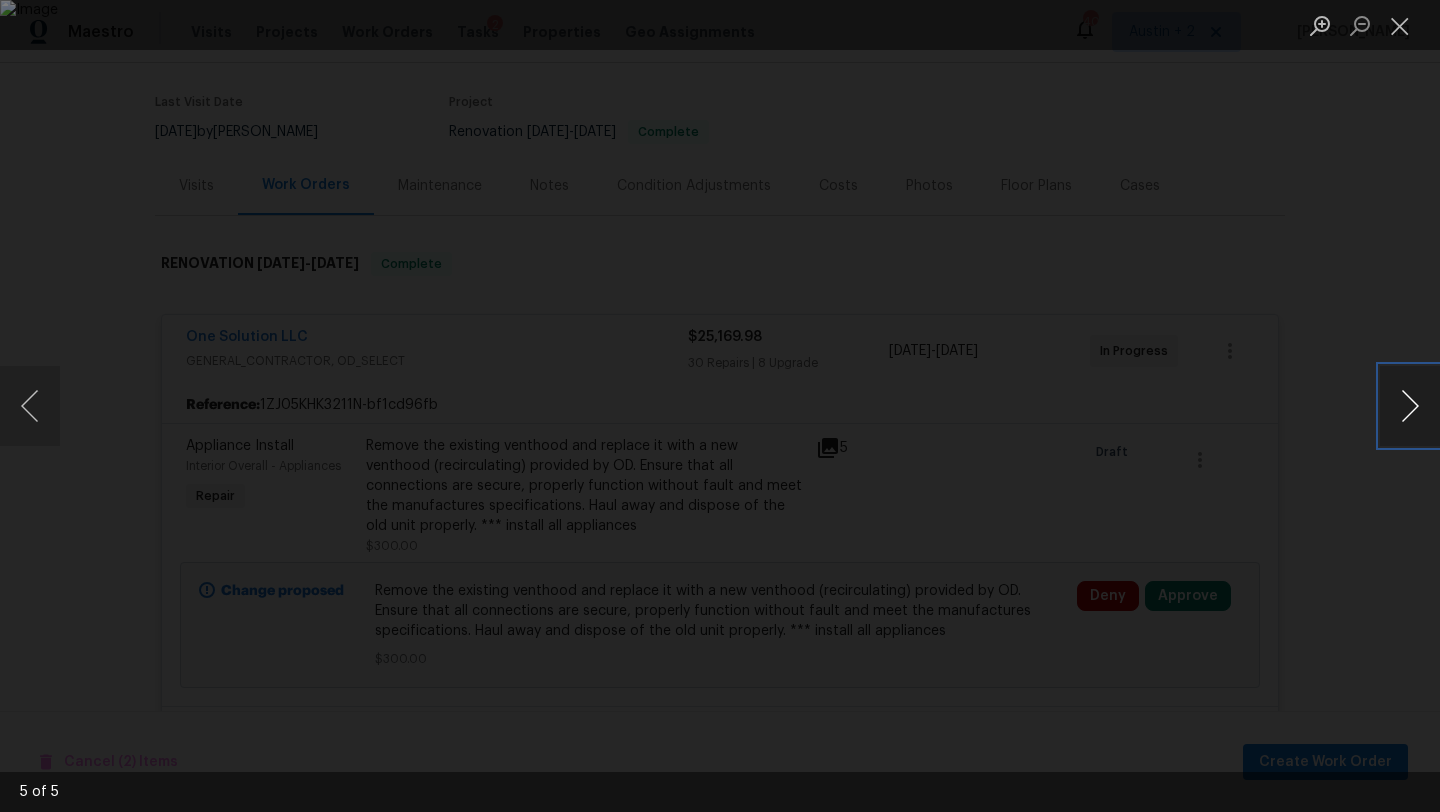 click at bounding box center (1410, 406) 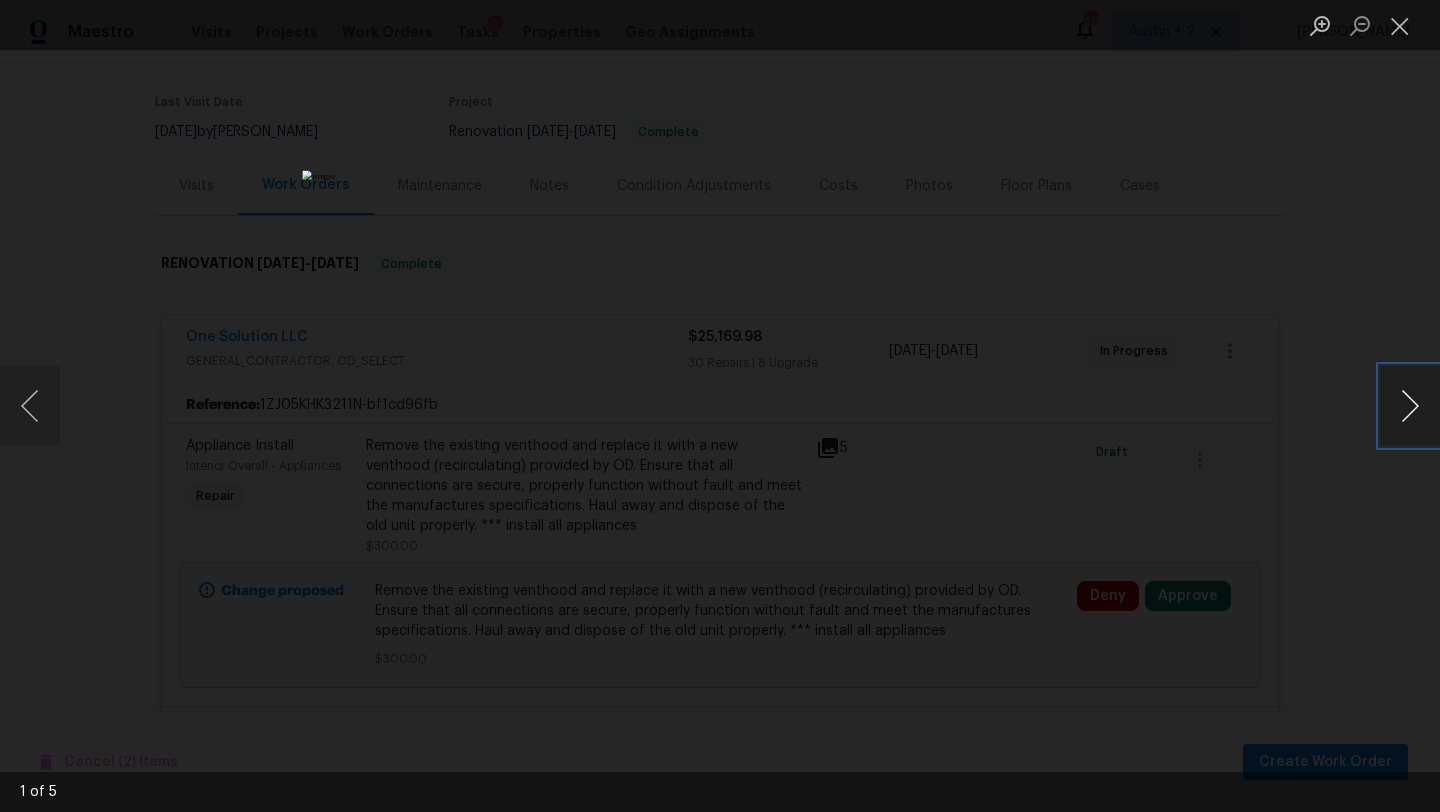 click at bounding box center [1410, 406] 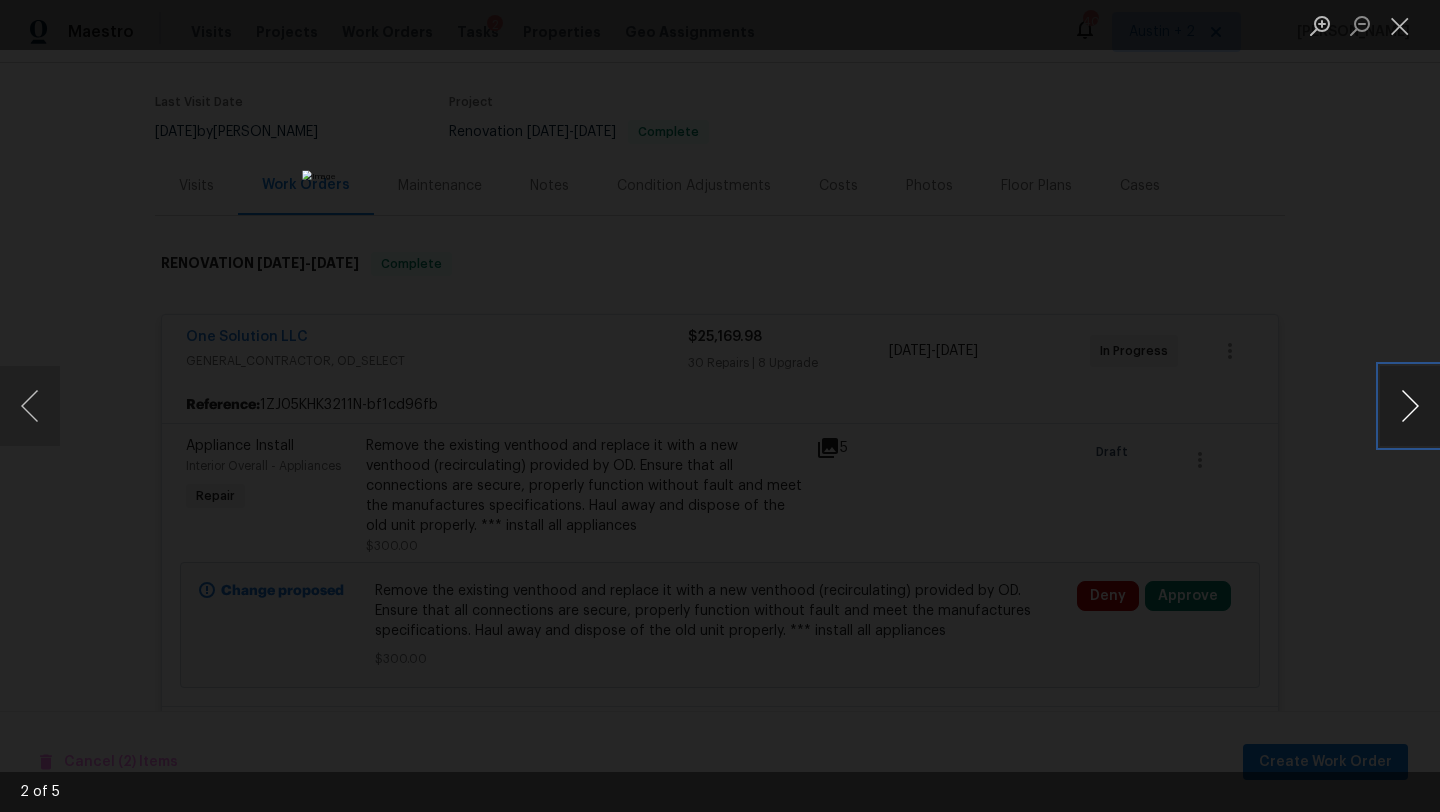 click at bounding box center [1410, 406] 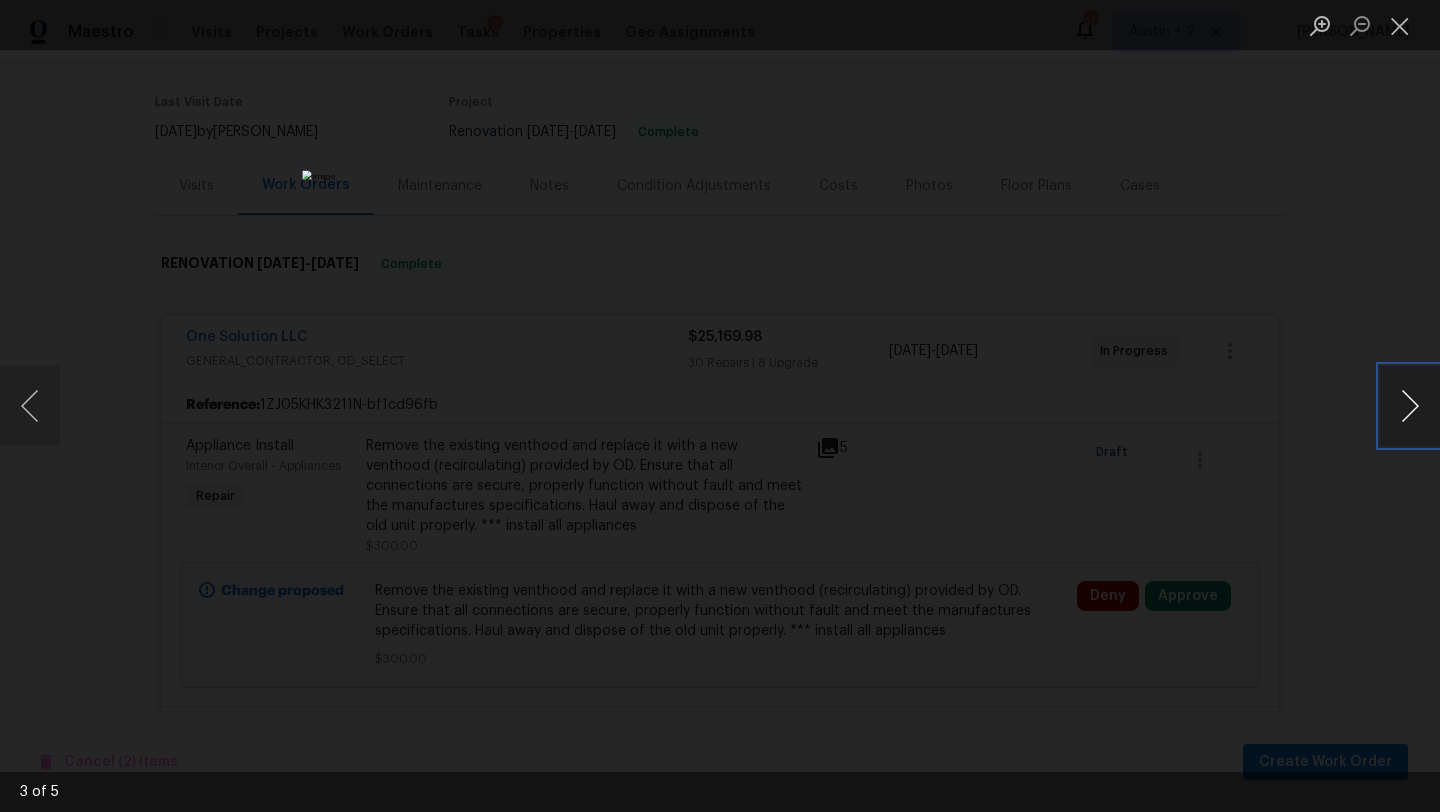 click at bounding box center [1410, 406] 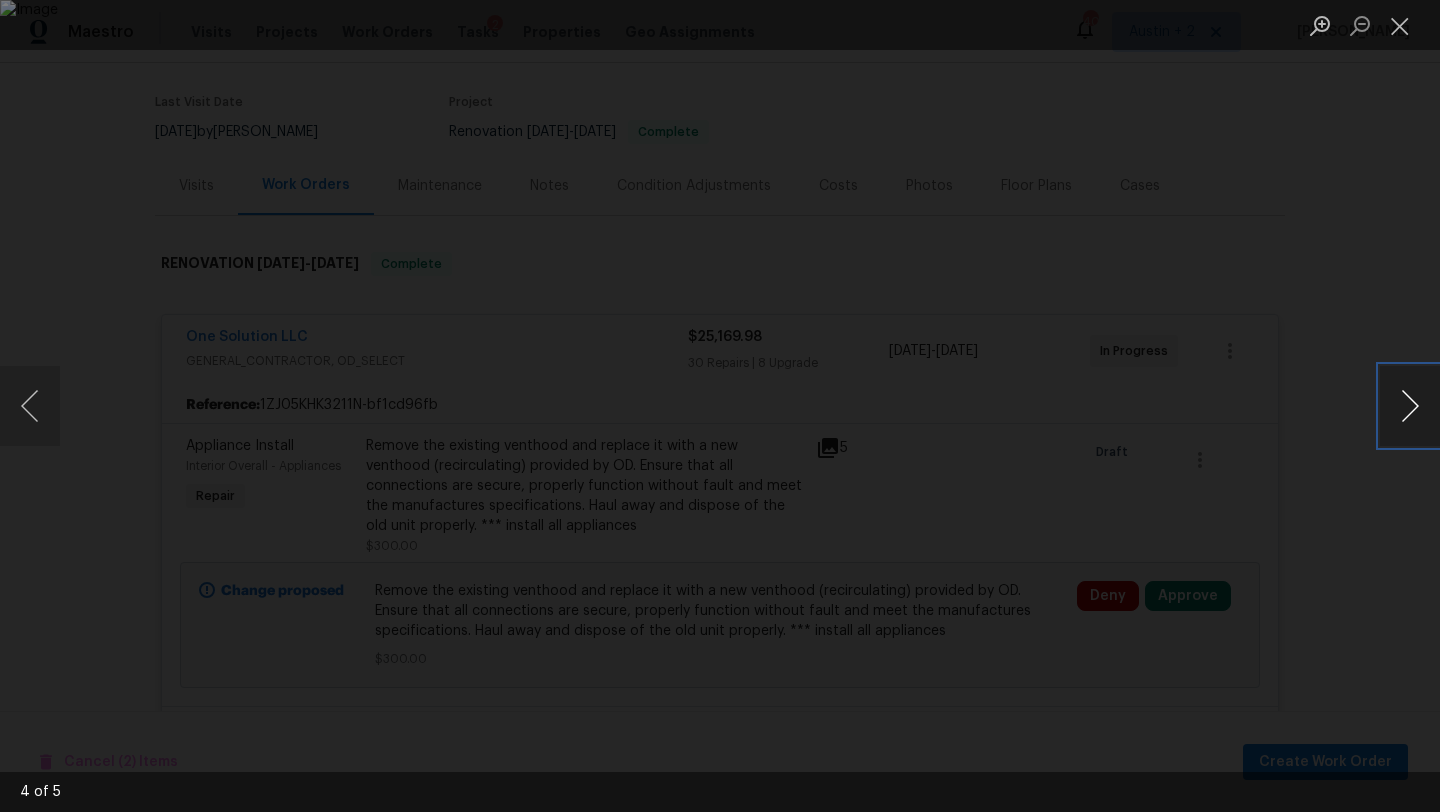 click at bounding box center [1410, 406] 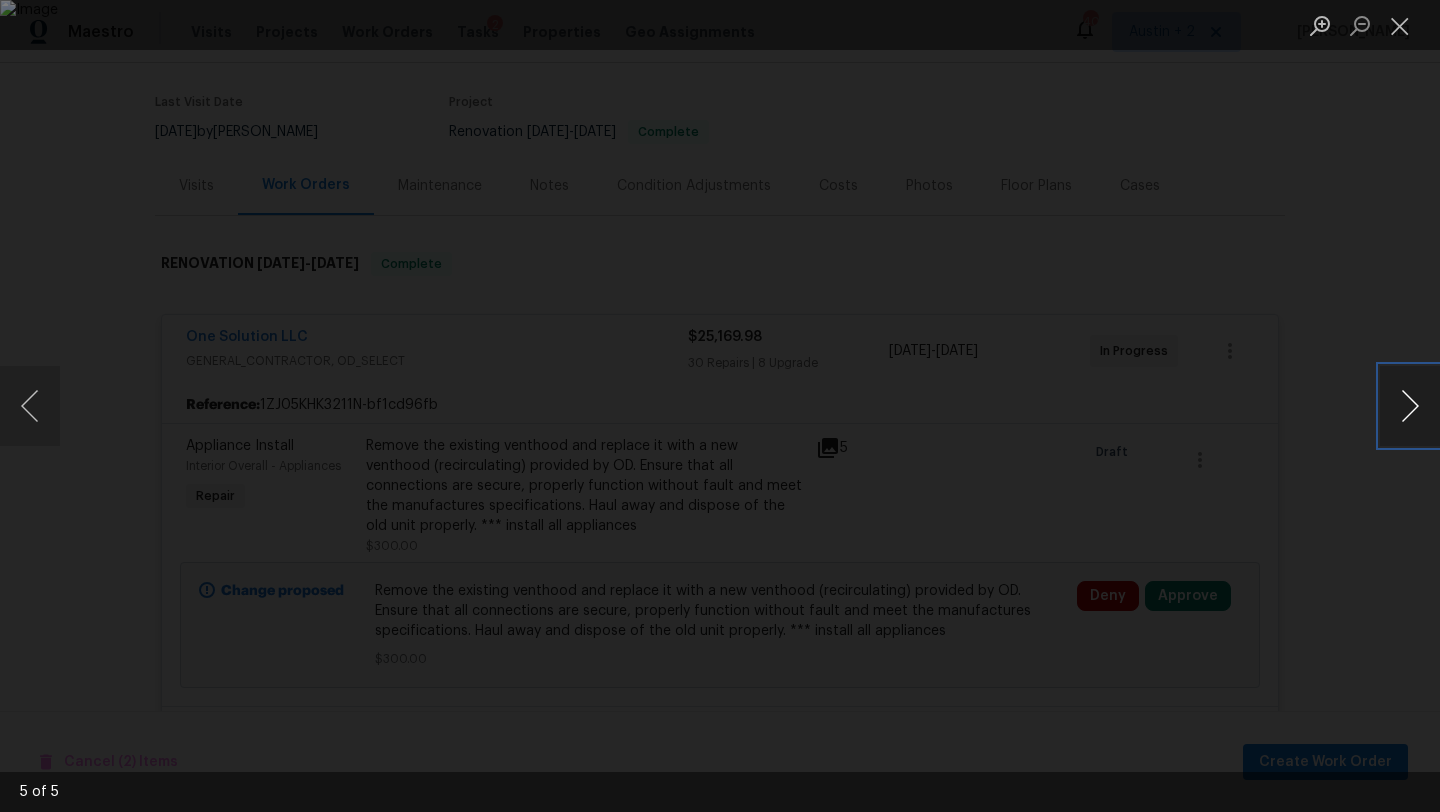 click at bounding box center [1410, 406] 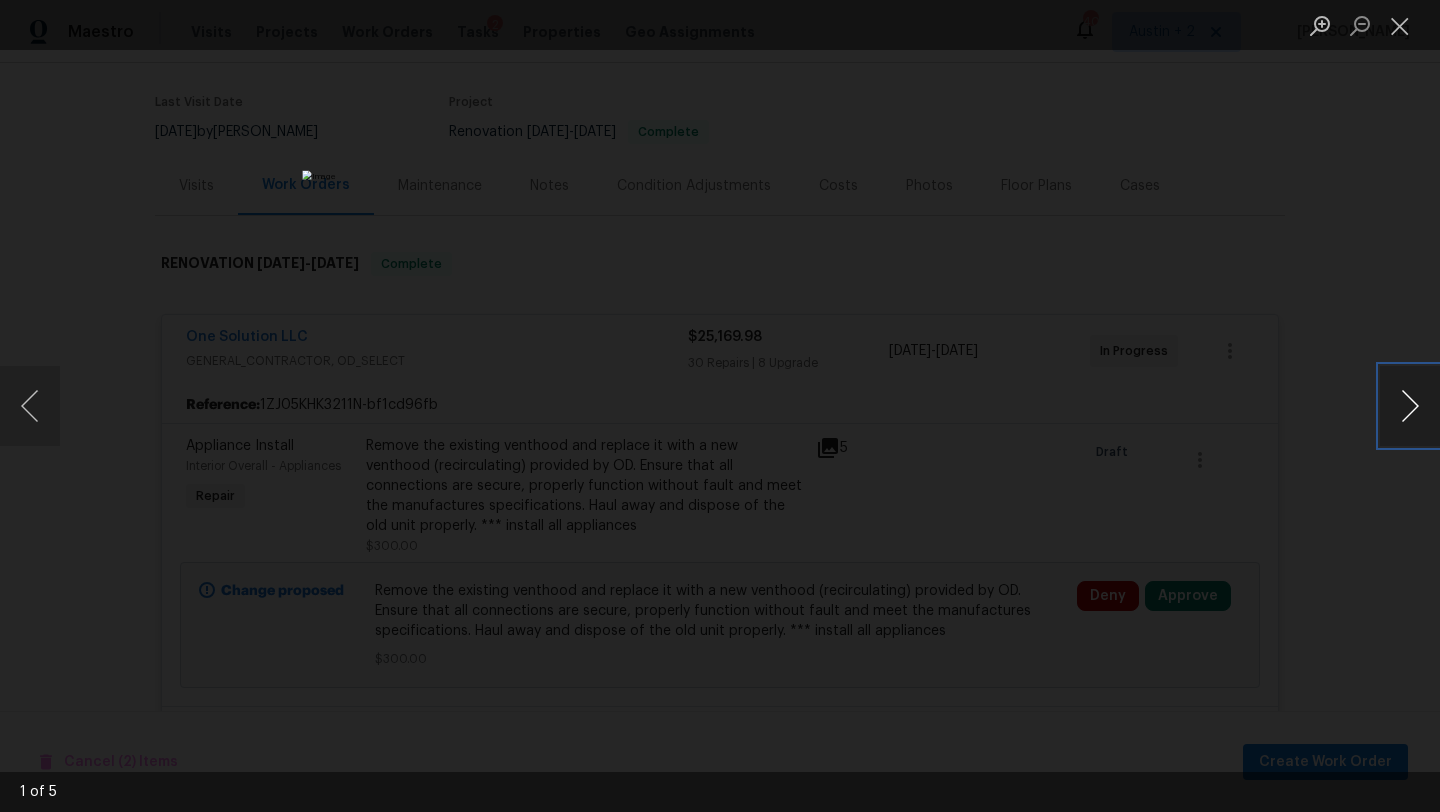 click at bounding box center (1410, 406) 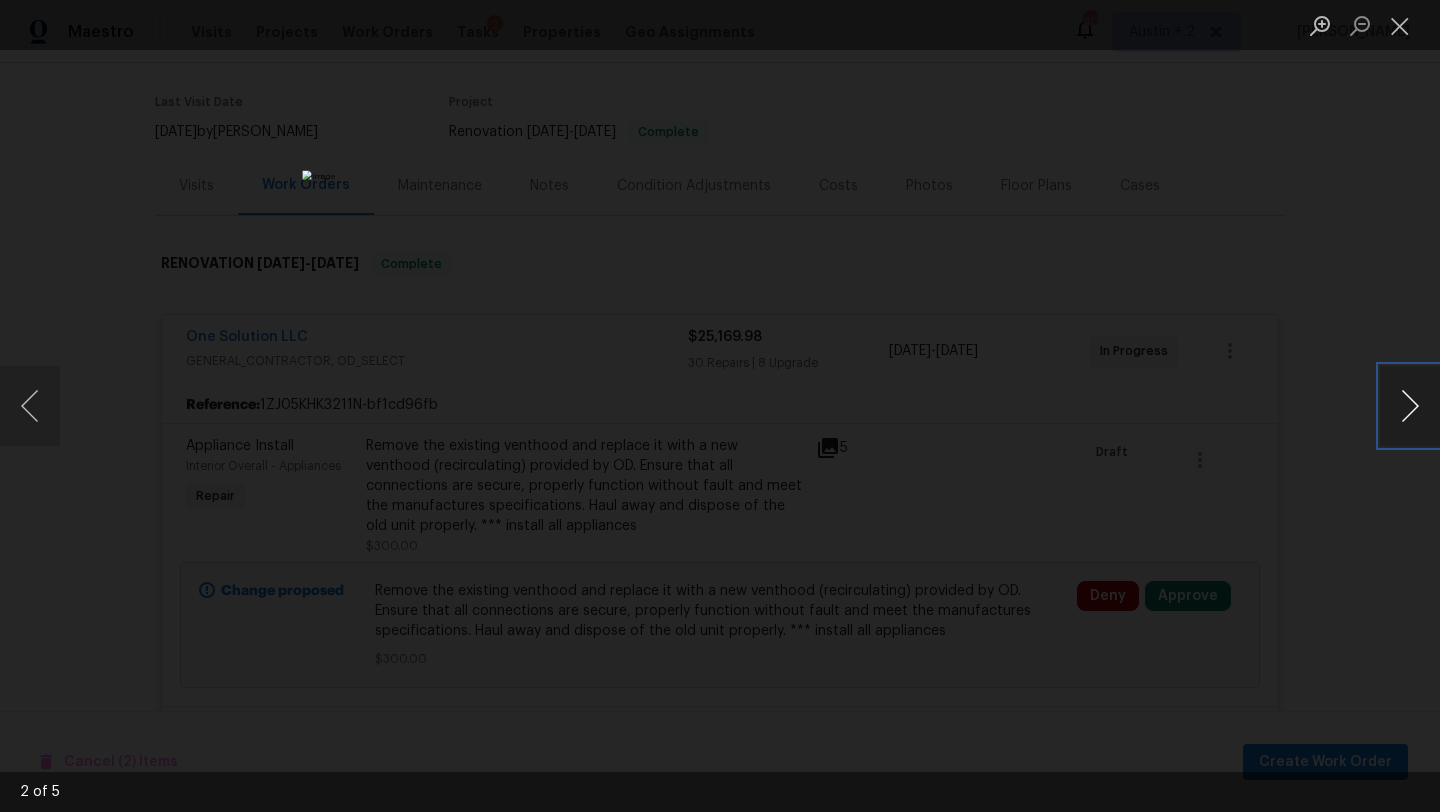 click at bounding box center (1410, 406) 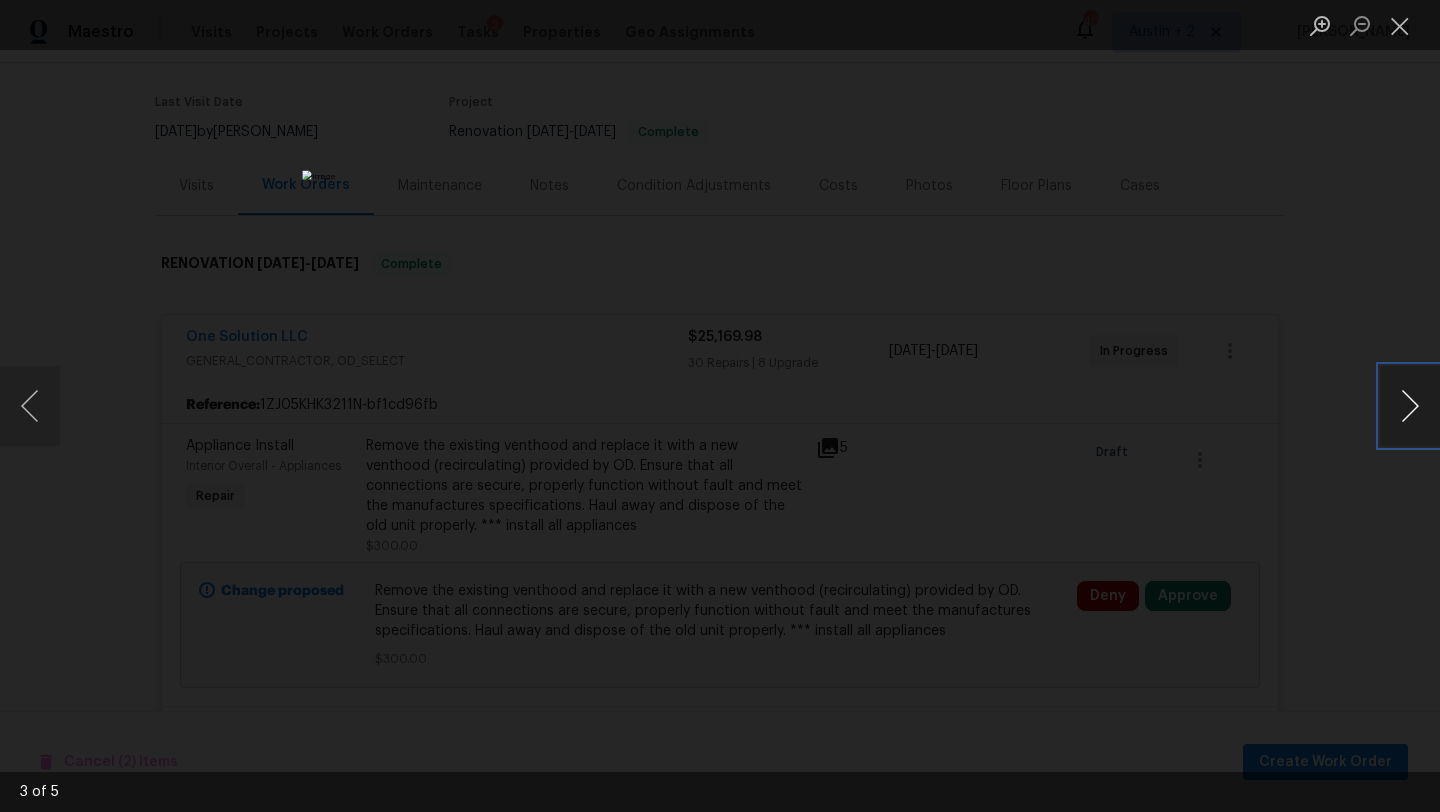 click at bounding box center [1410, 406] 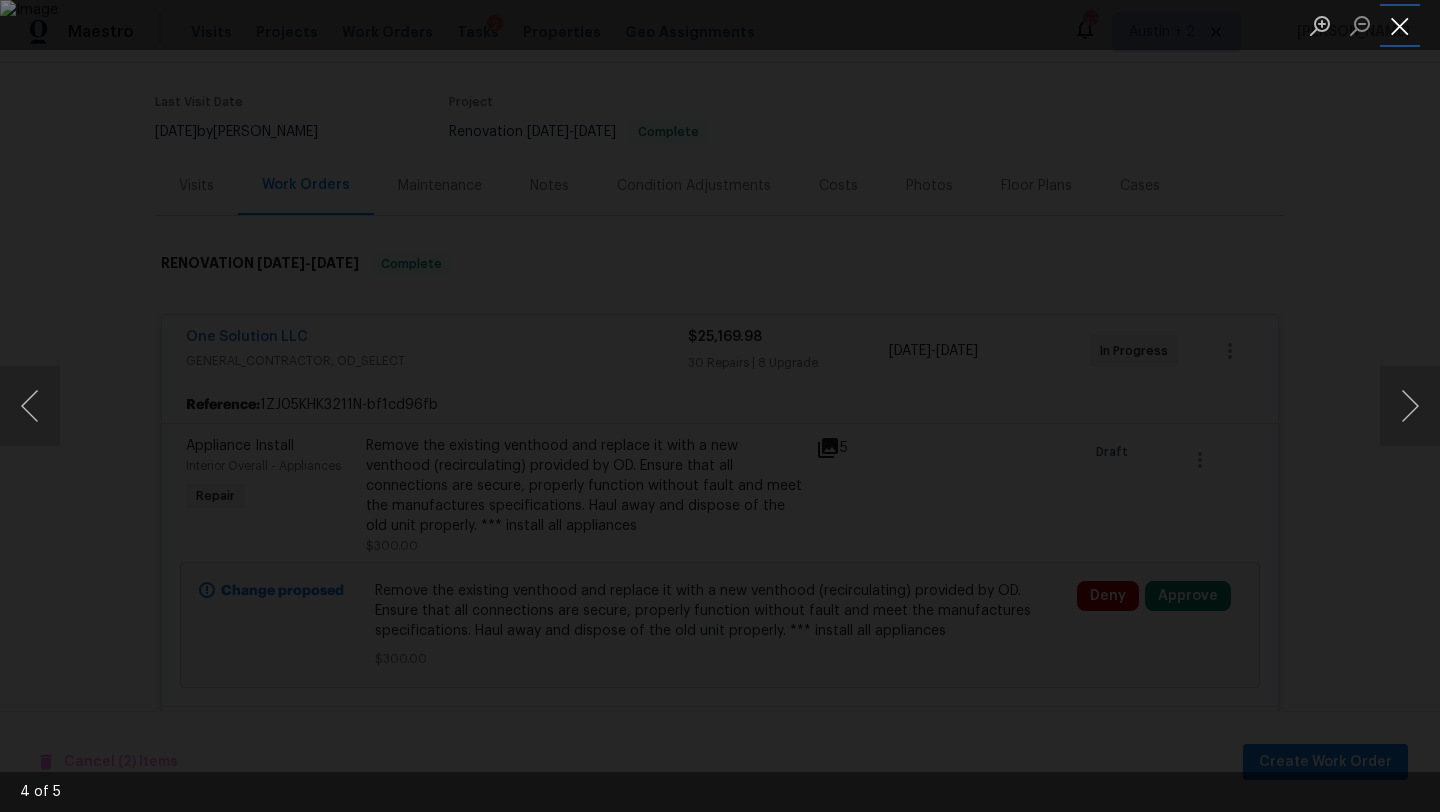 click at bounding box center [1400, 25] 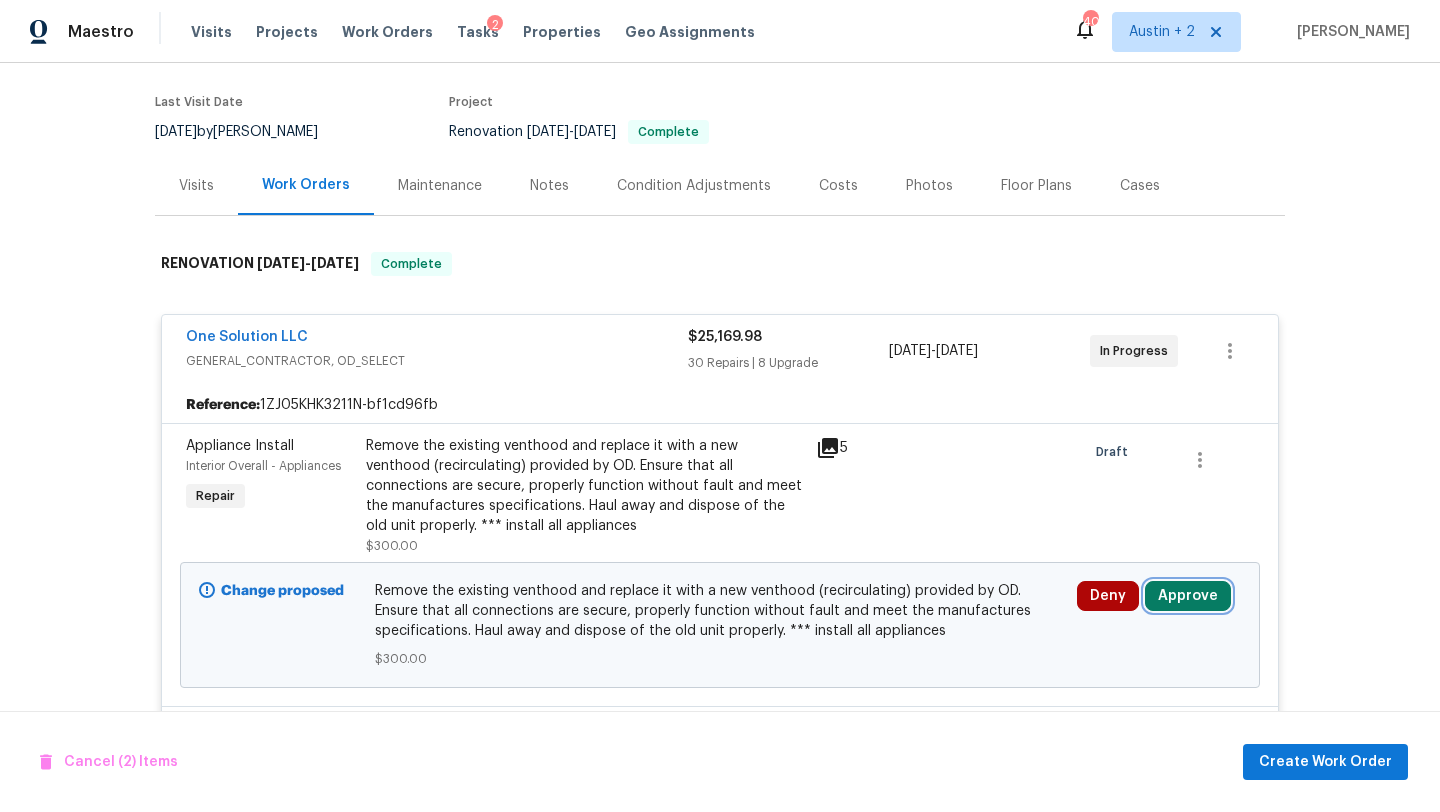 click on "Approve" at bounding box center (1188, 596) 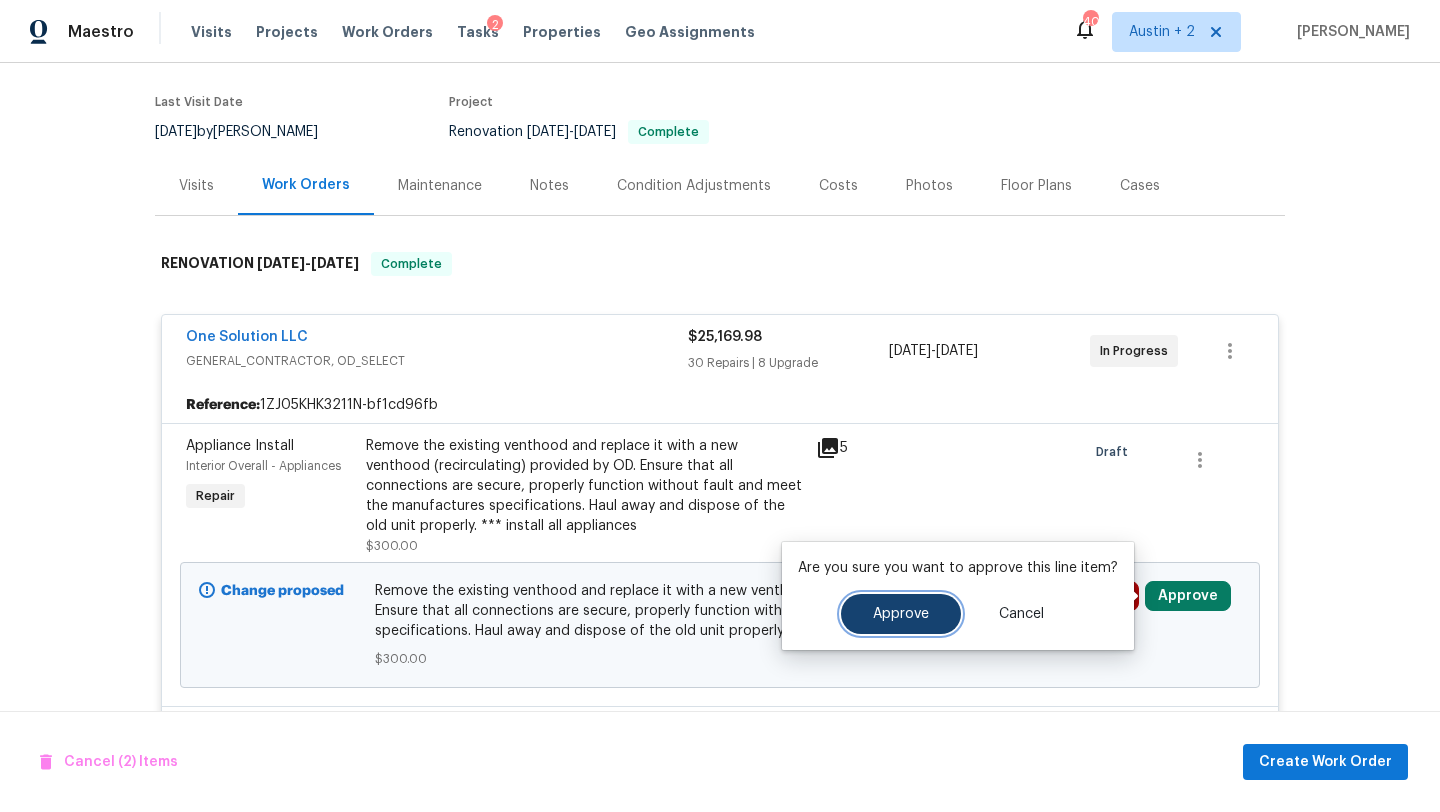 click on "Approve" at bounding box center (901, 614) 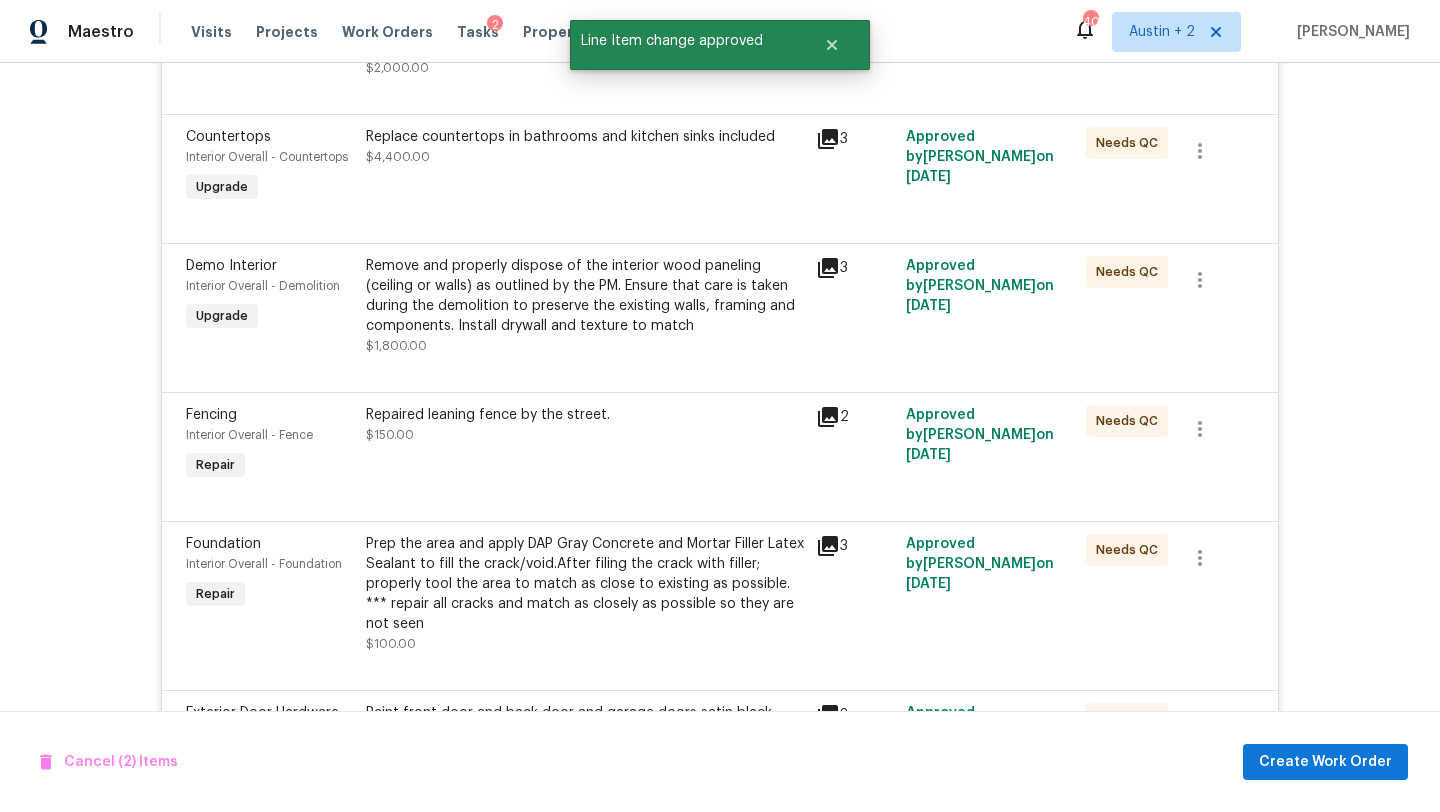 scroll, scrollTop: 0, scrollLeft: 0, axis: both 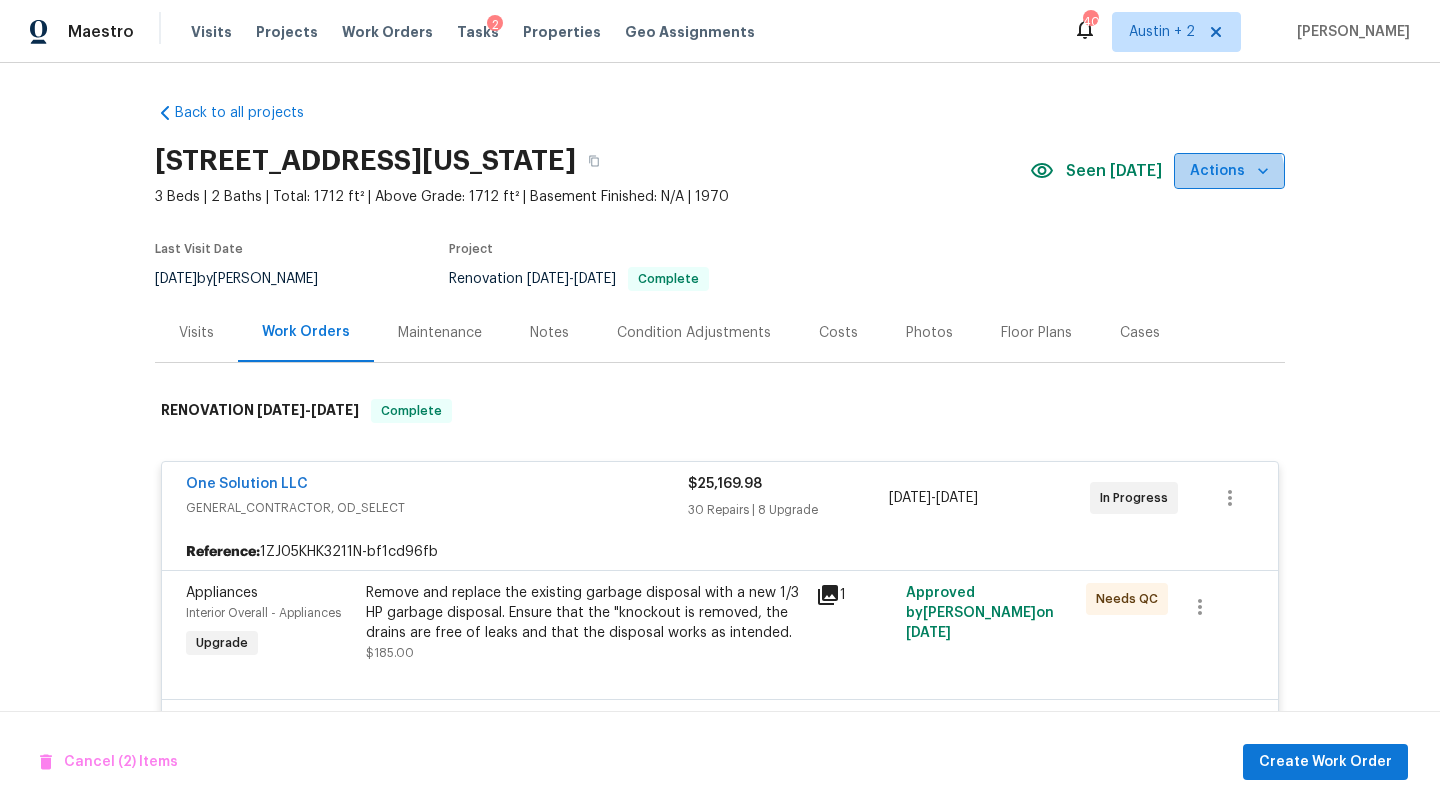click on "Actions" at bounding box center (1229, 171) 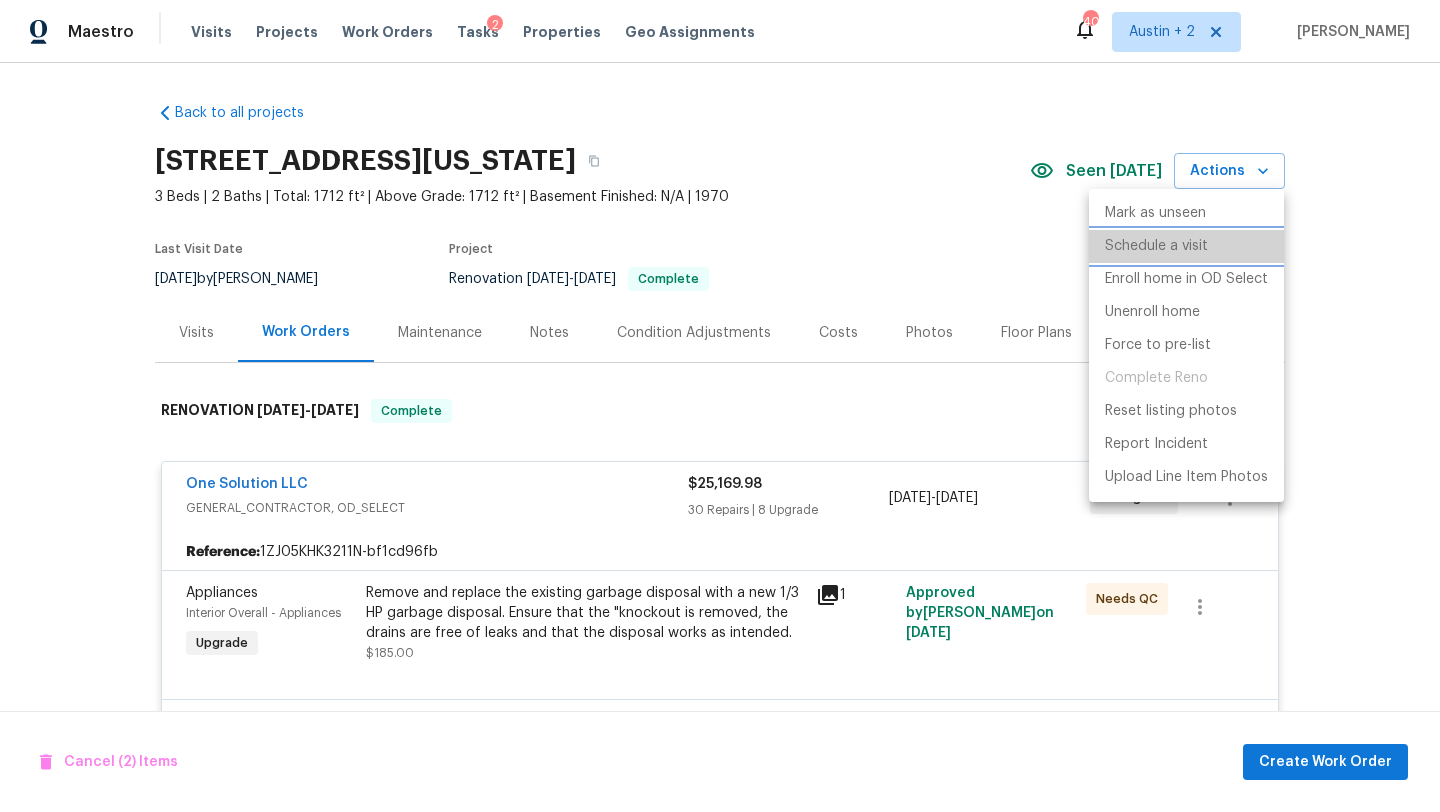 click on "Schedule a visit" at bounding box center [1156, 246] 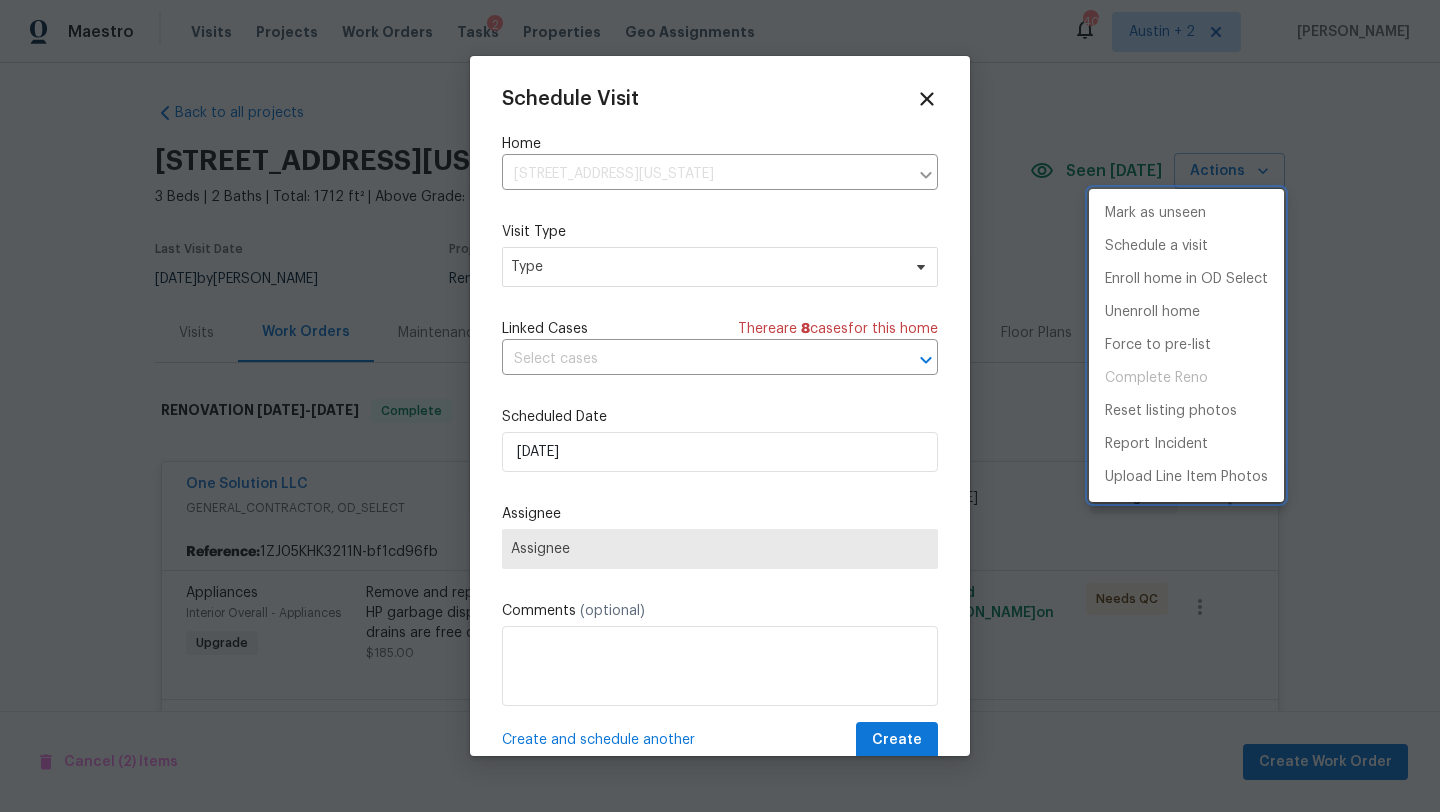 click at bounding box center (720, 406) 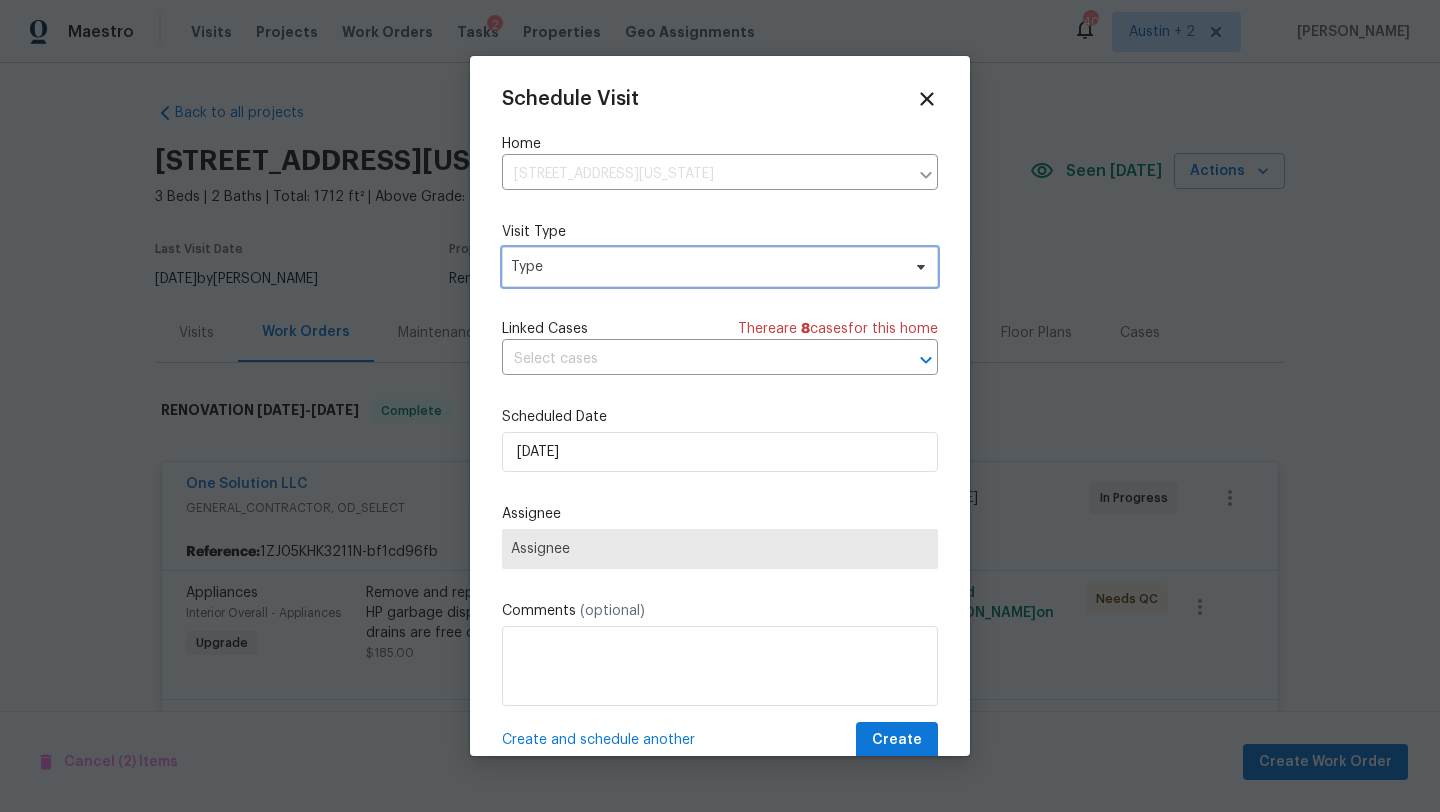 click on "Type" at bounding box center [705, 267] 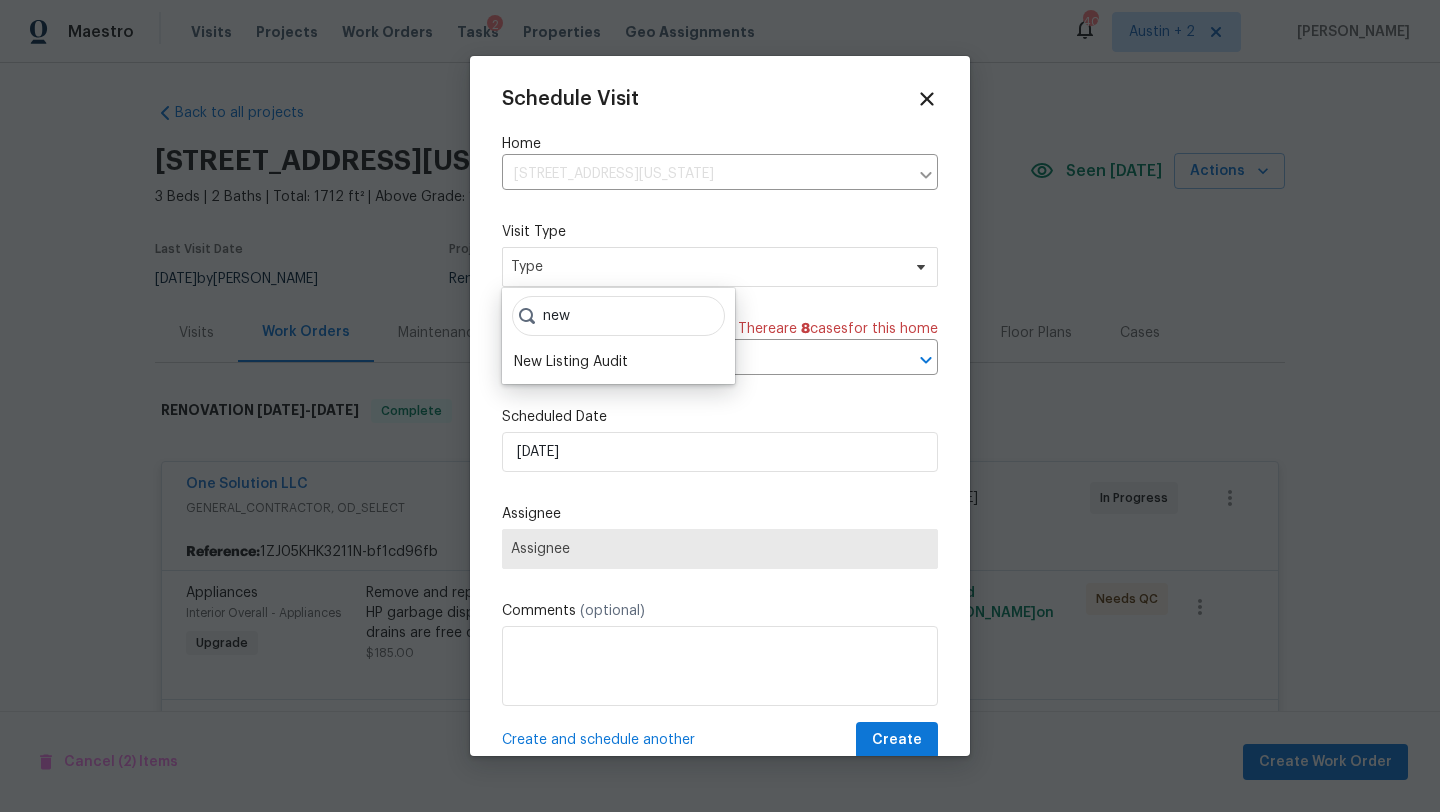 type on "new" 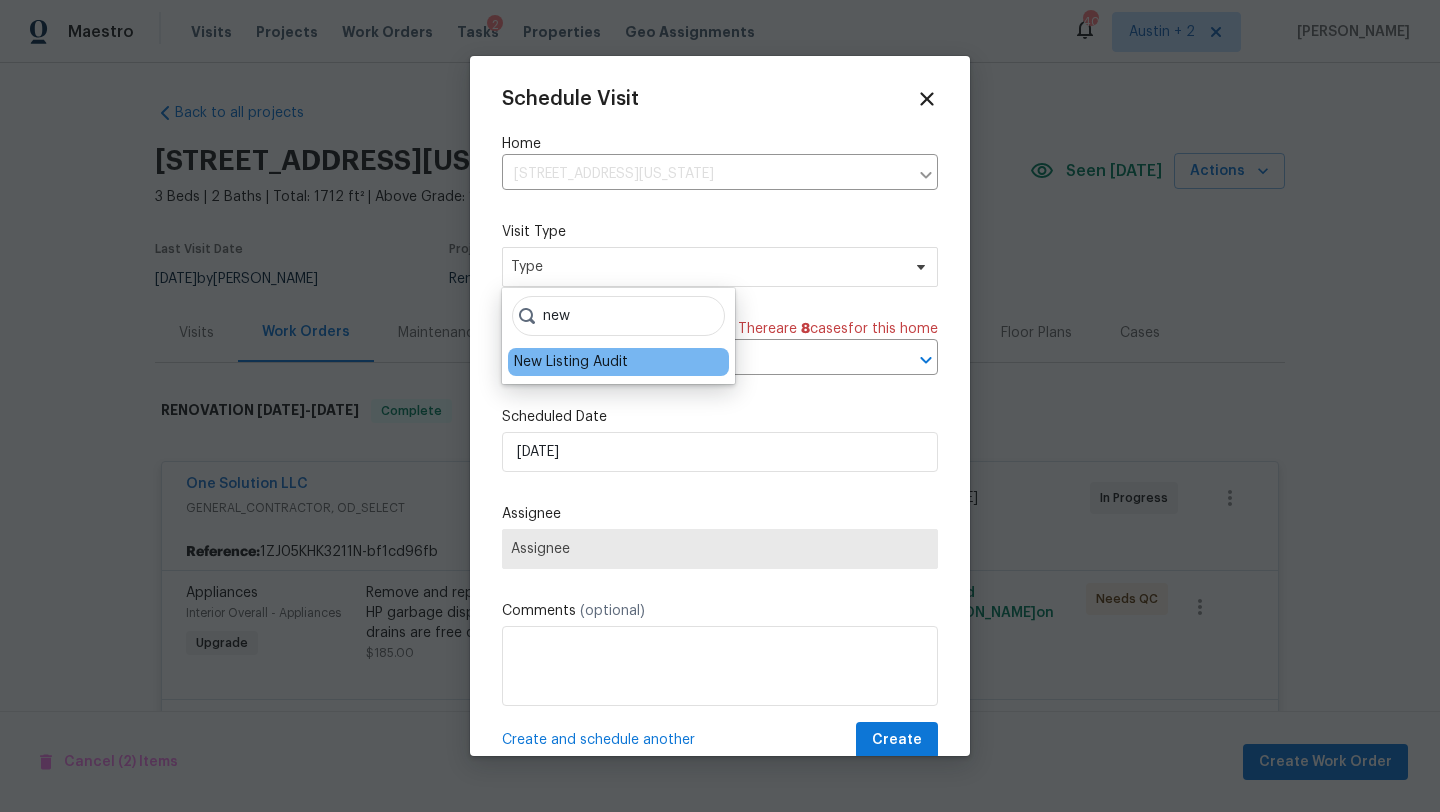 click on "New Listing Audit" at bounding box center [571, 362] 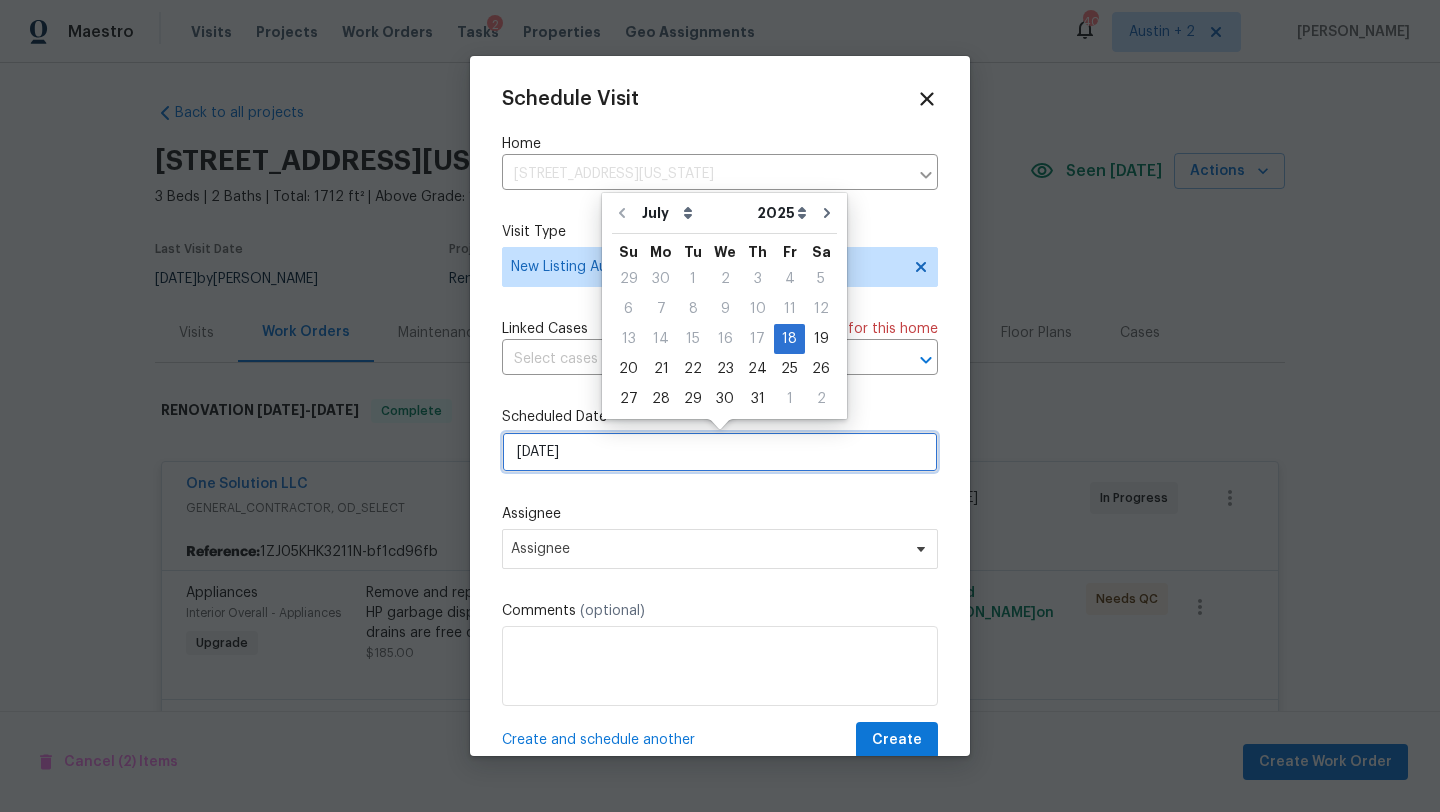 click on "7/18/2025" at bounding box center [720, 452] 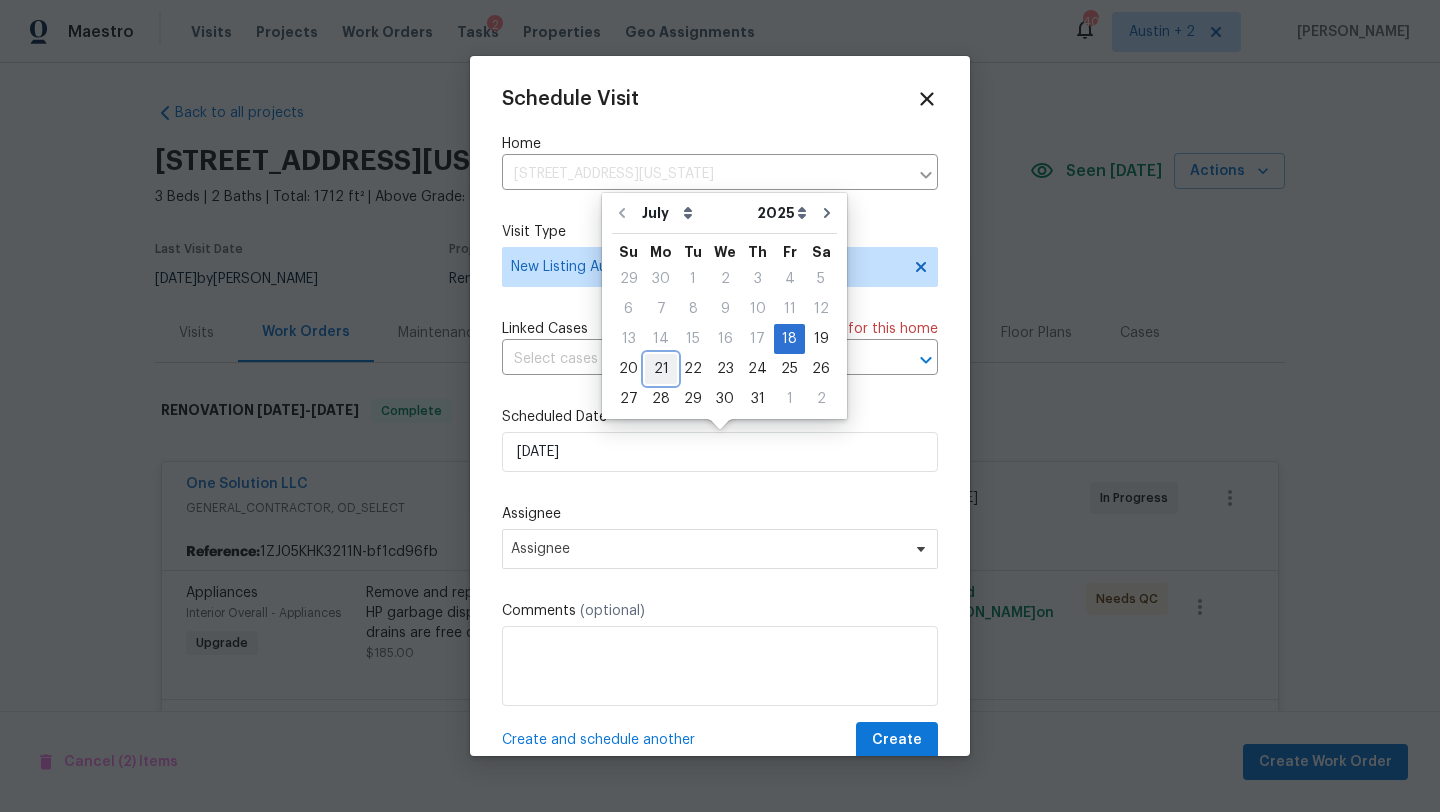 click on "21" at bounding box center (661, 369) 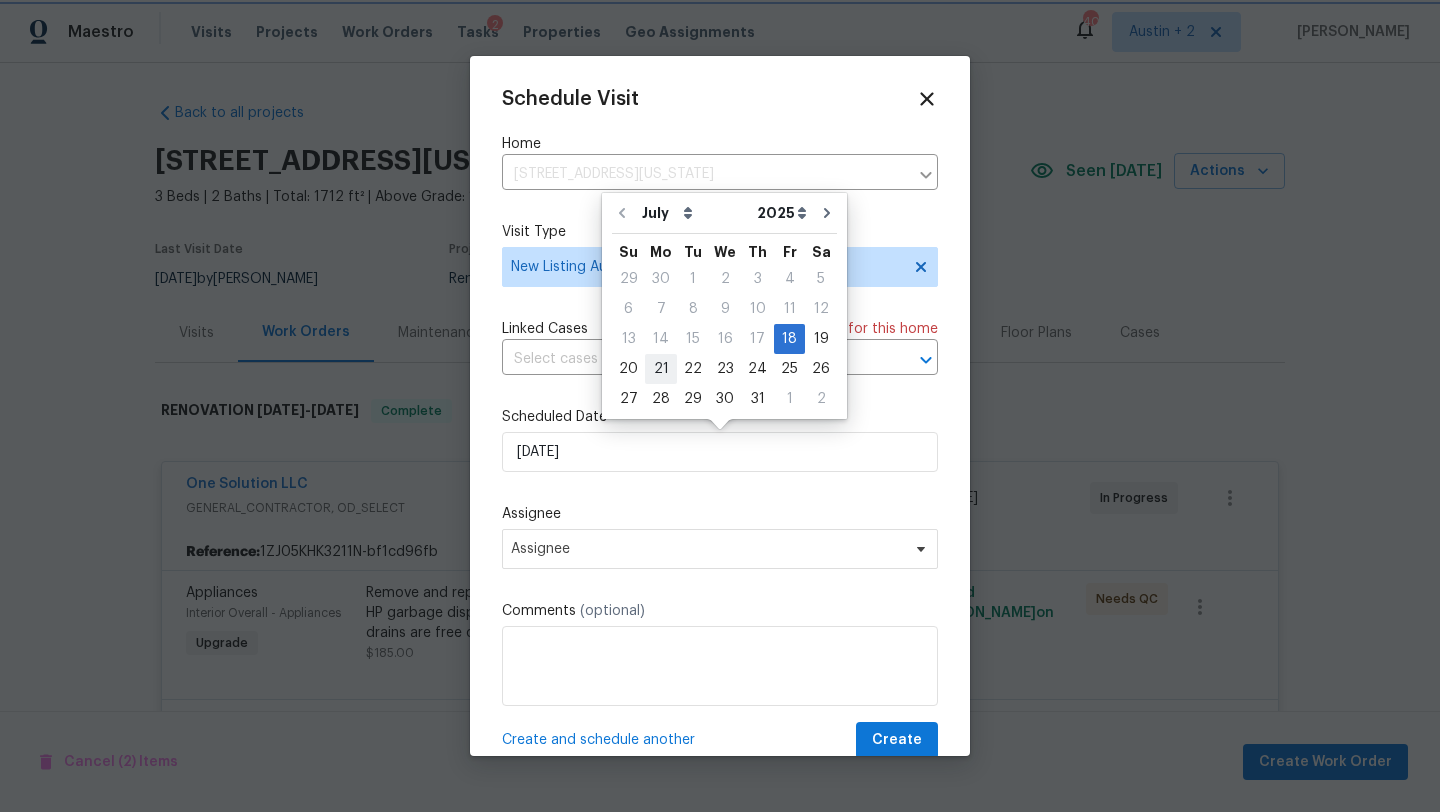 type on "7/21/2025" 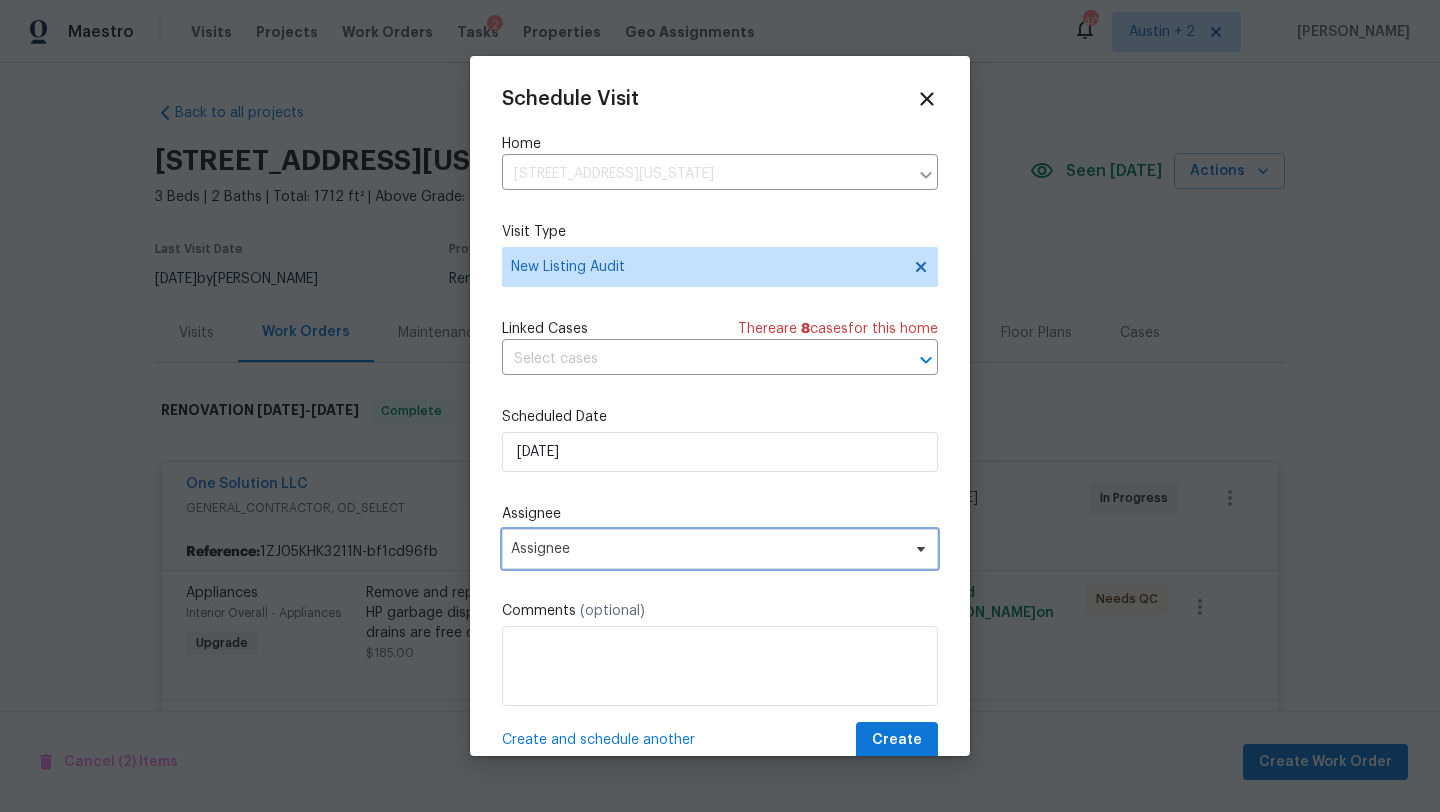 click on "Assignee" at bounding box center (707, 549) 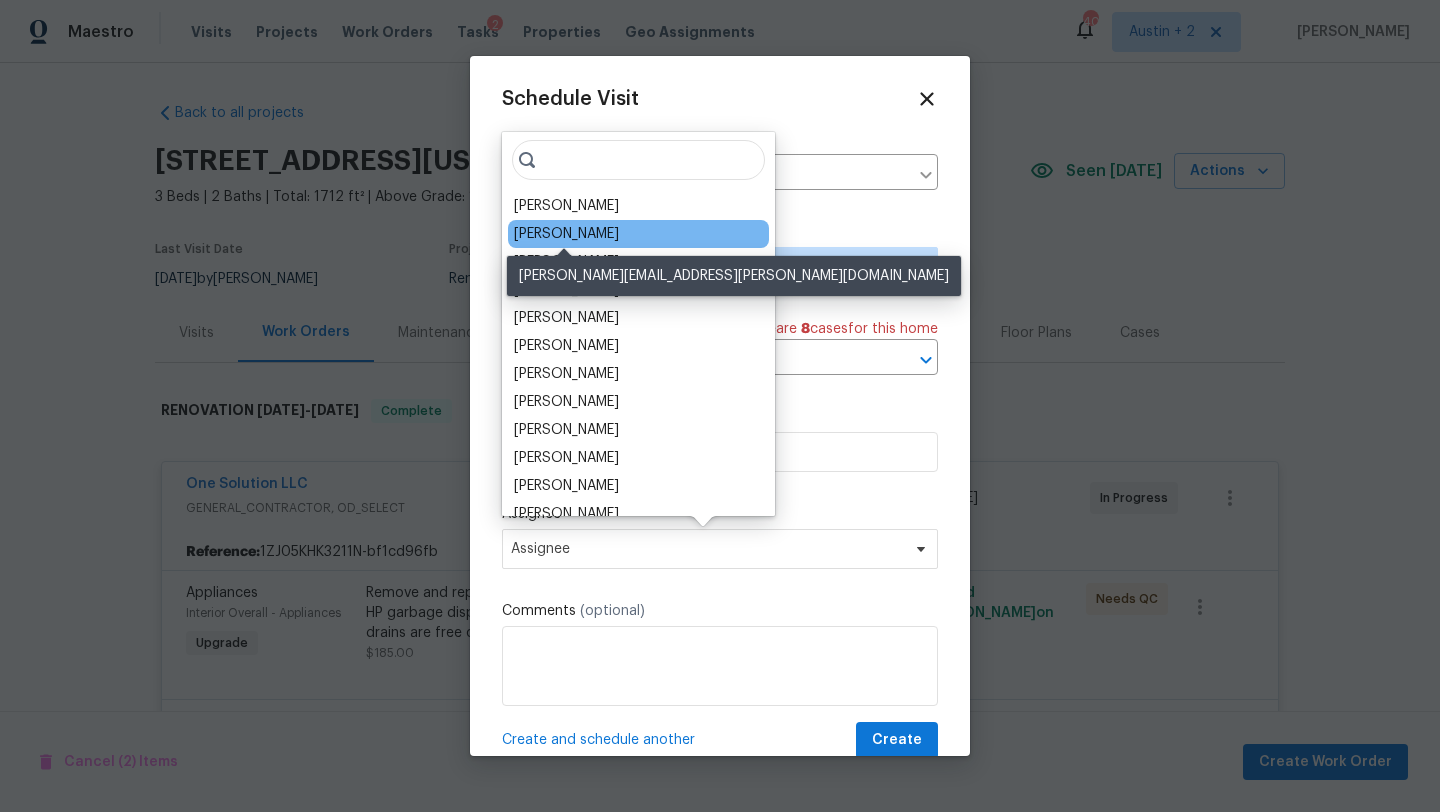 click on "[PERSON_NAME]" at bounding box center (566, 234) 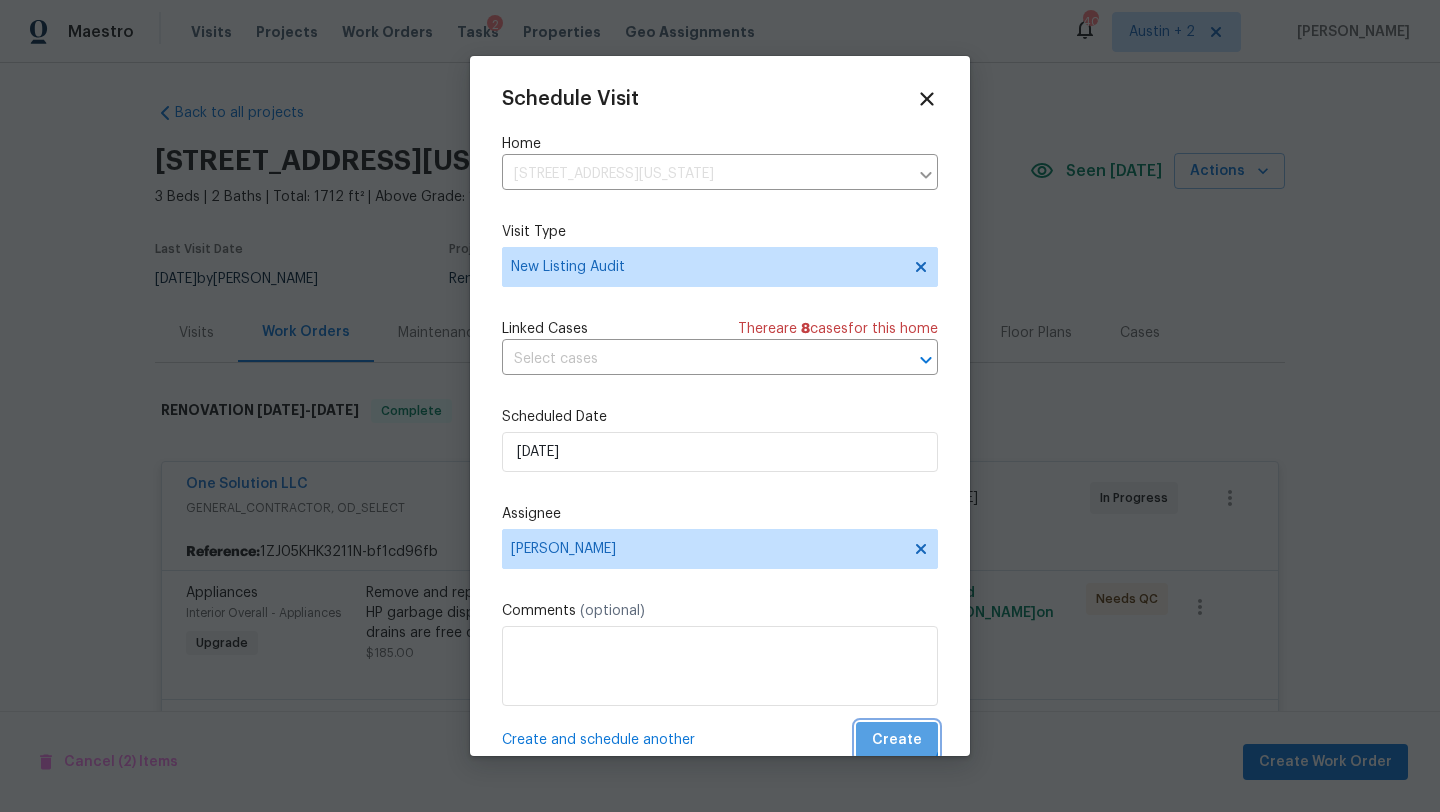 click on "Create" at bounding box center (897, 740) 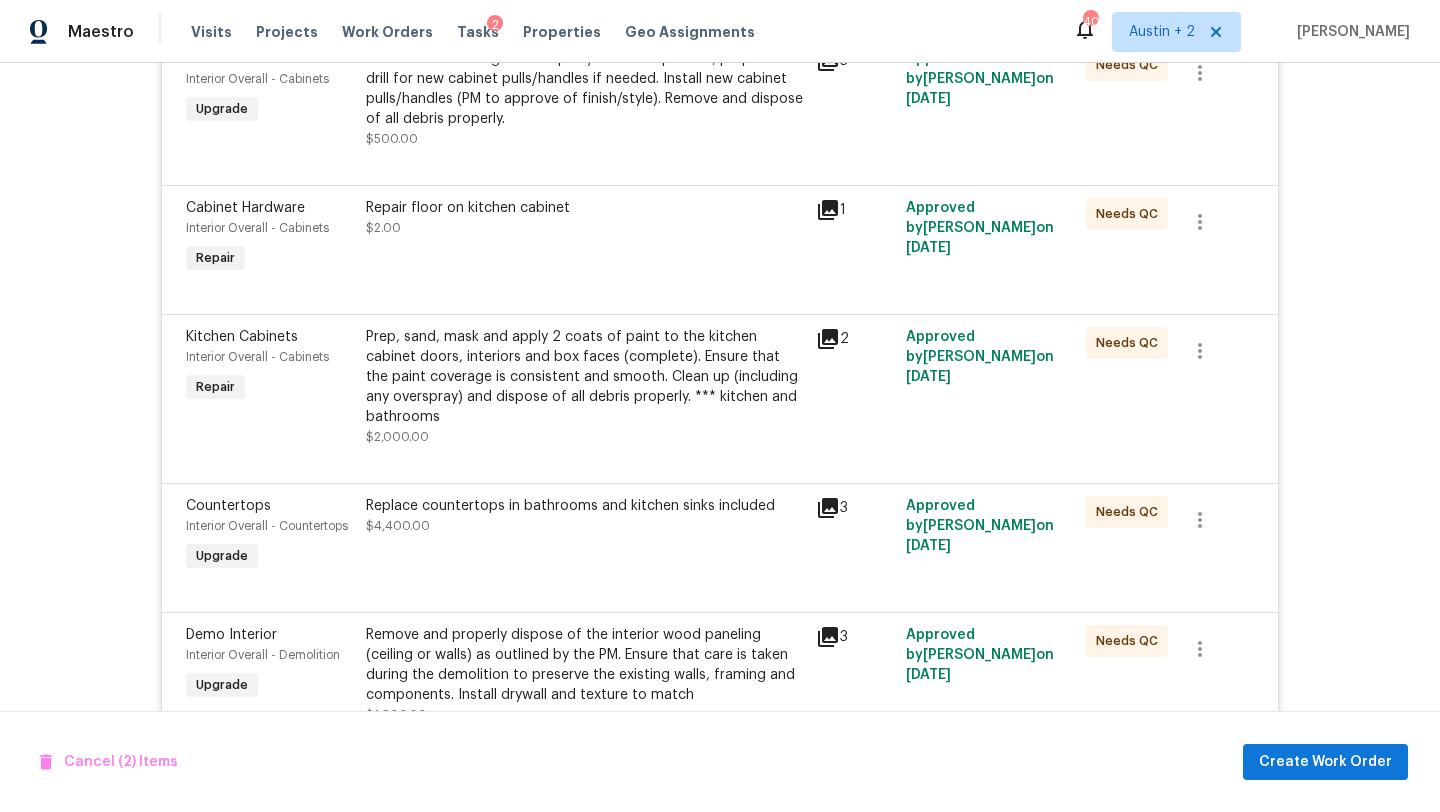 scroll, scrollTop: 0, scrollLeft: 0, axis: both 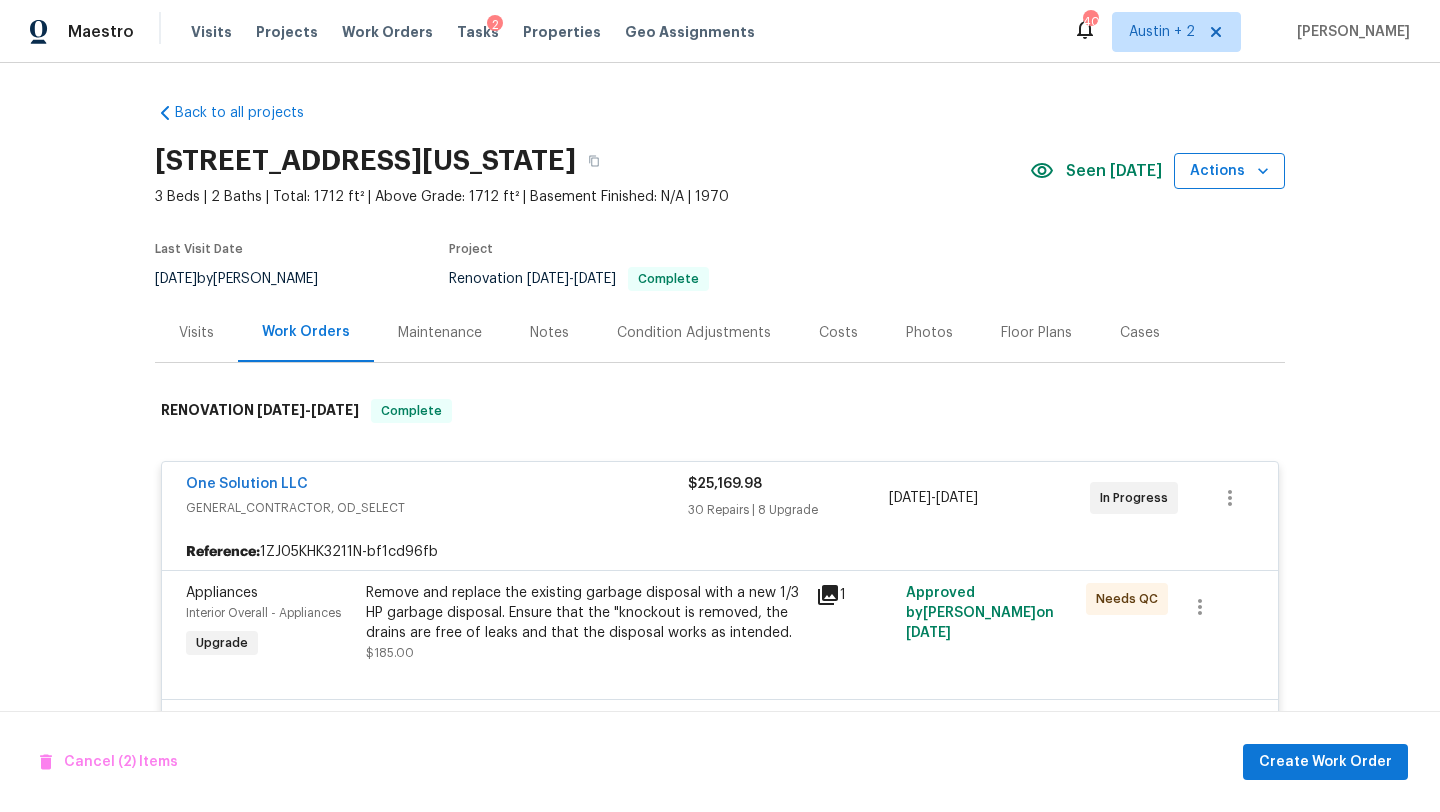click on "Actions" at bounding box center (1229, 171) 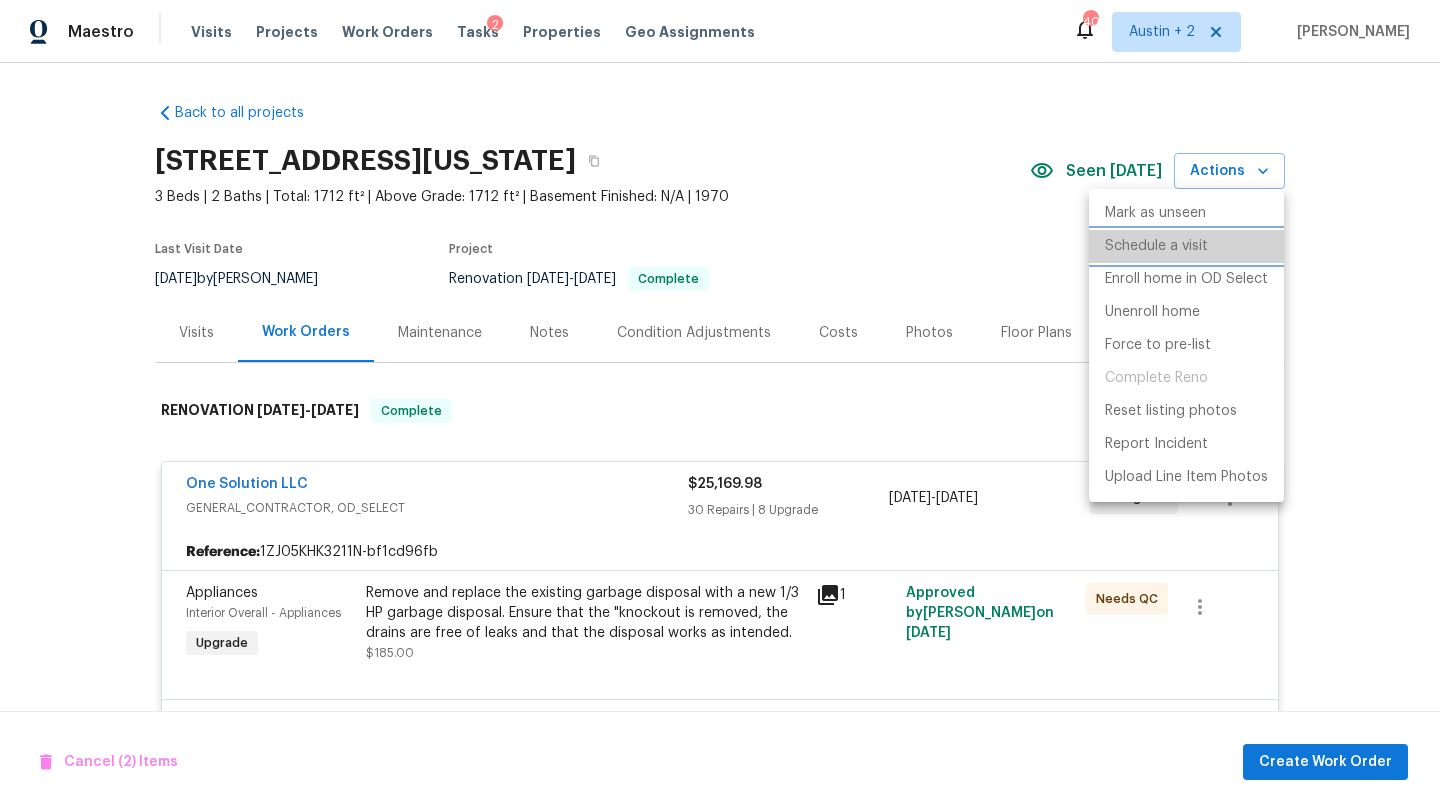 click on "Schedule a visit" at bounding box center (1156, 246) 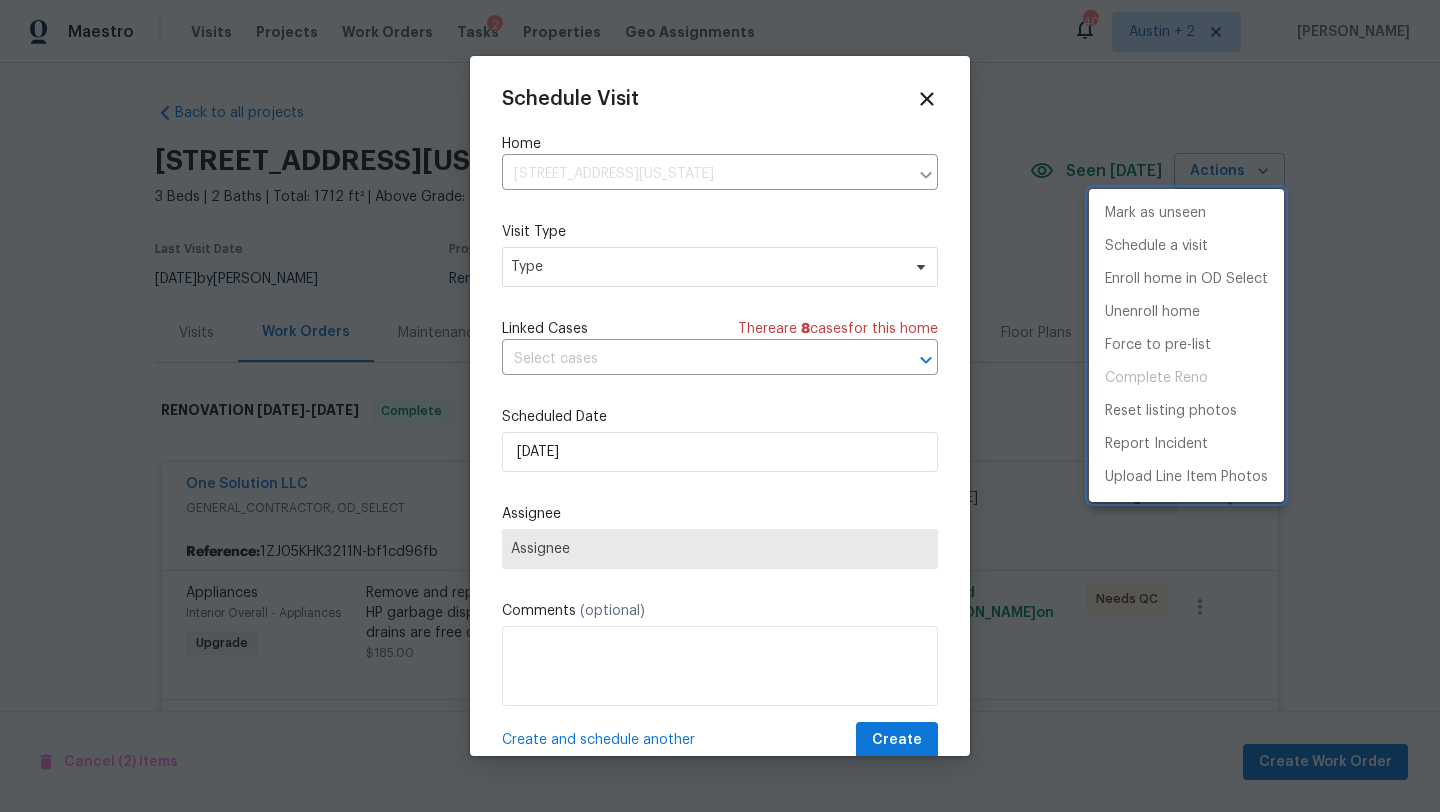 click at bounding box center (720, 406) 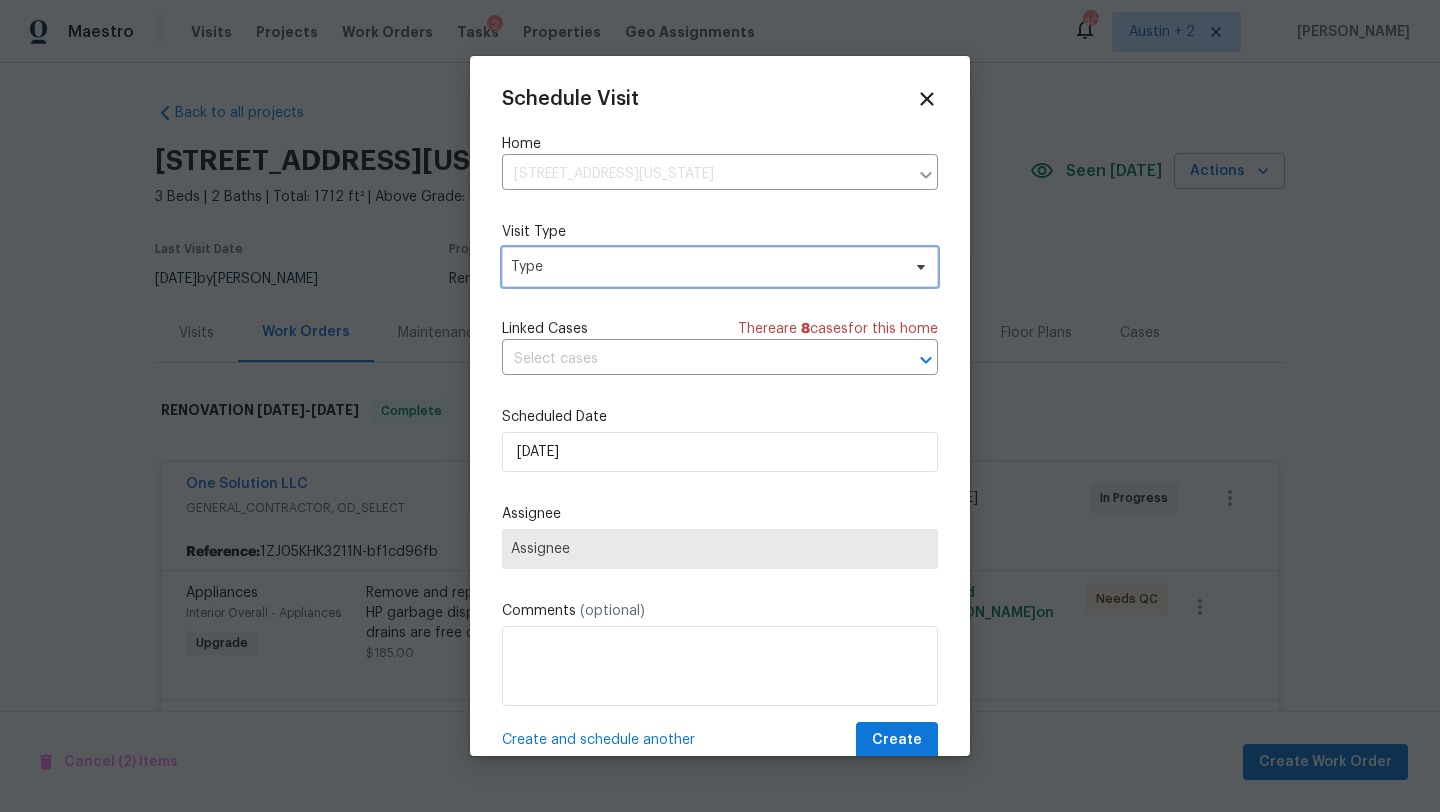 click on "Type" at bounding box center [705, 267] 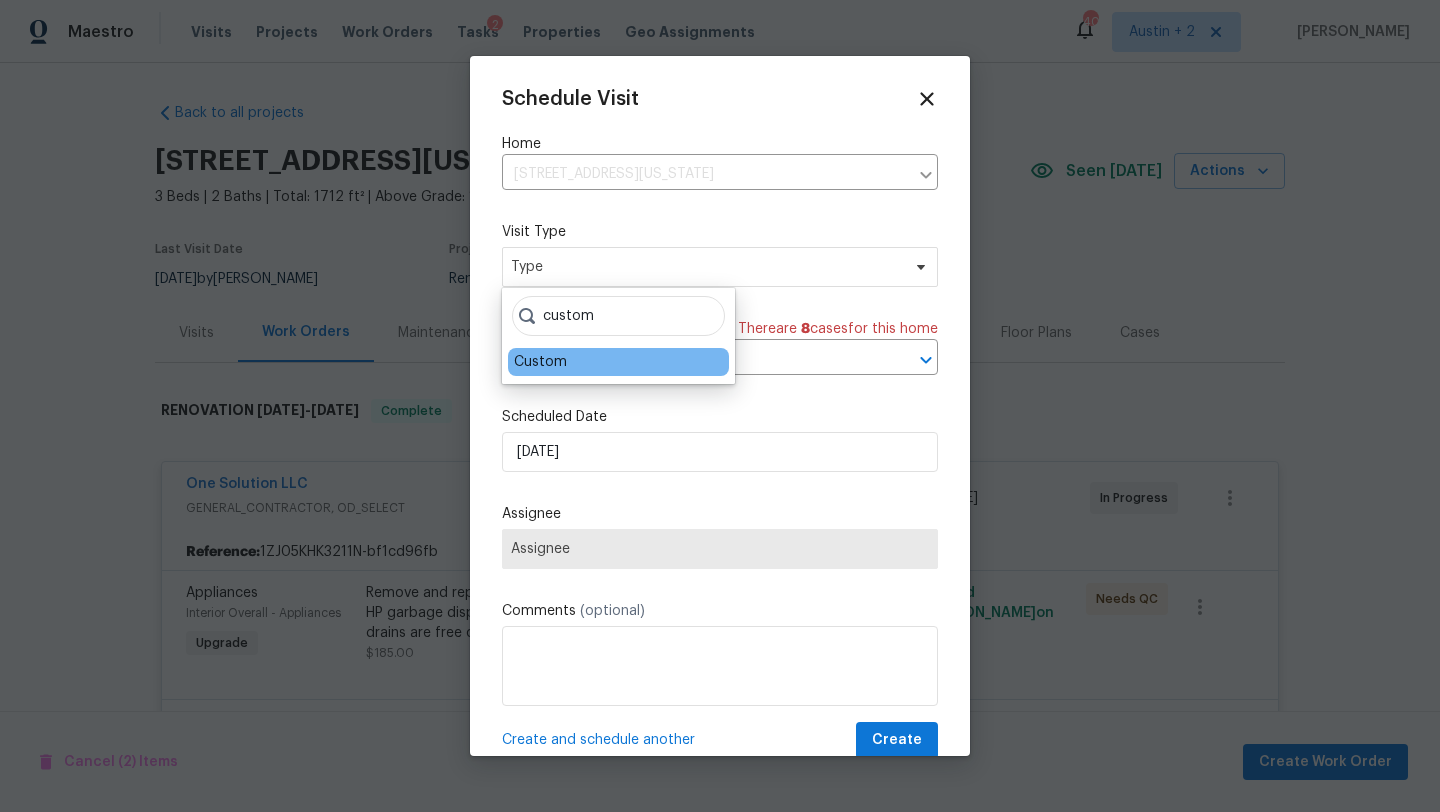 type on "custom" 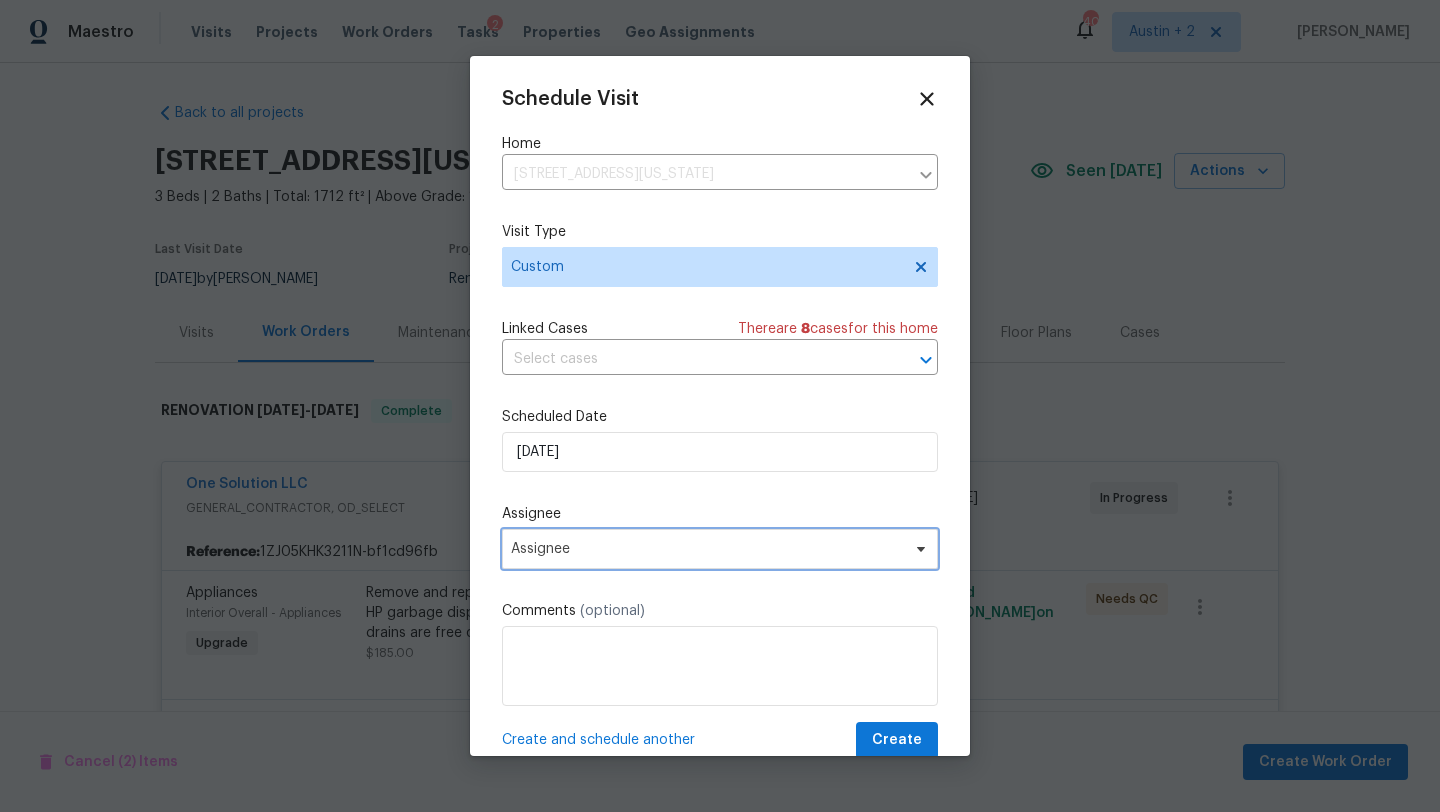 click on "Assignee" at bounding box center (707, 549) 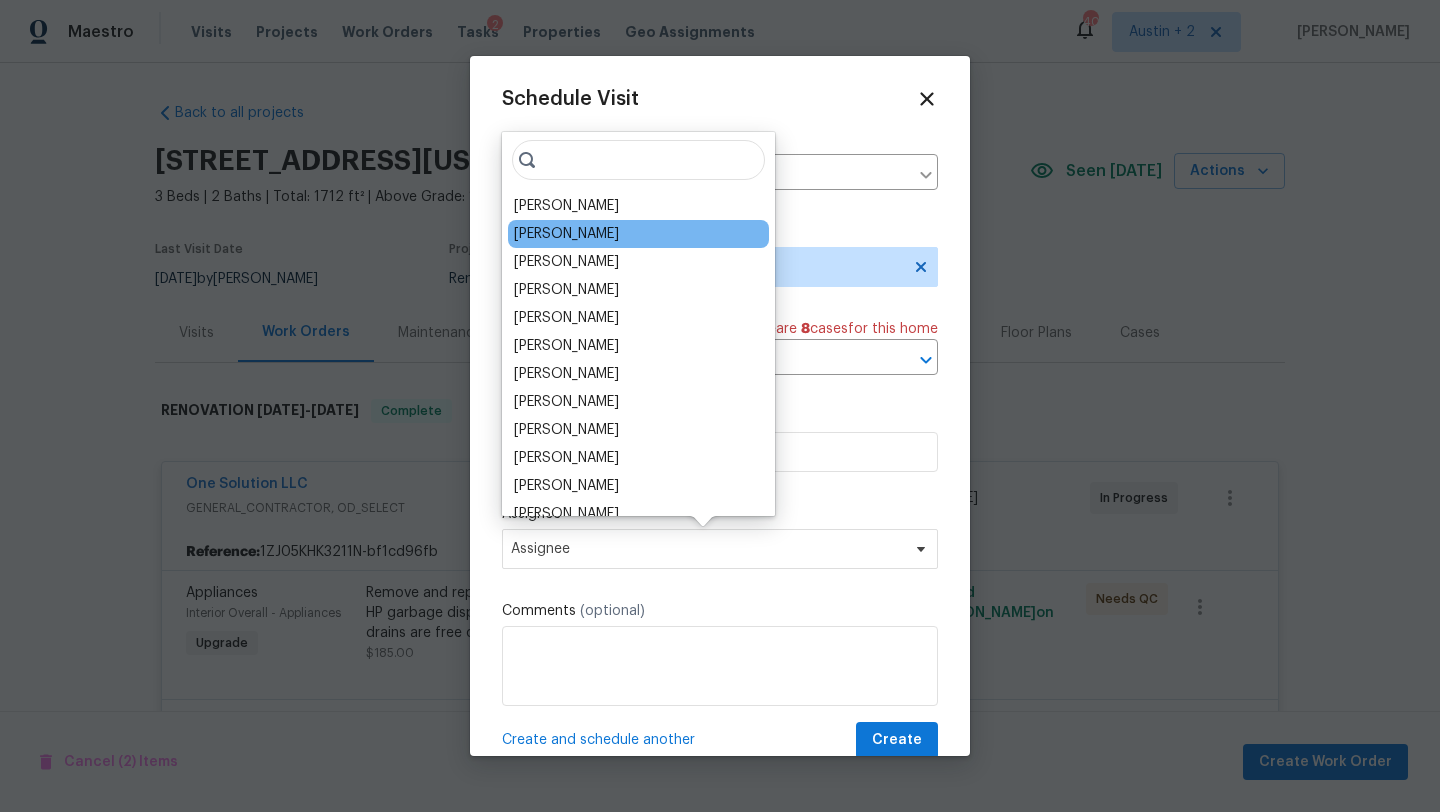 click on "[PERSON_NAME]" at bounding box center (566, 234) 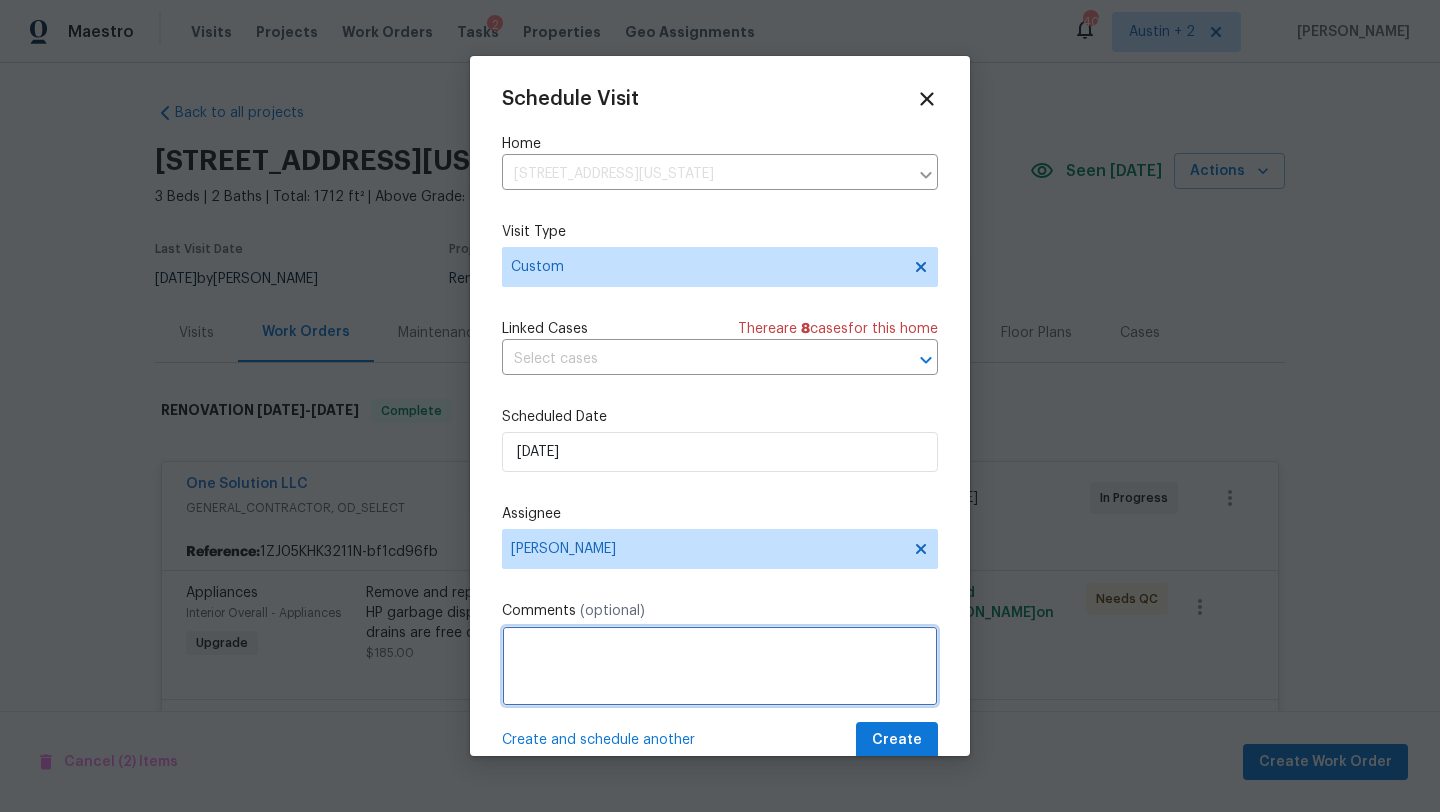 click at bounding box center (720, 666) 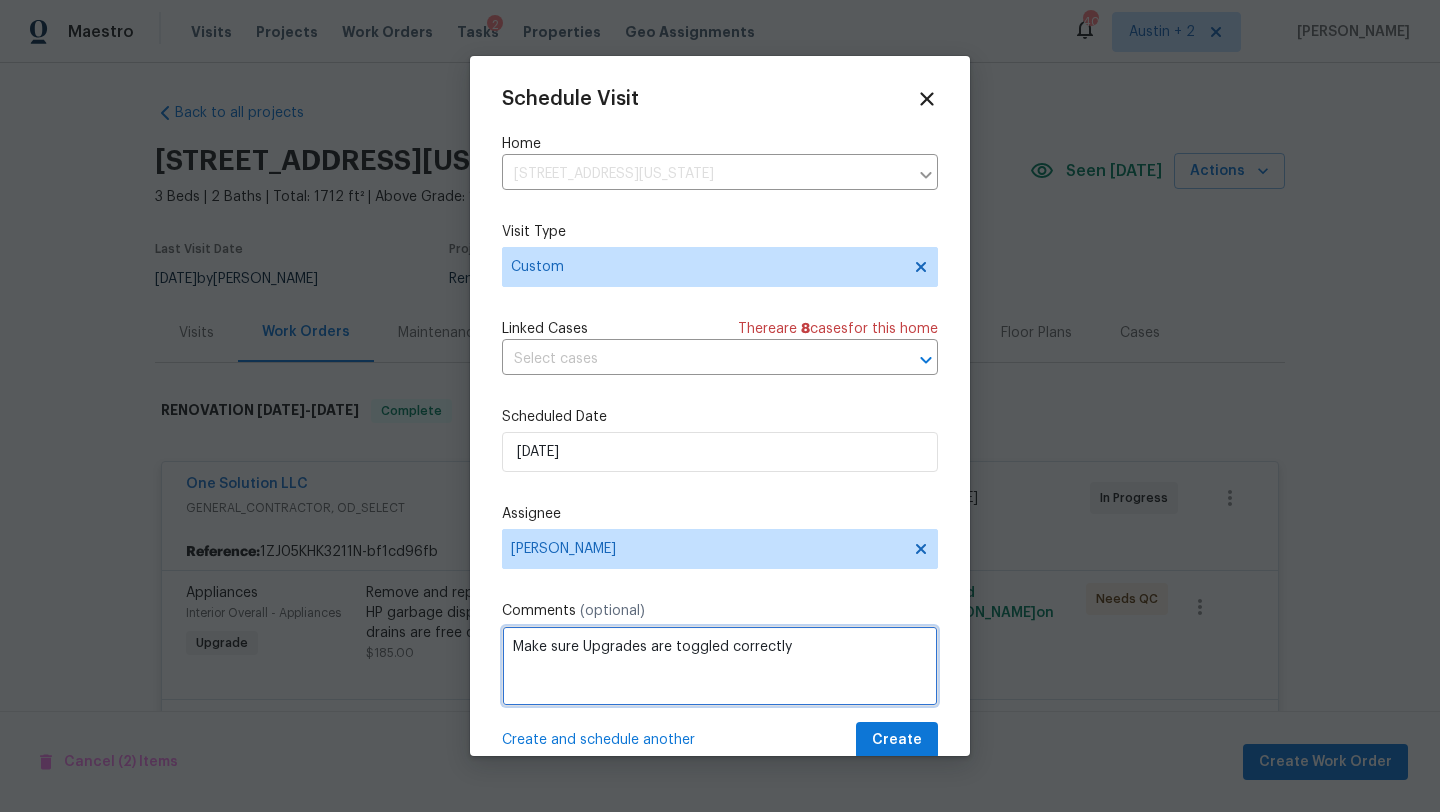 type on "Make sure Upgrades are toggled correctly" 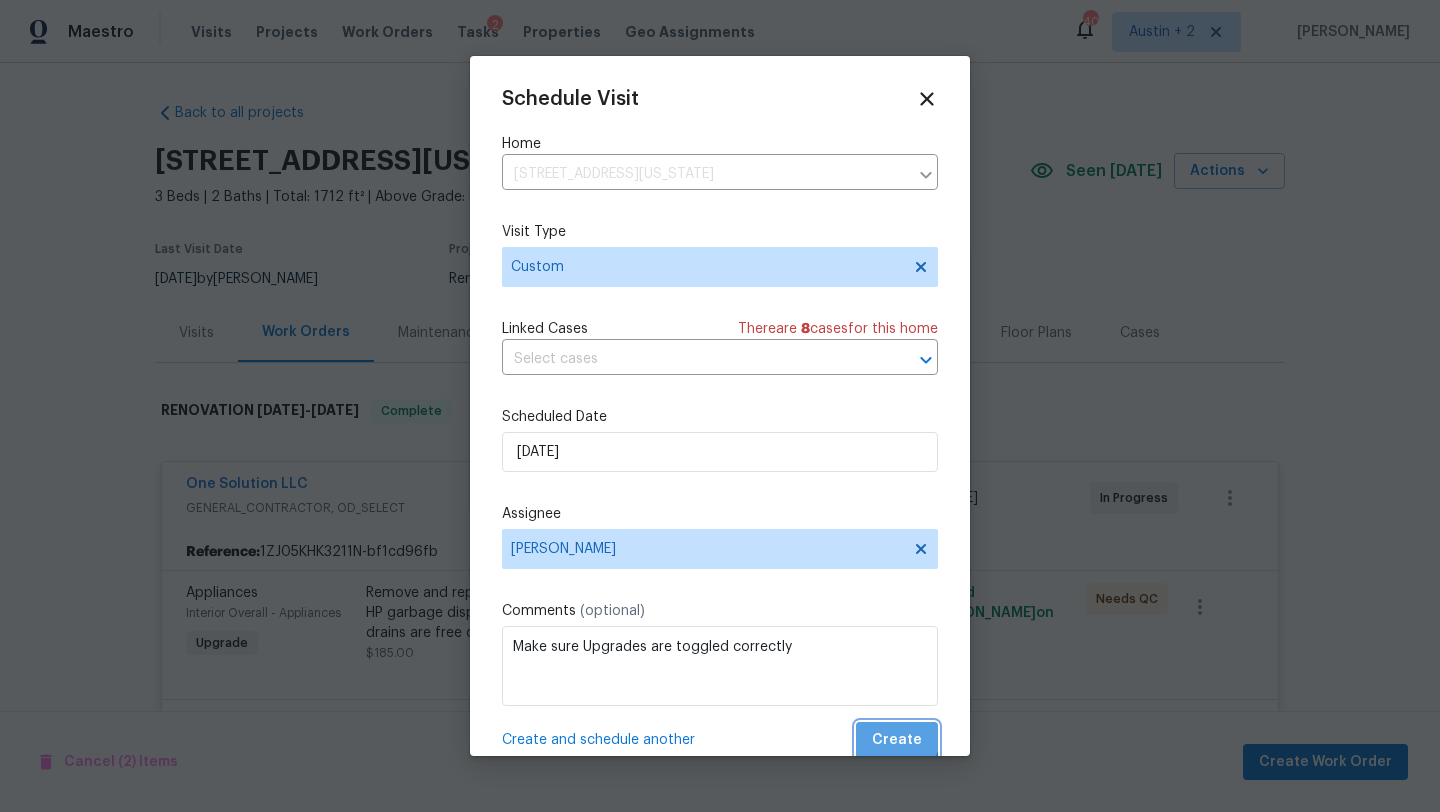 click on "Create" at bounding box center [897, 740] 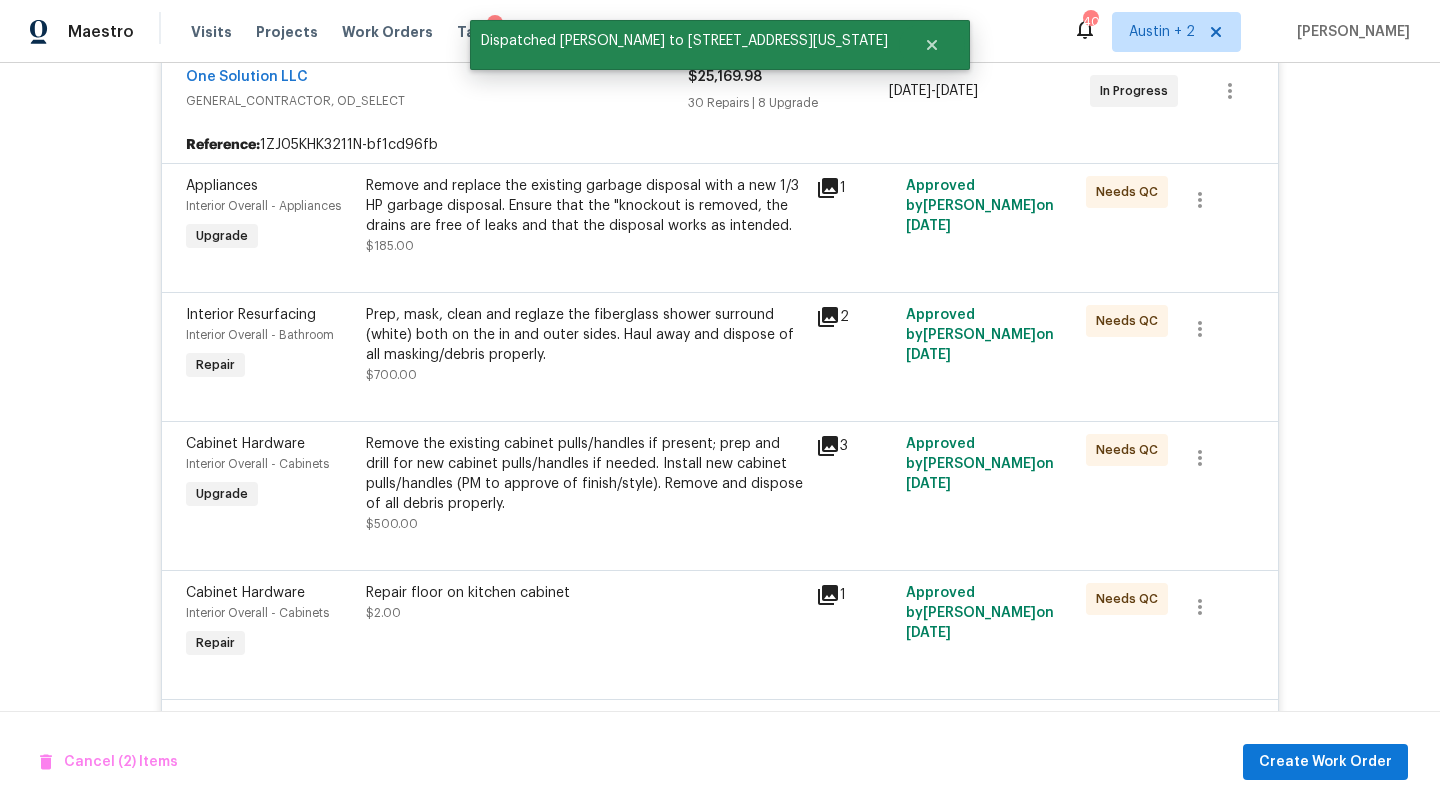 scroll, scrollTop: 0, scrollLeft: 0, axis: both 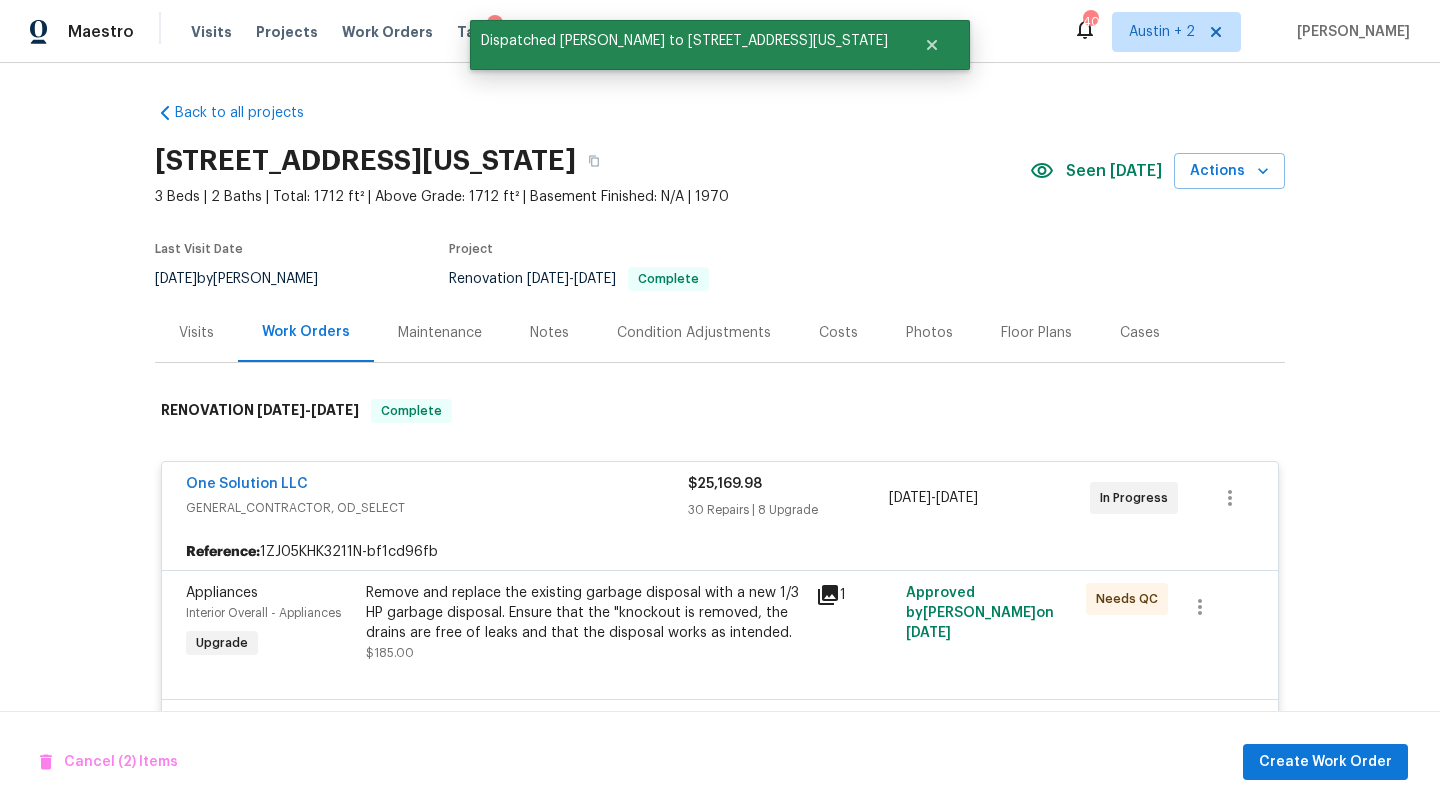 click on "Costs" at bounding box center [838, 332] 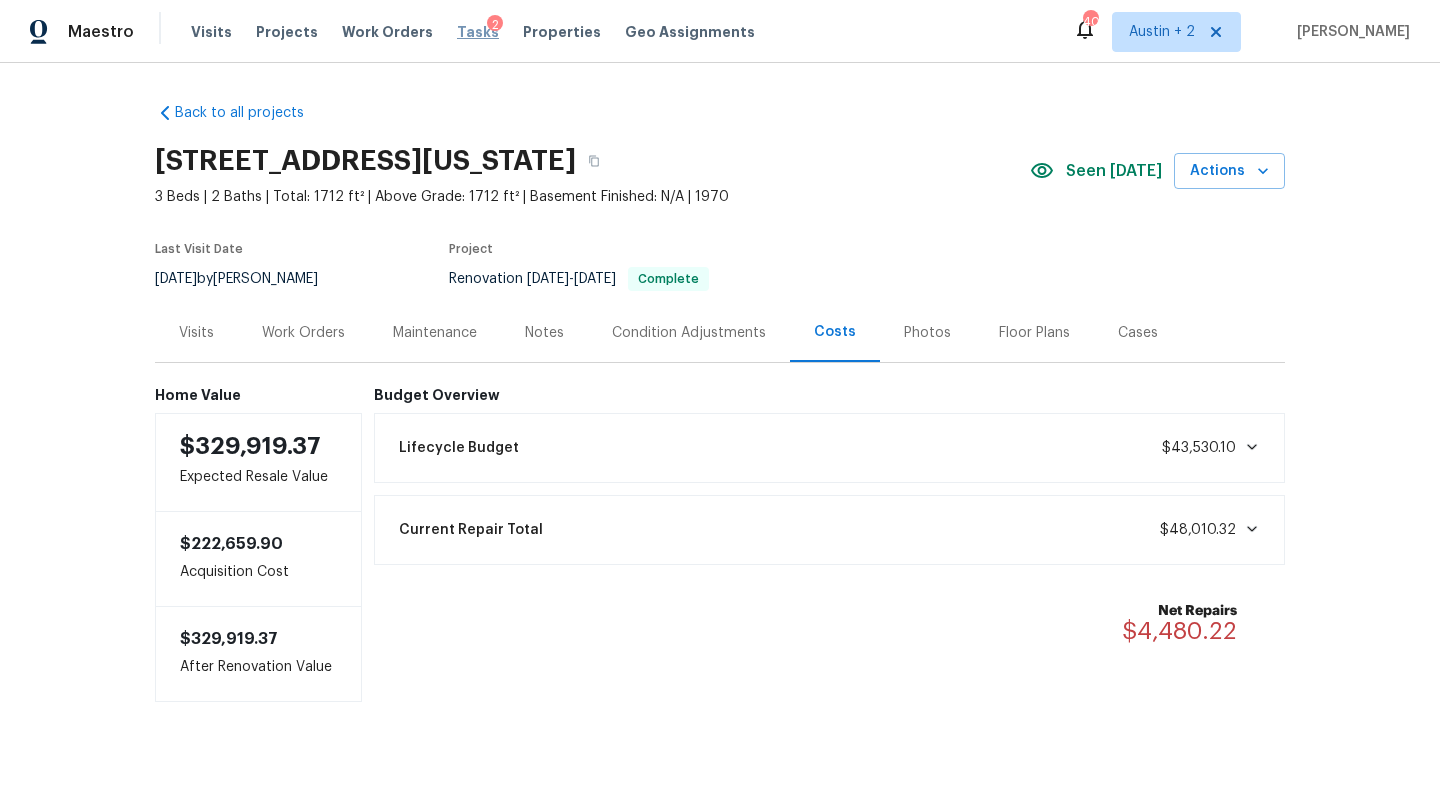 click on "Tasks" at bounding box center [478, 32] 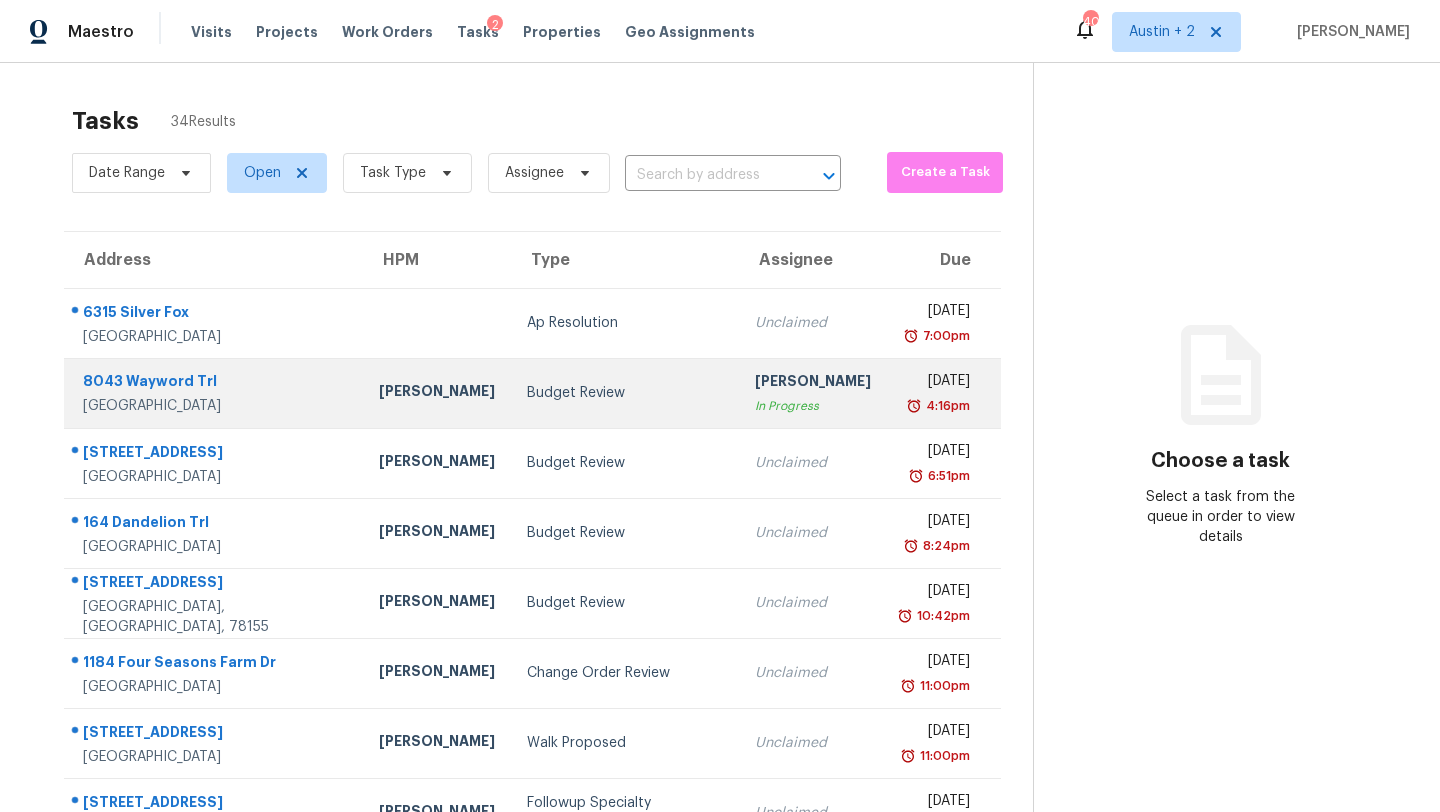 click on "Budget Review" at bounding box center (625, 393) 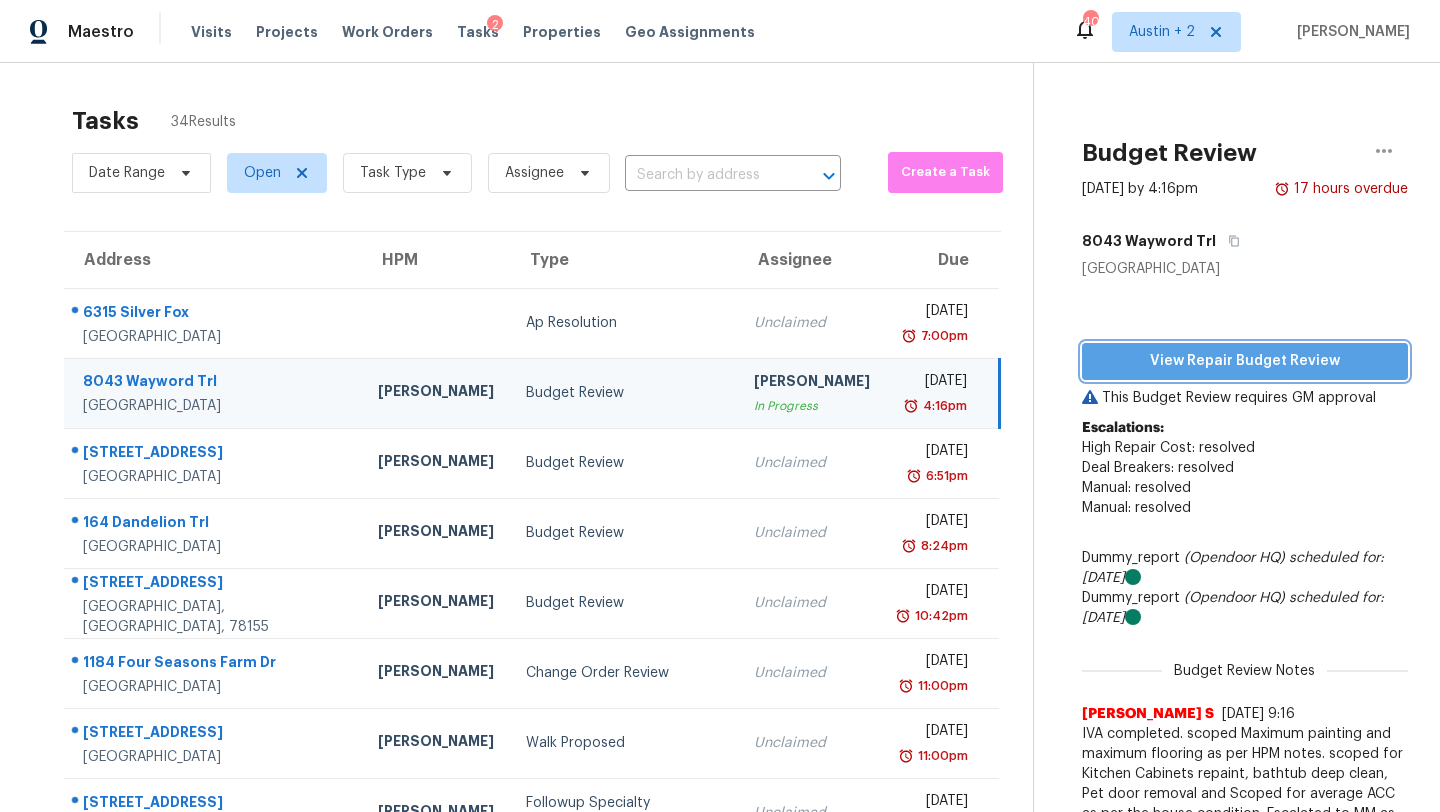 click on "View Repair Budget Review" at bounding box center (1245, 361) 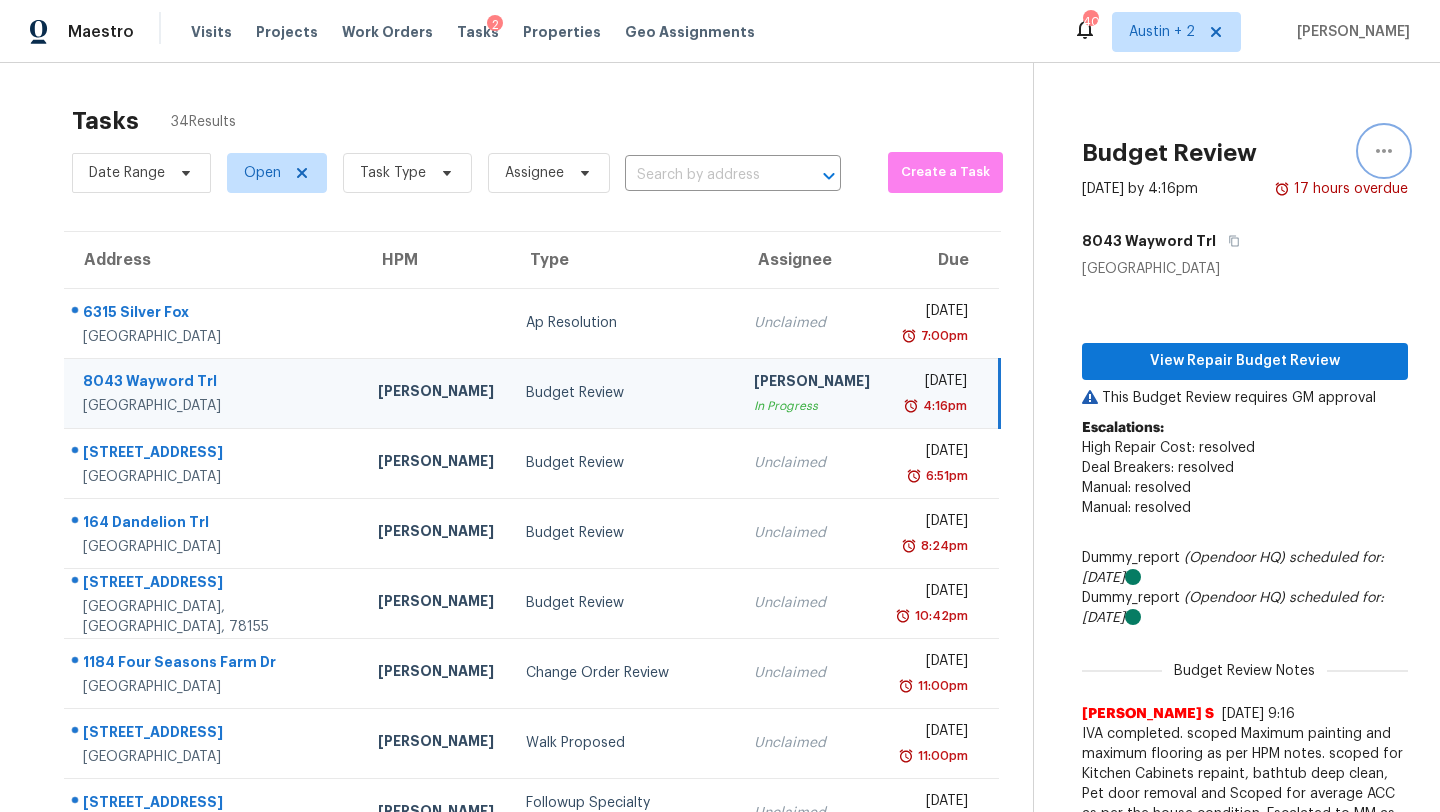 click 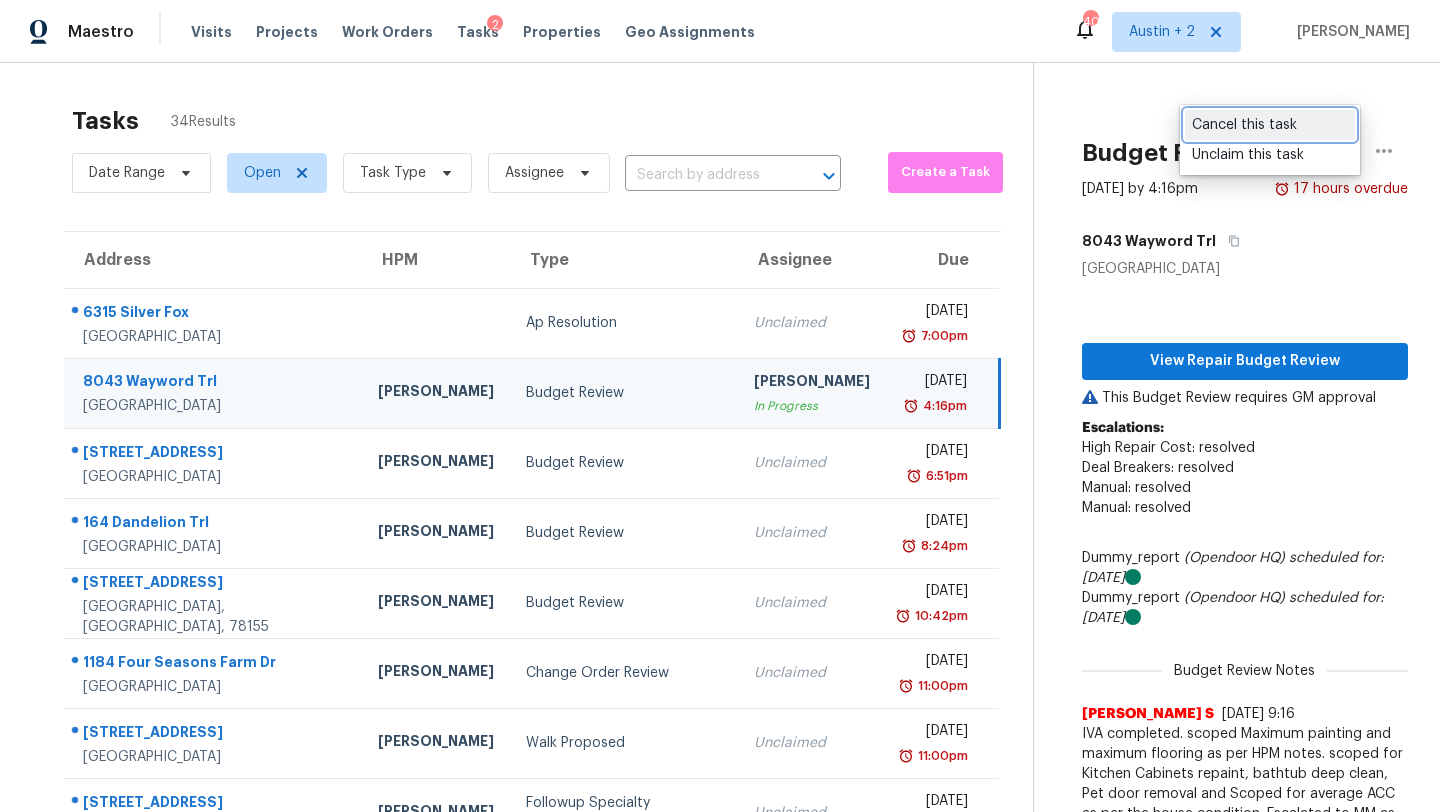 click on "Cancel this task" at bounding box center (1270, 125) 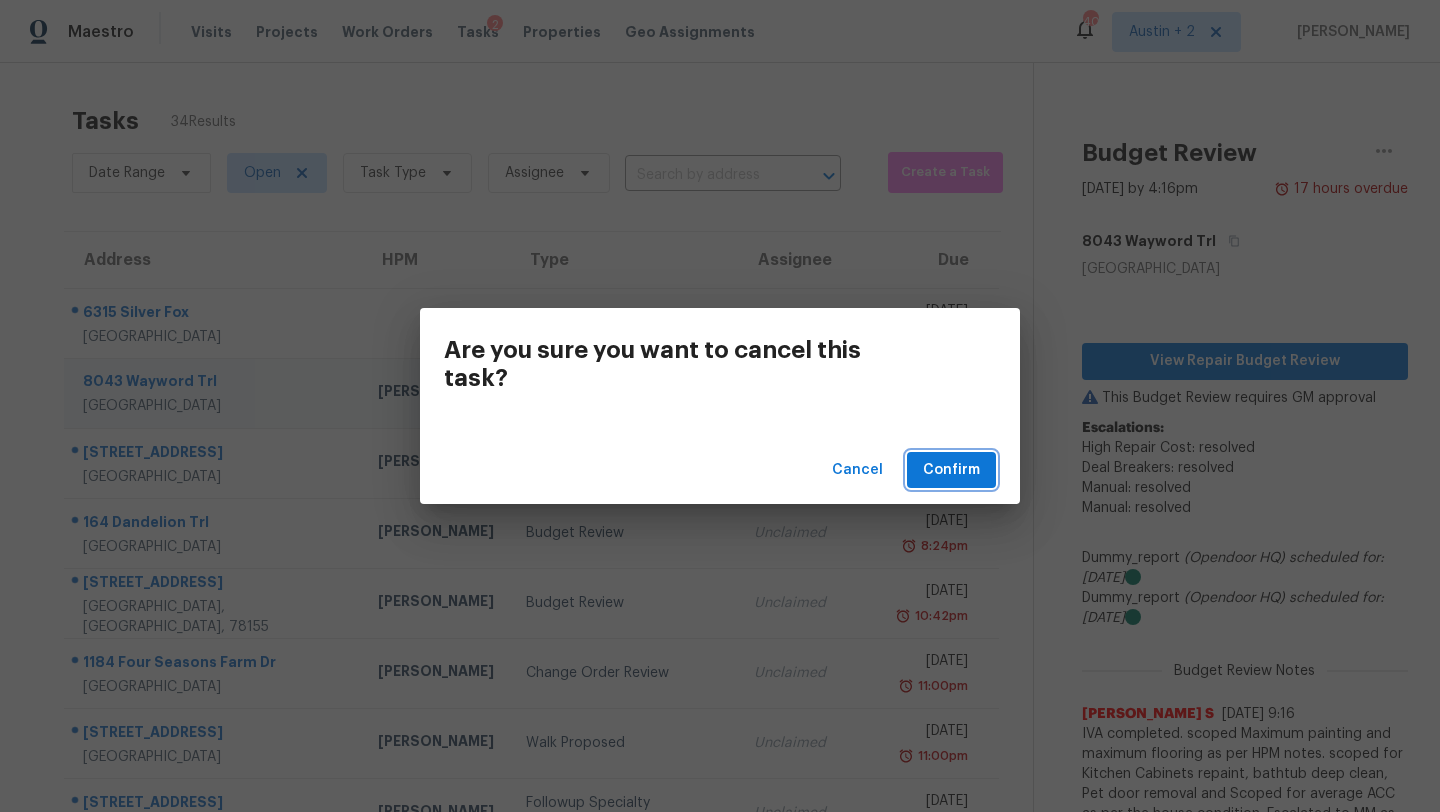 click on "Confirm" at bounding box center (951, 470) 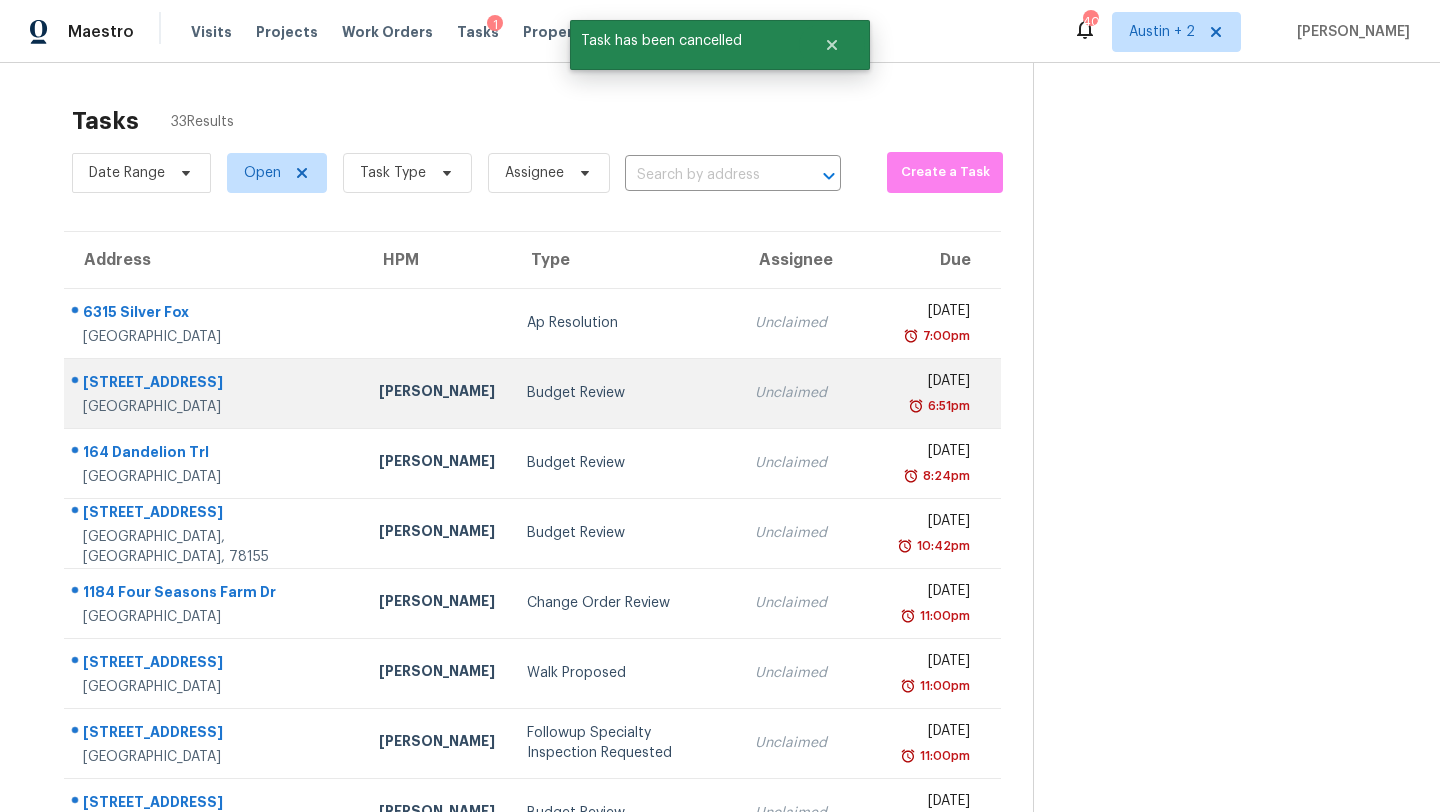 click on "Budget Review" at bounding box center (625, 393) 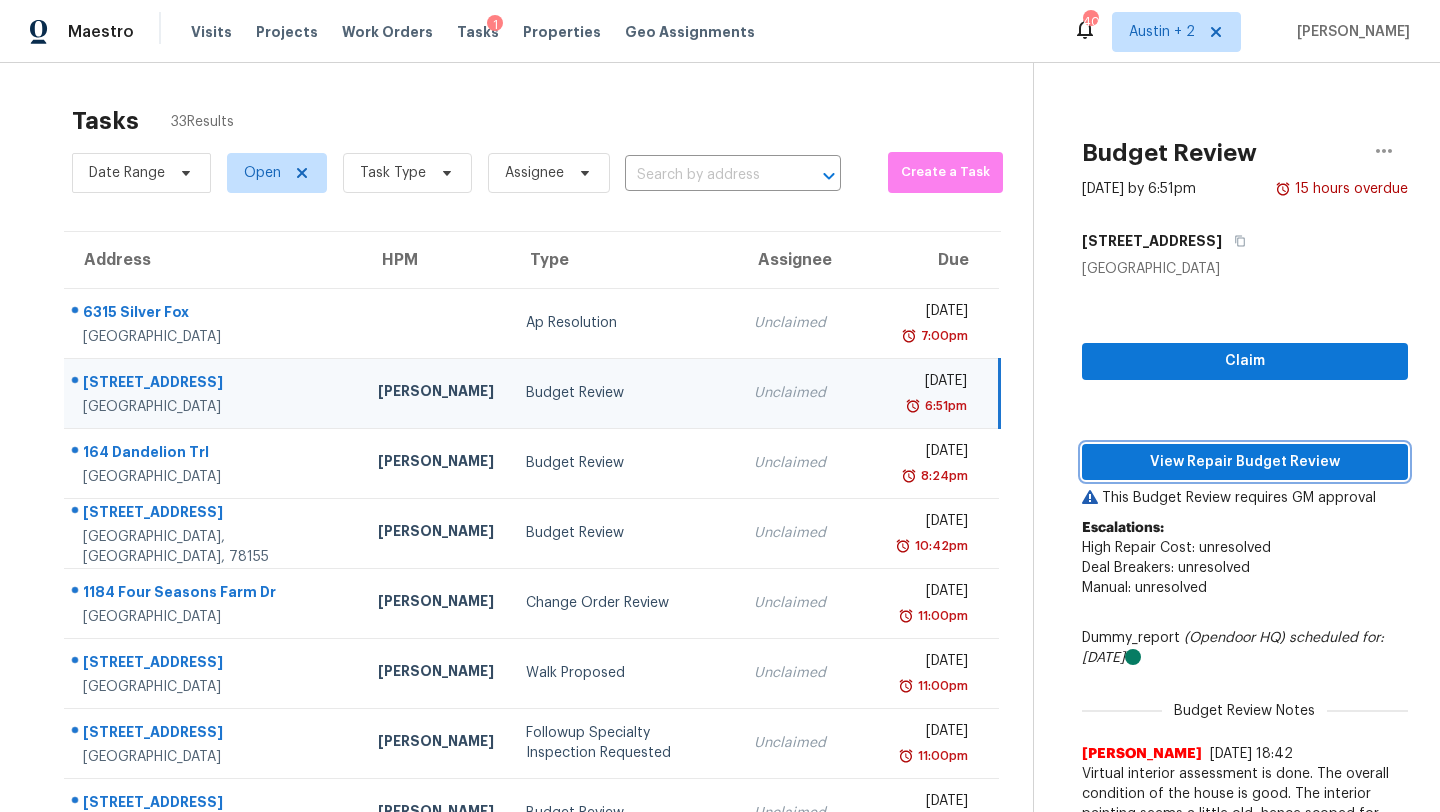 click on "View Repair Budget Review" at bounding box center (1245, 462) 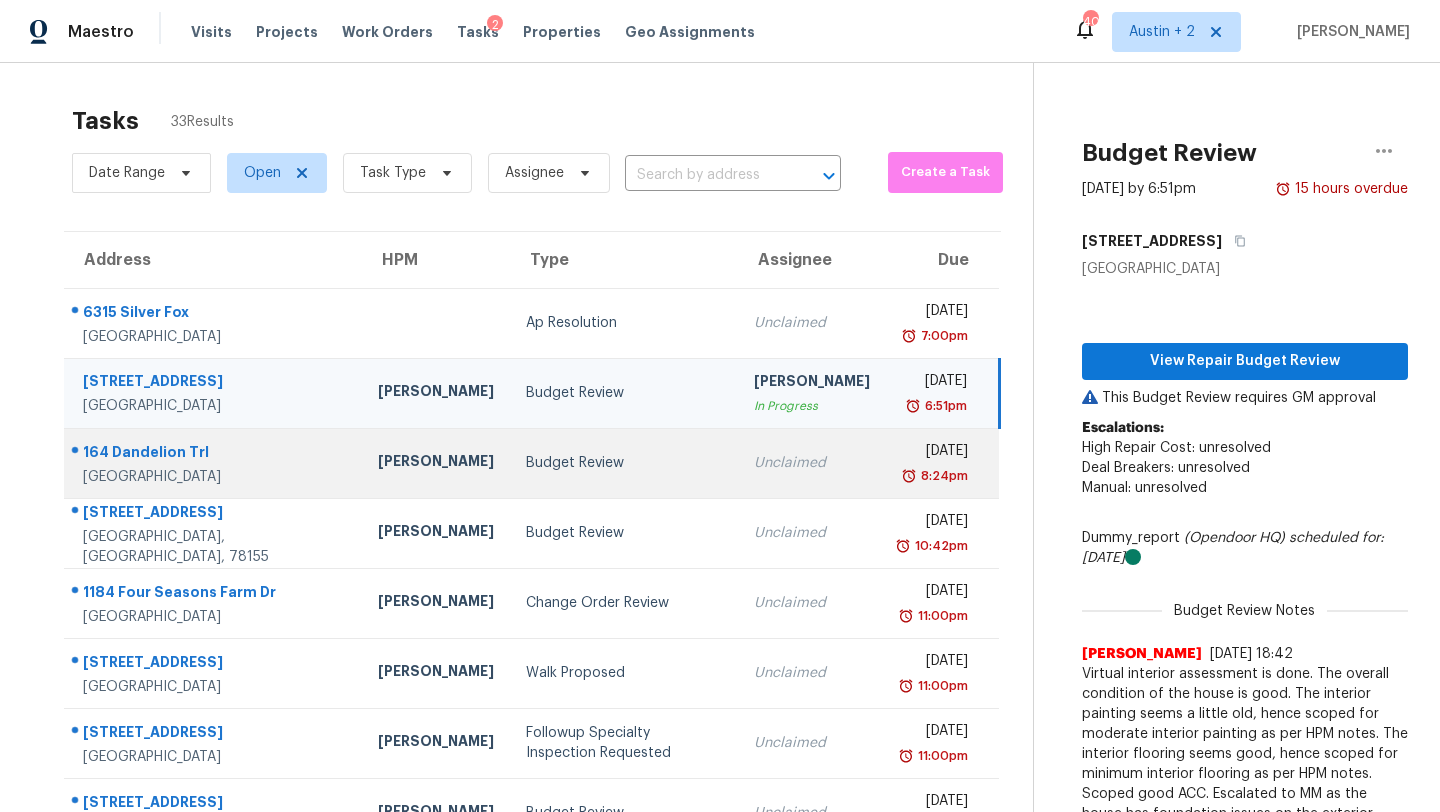 click on "Budget Review" at bounding box center [624, 463] 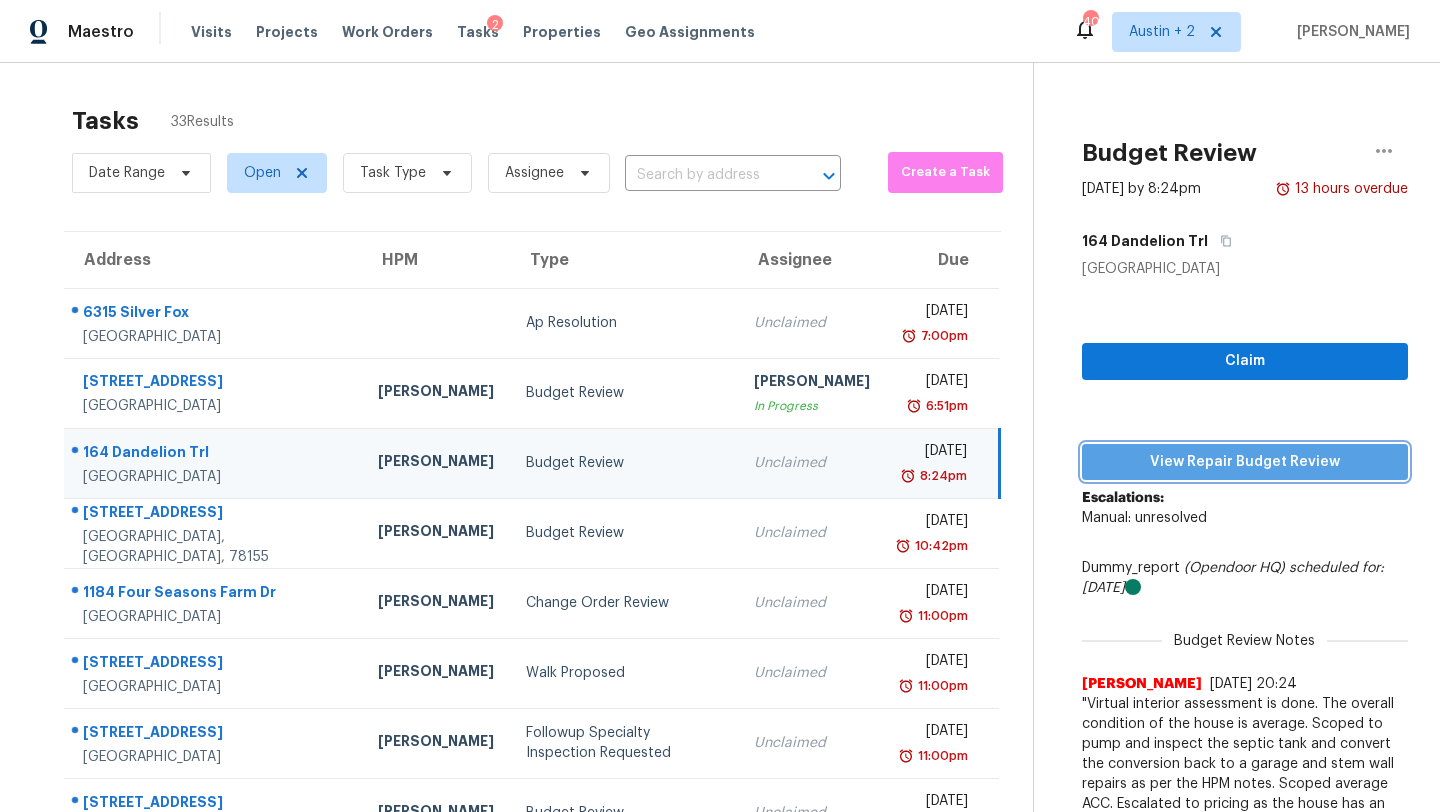 click on "View Repair Budget Review" at bounding box center [1245, 462] 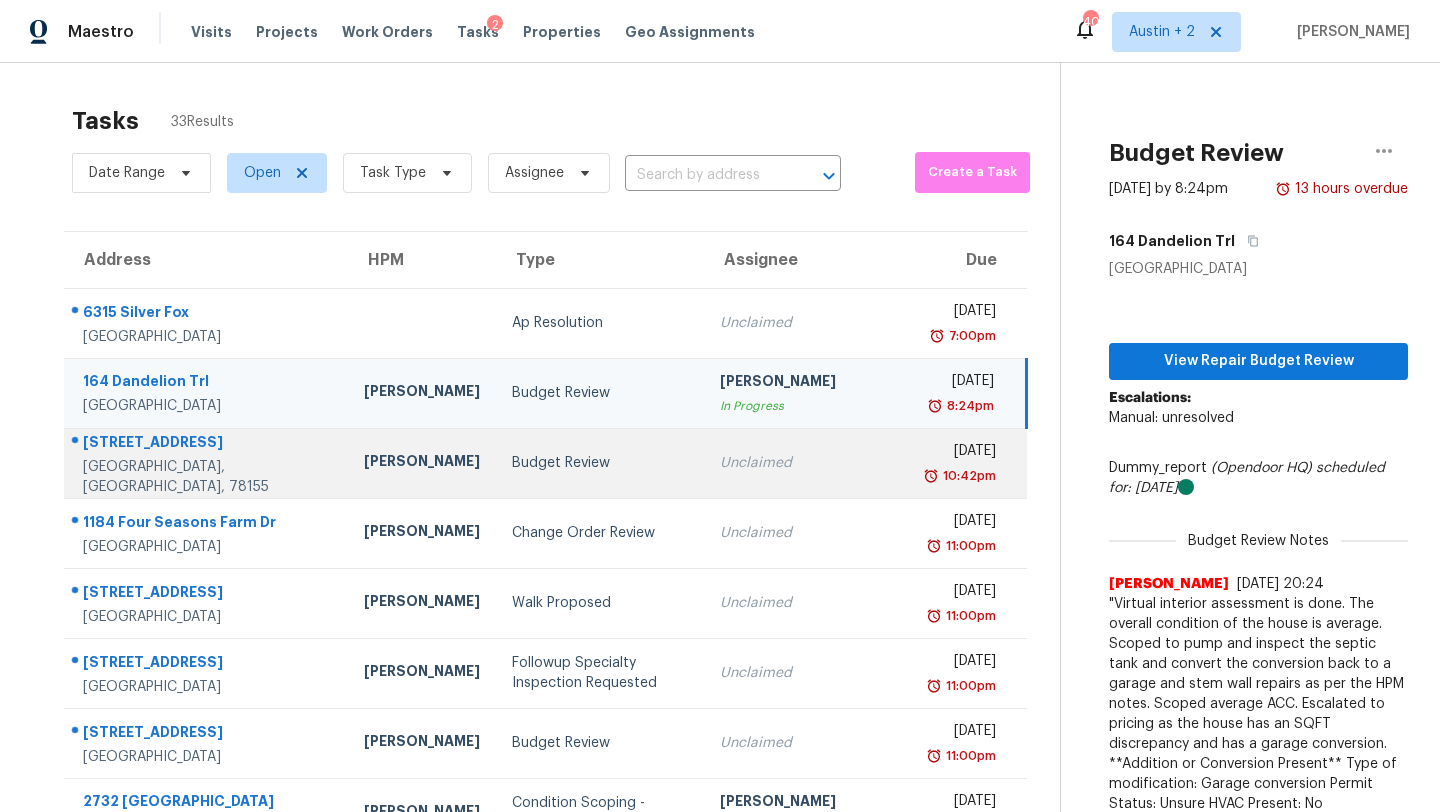 click on "Budget Review" at bounding box center [600, 463] 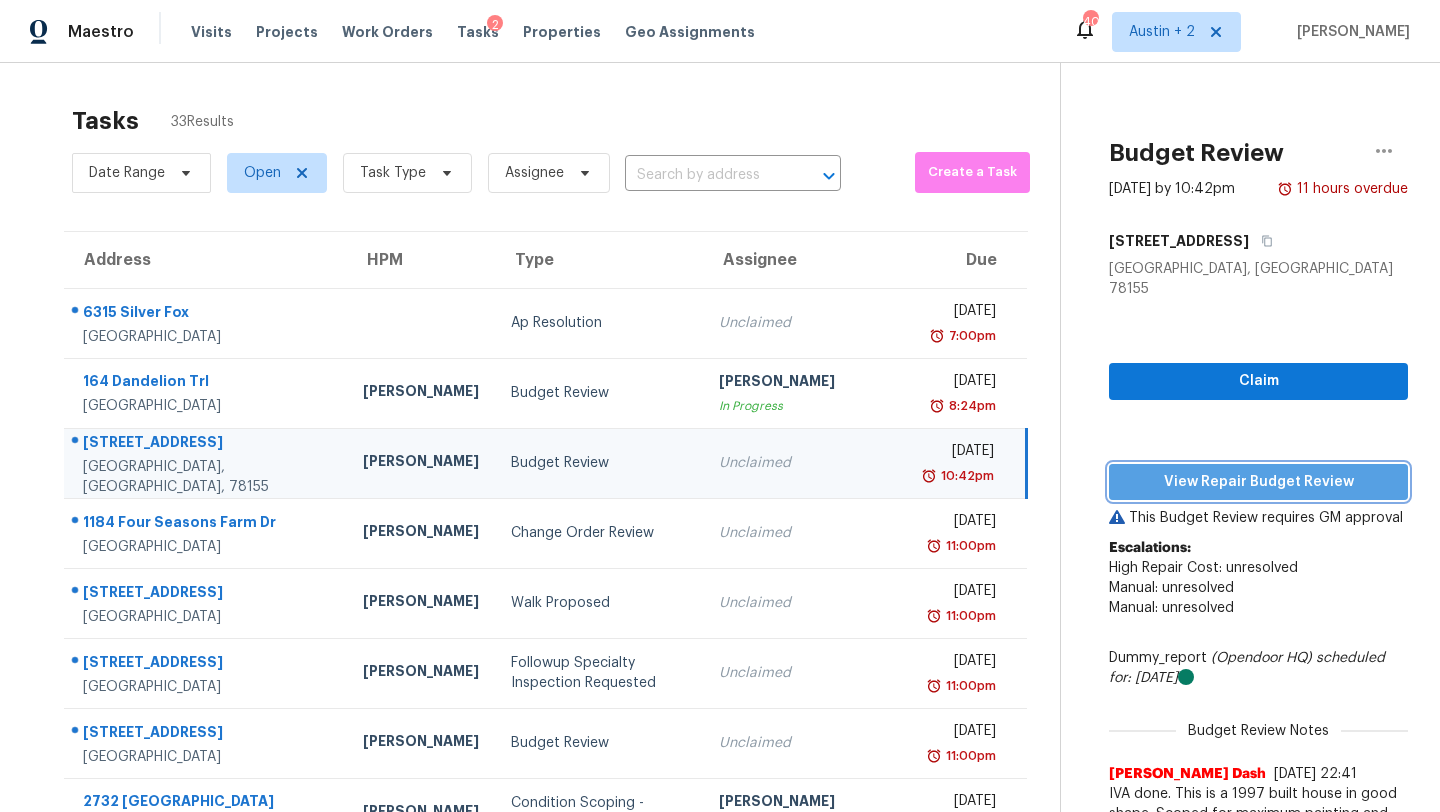 click on "View Repair Budget Review" at bounding box center [1258, 482] 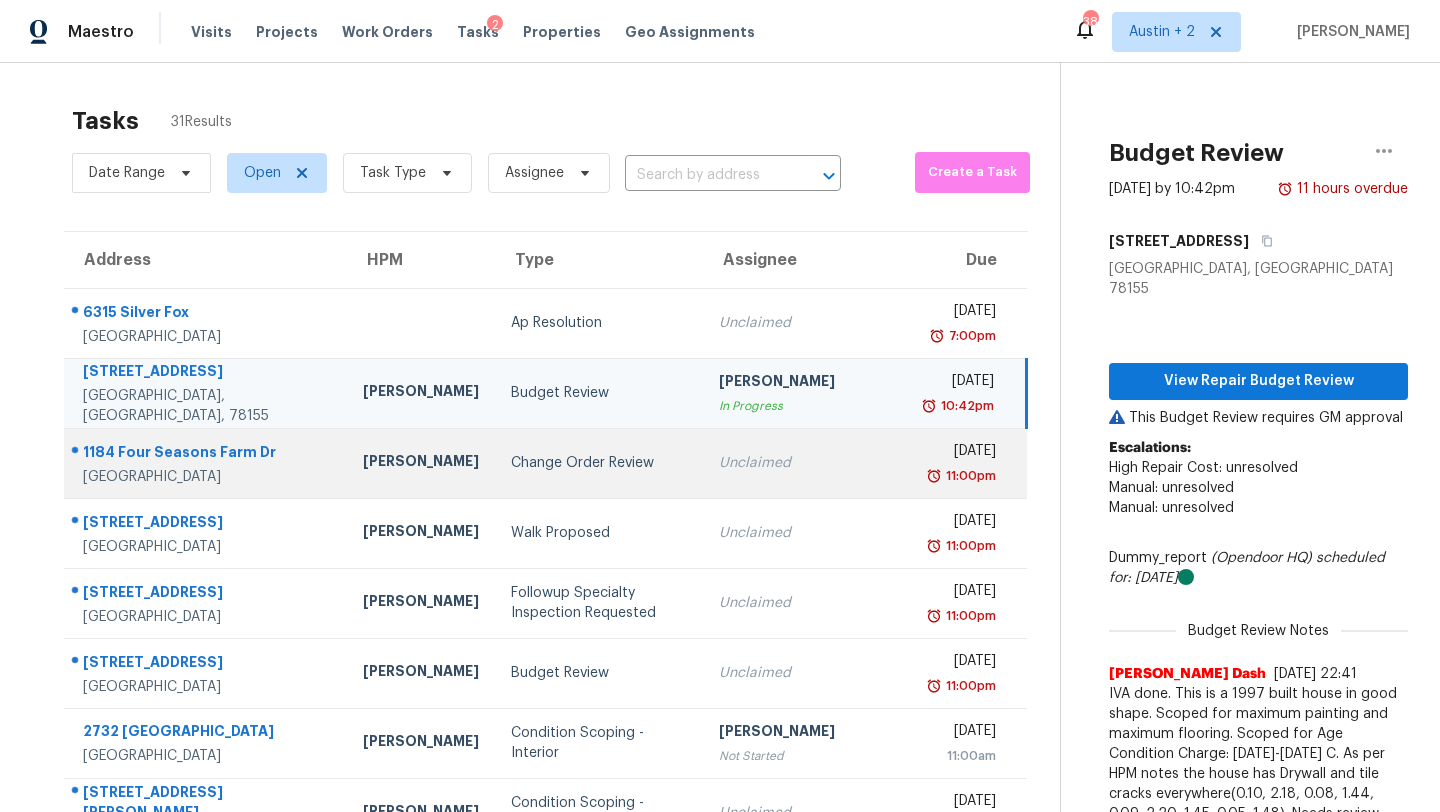 click on "Change Order Review" at bounding box center [599, 463] 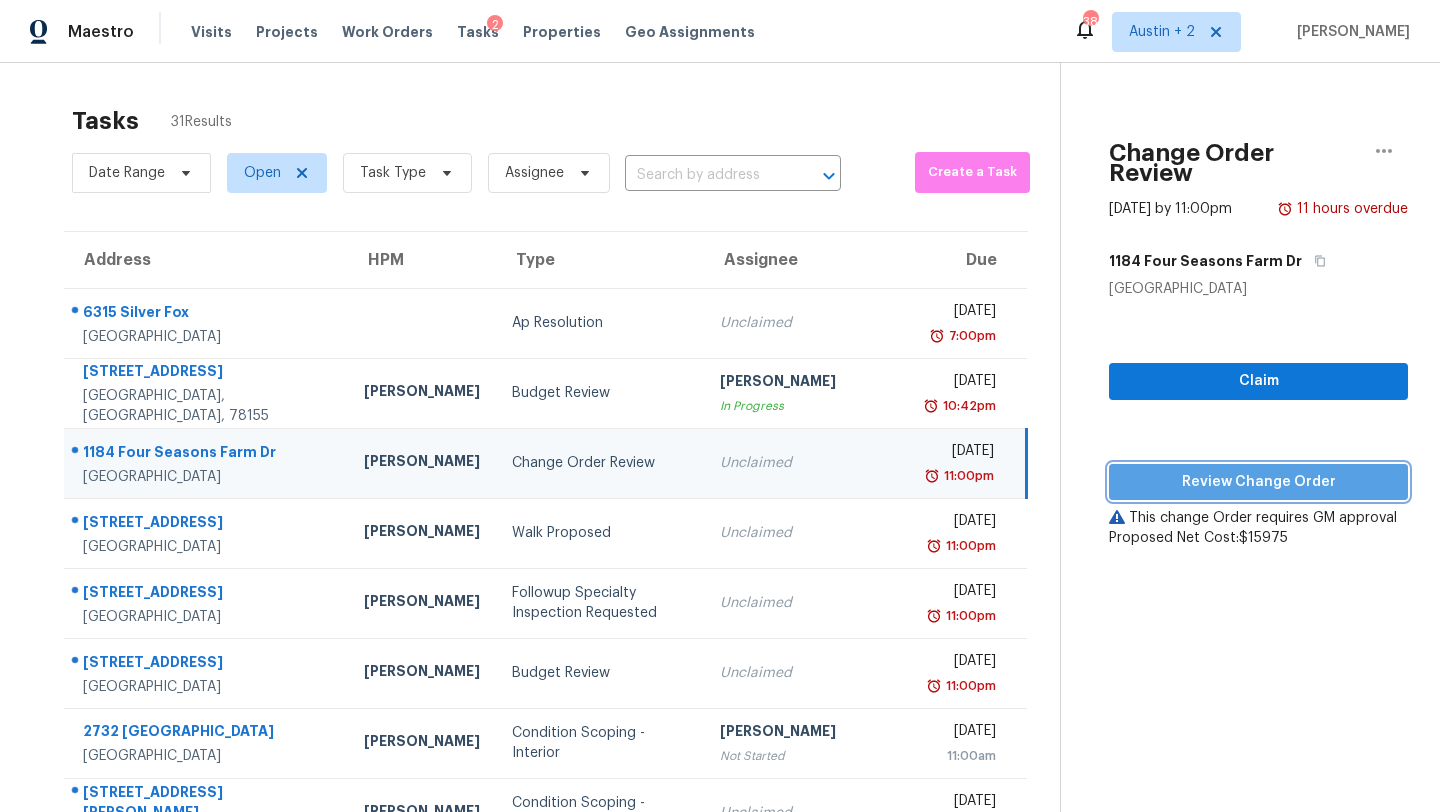 click on "Review Change Order" at bounding box center (1258, 482) 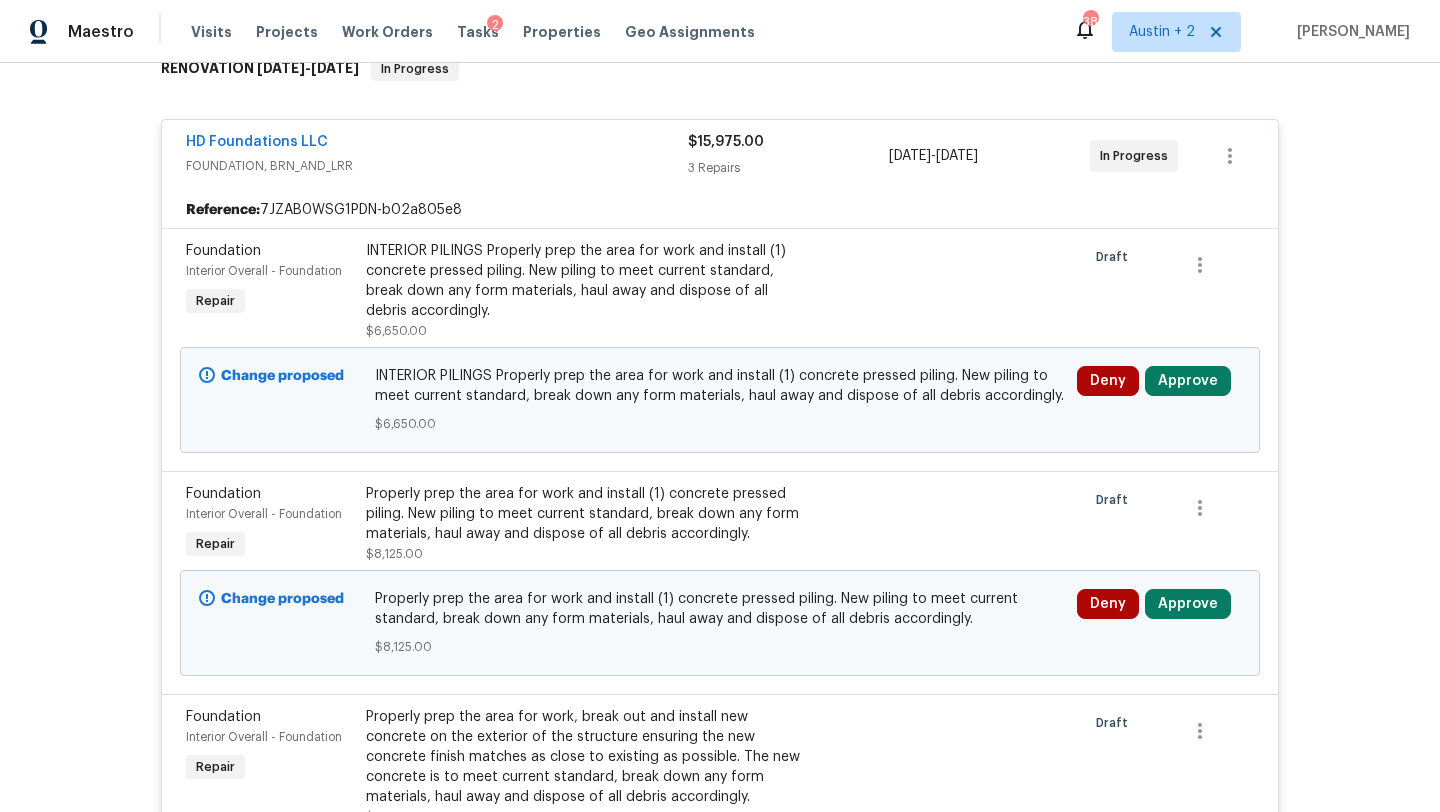 scroll, scrollTop: 346, scrollLeft: 0, axis: vertical 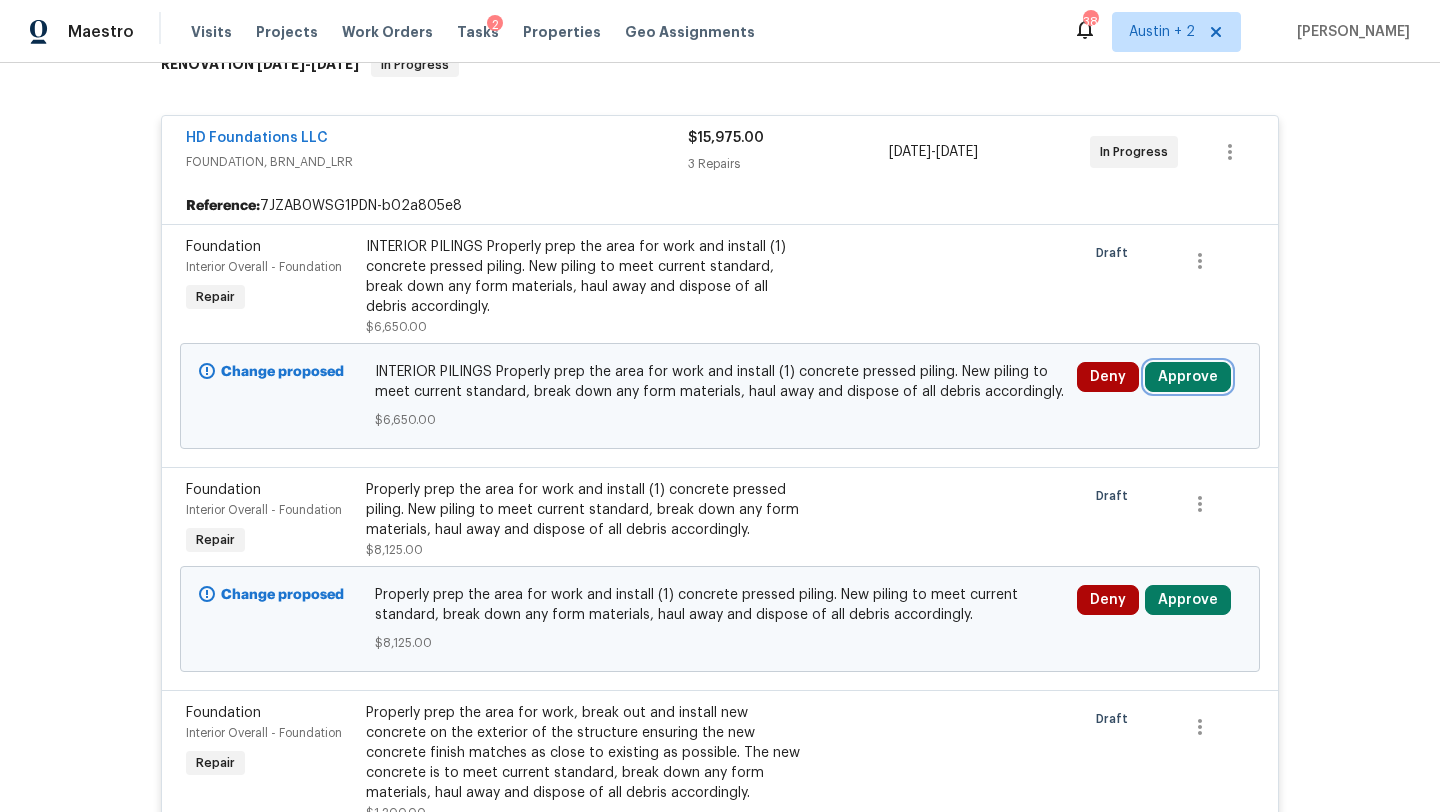 click on "Approve" at bounding box center [1188, 377] 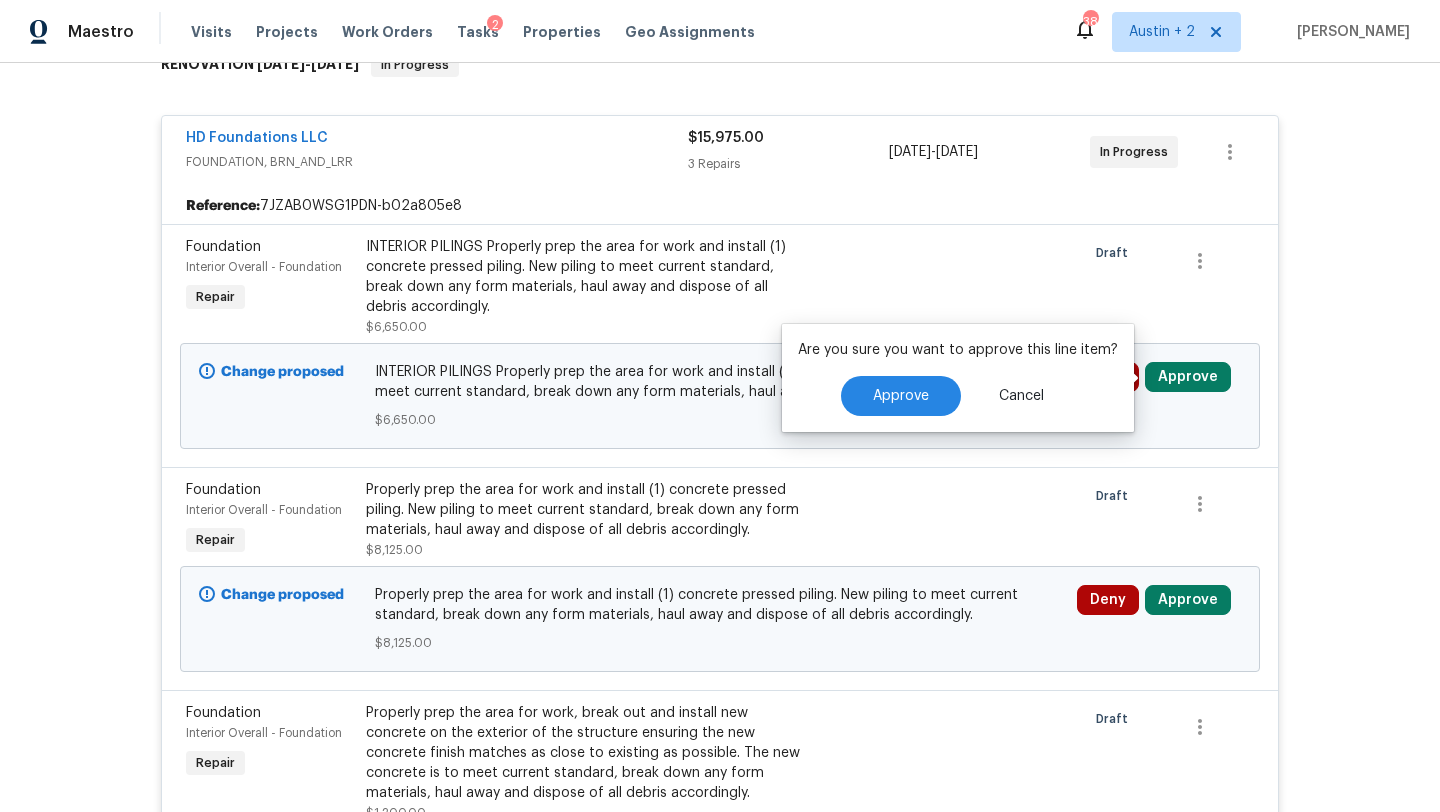 click on "Are you sure you want to approve this line item? Approve Cancel" at bounding box center (958, 378) 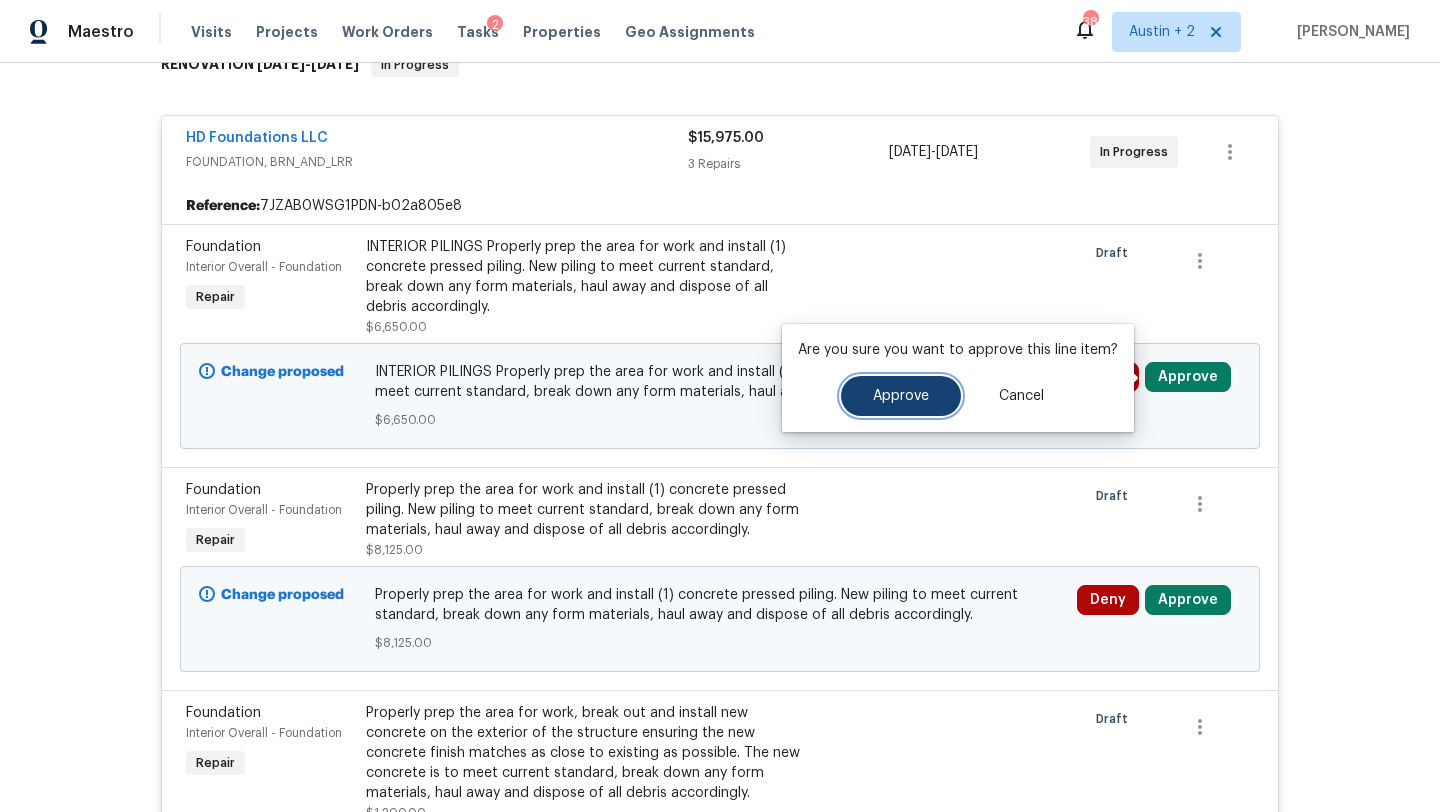 click on "Approve" at bounding box center [901, 396] 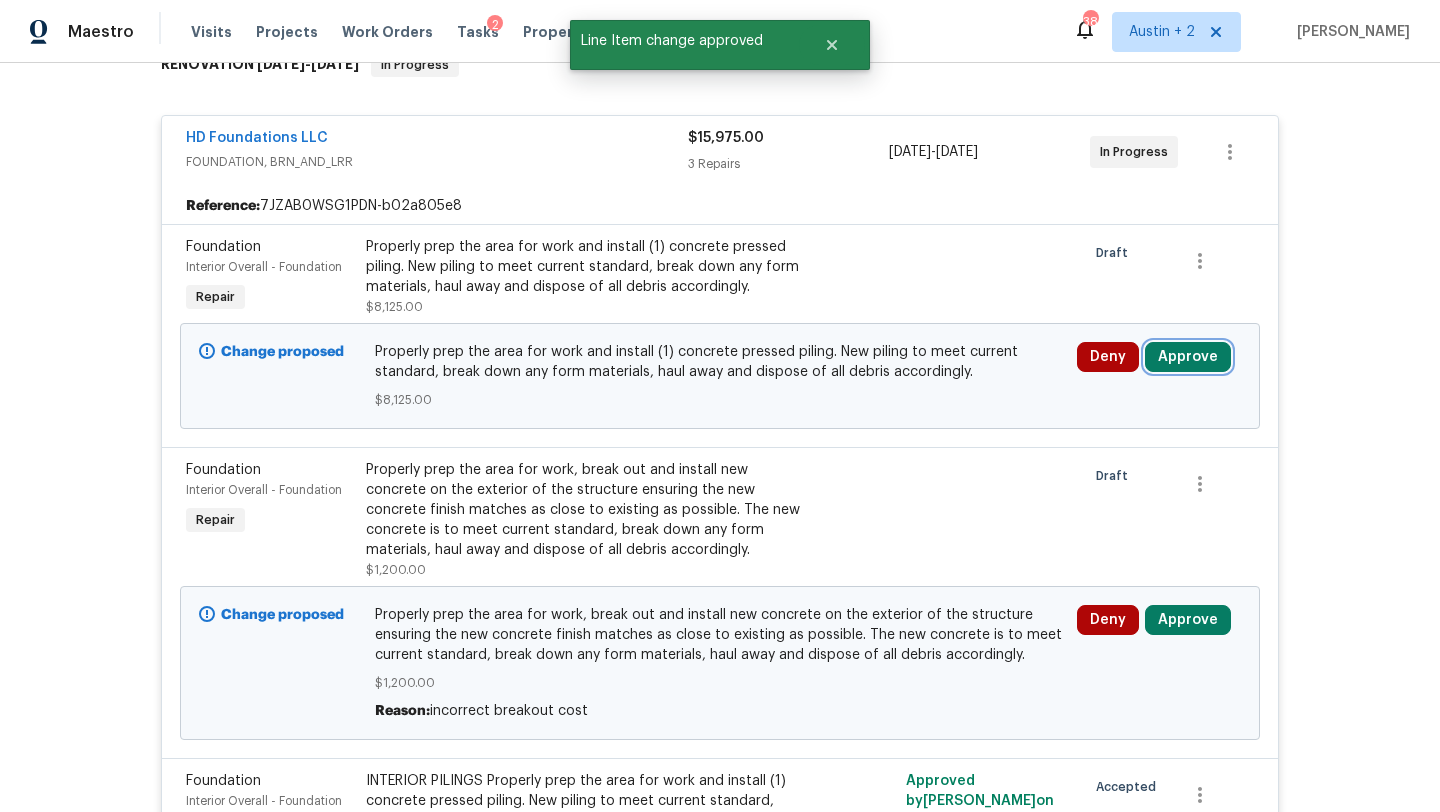 click on "Approve" at bounding box center [1188, 357] 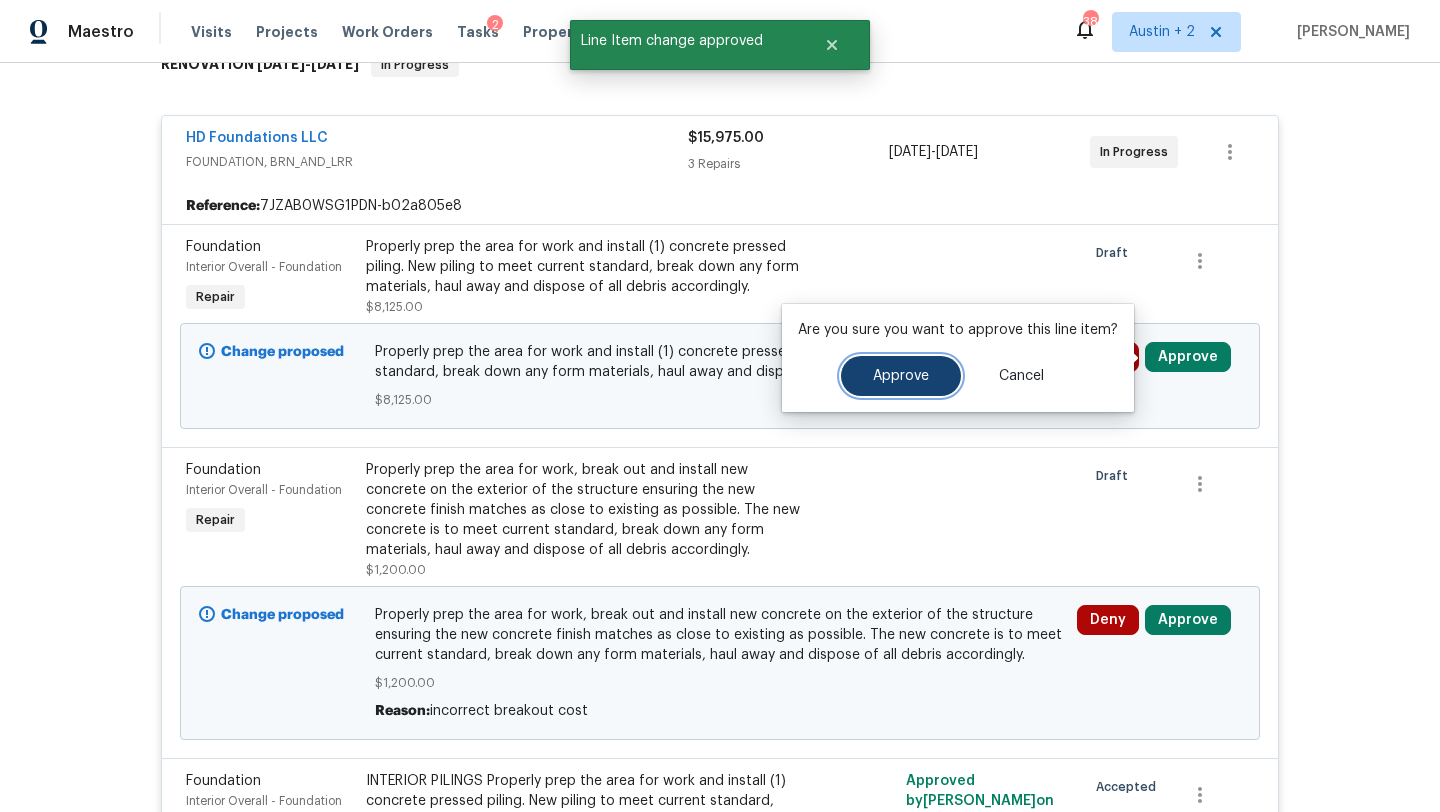 click on "Approve" at bounding box center (901, 376) 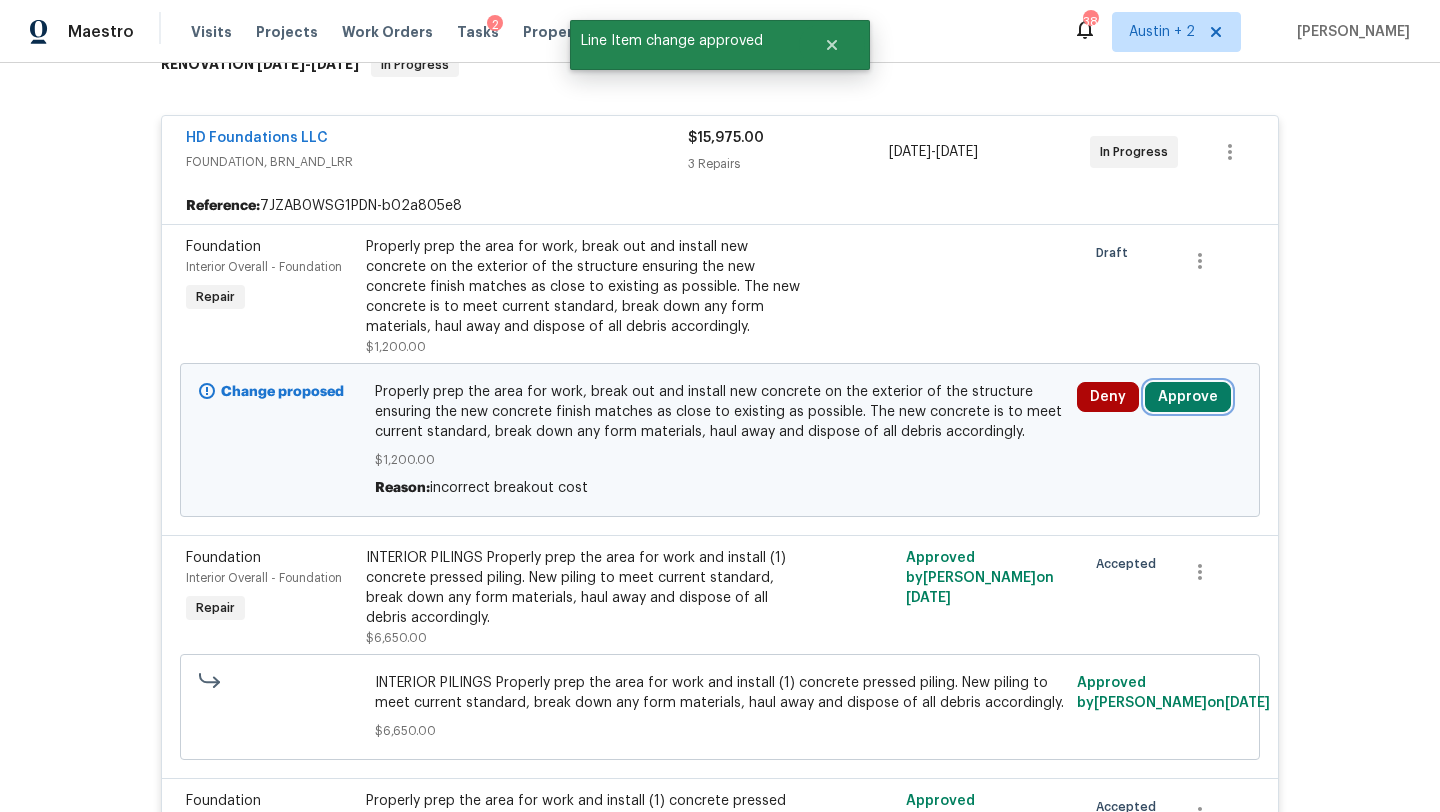 click on "Approve" at bounding box center (1188, 397) 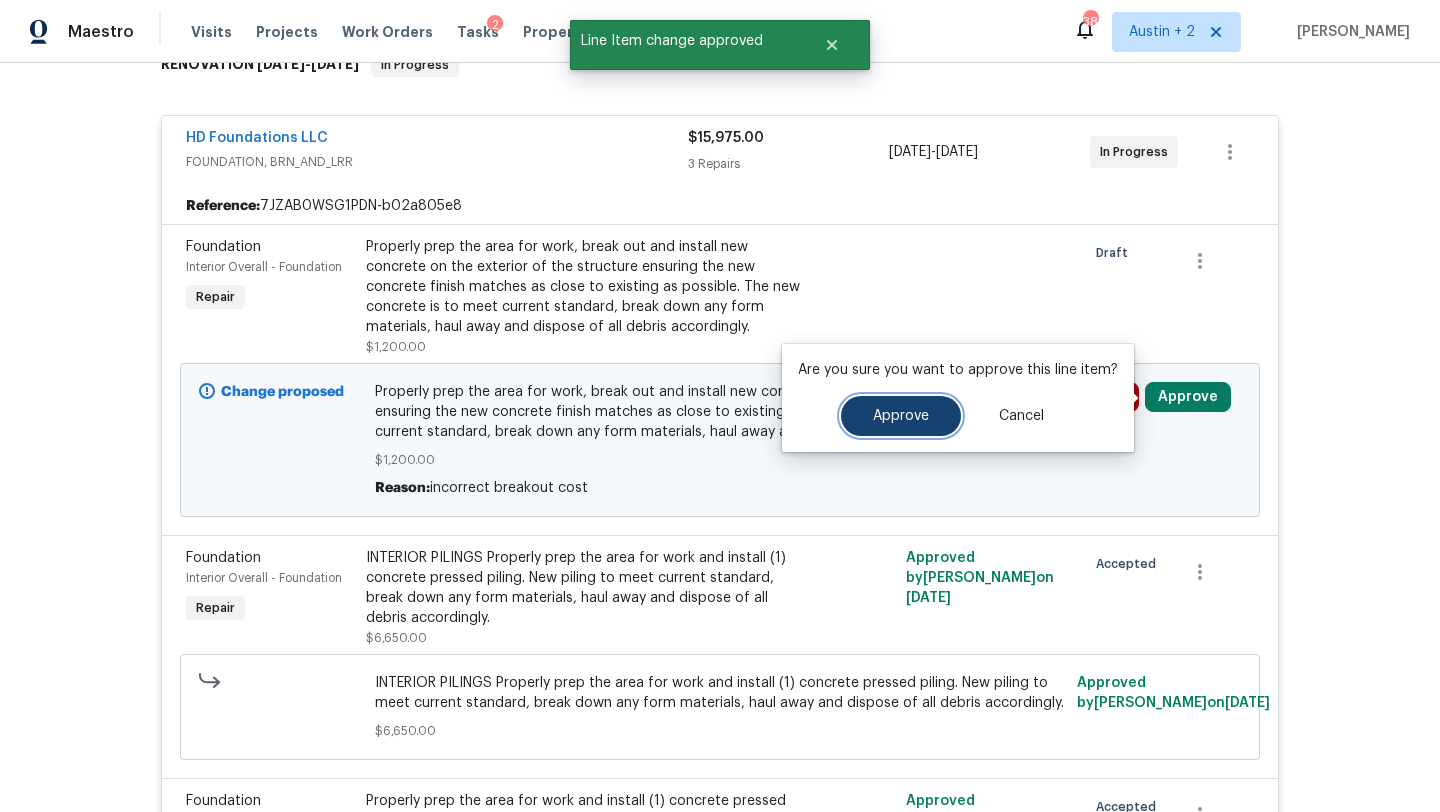 click on "Approve" at bounding box center [901, 416] 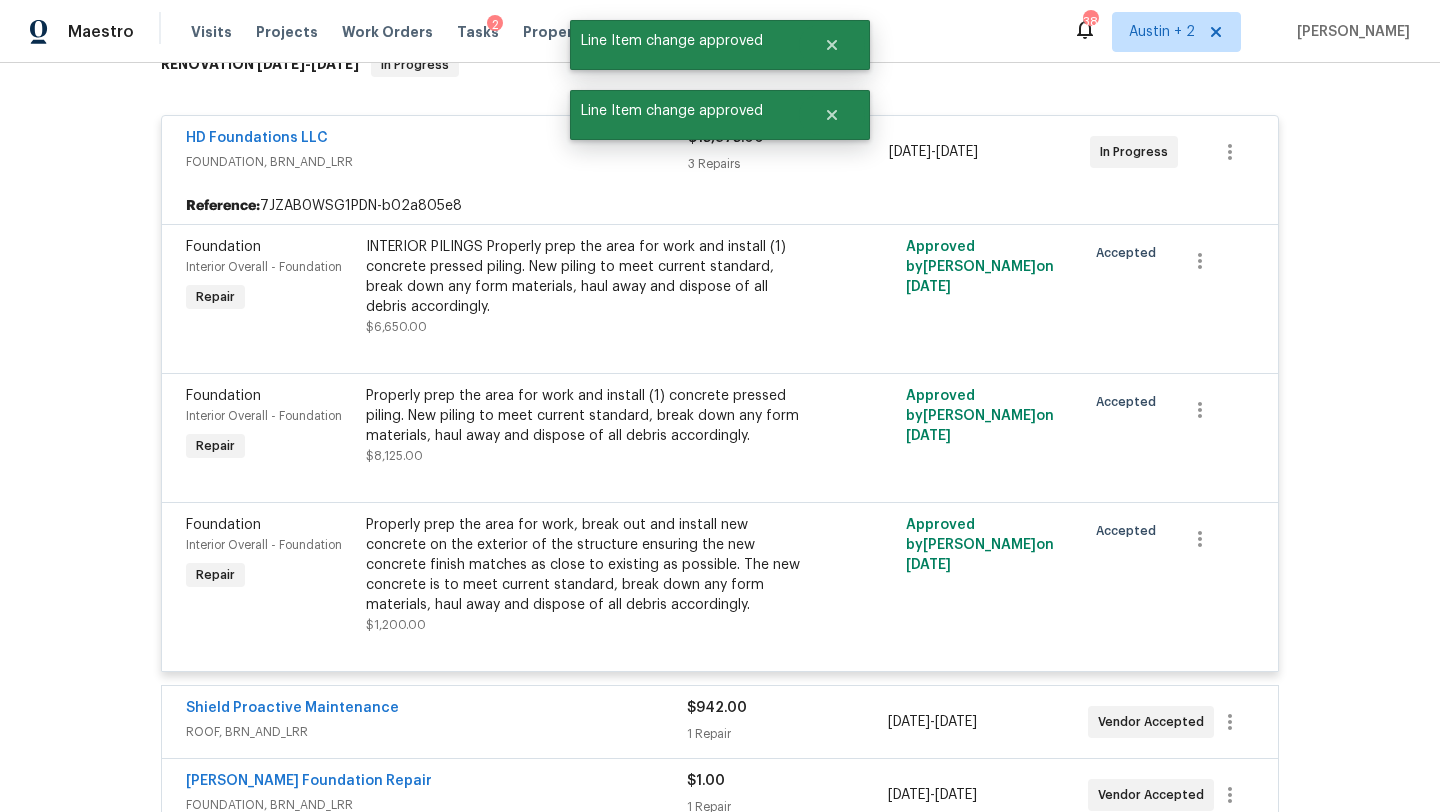scroll, scrollTop: 0, scrollLeft: 0, axis: both 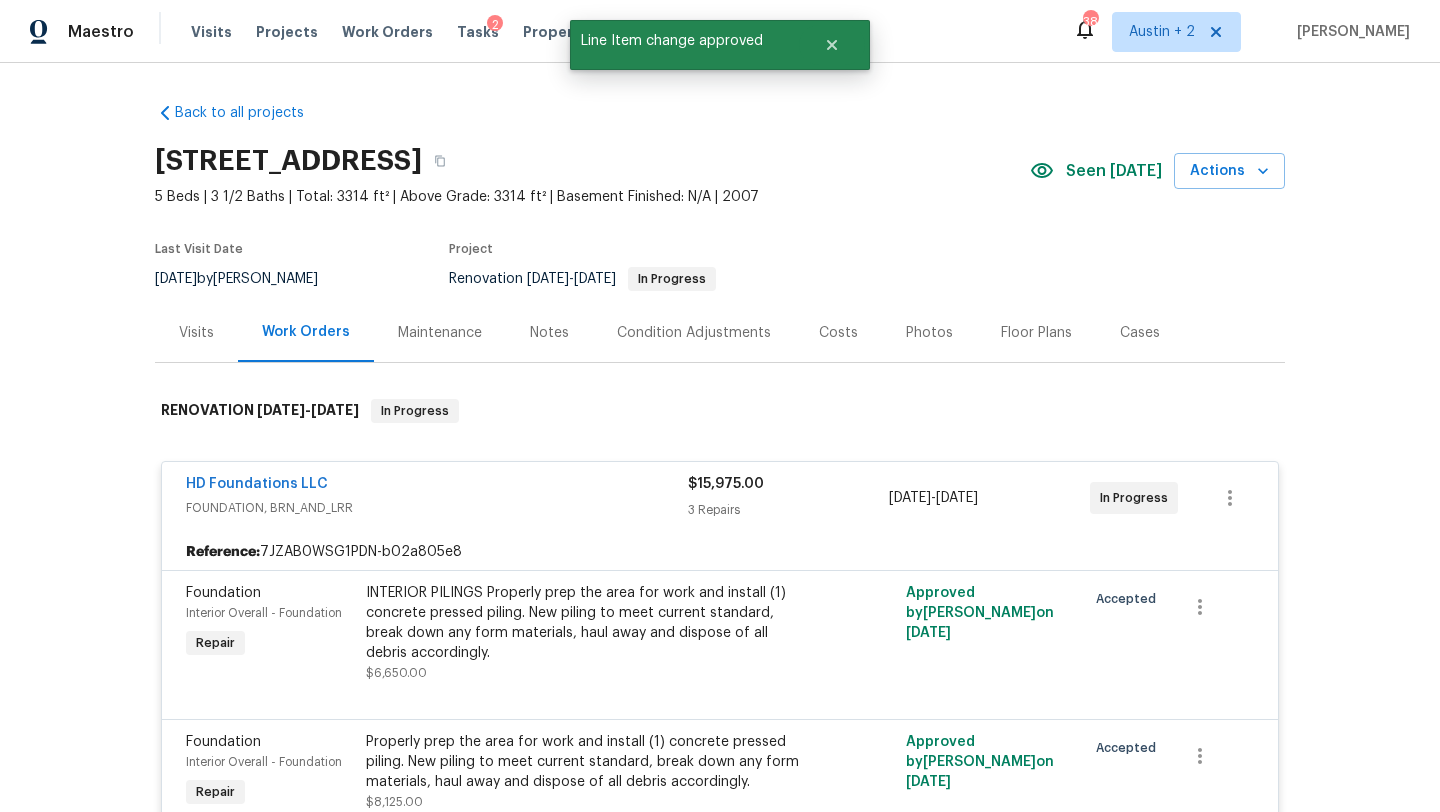 click on "Costs" at bounding box center [838, 333] 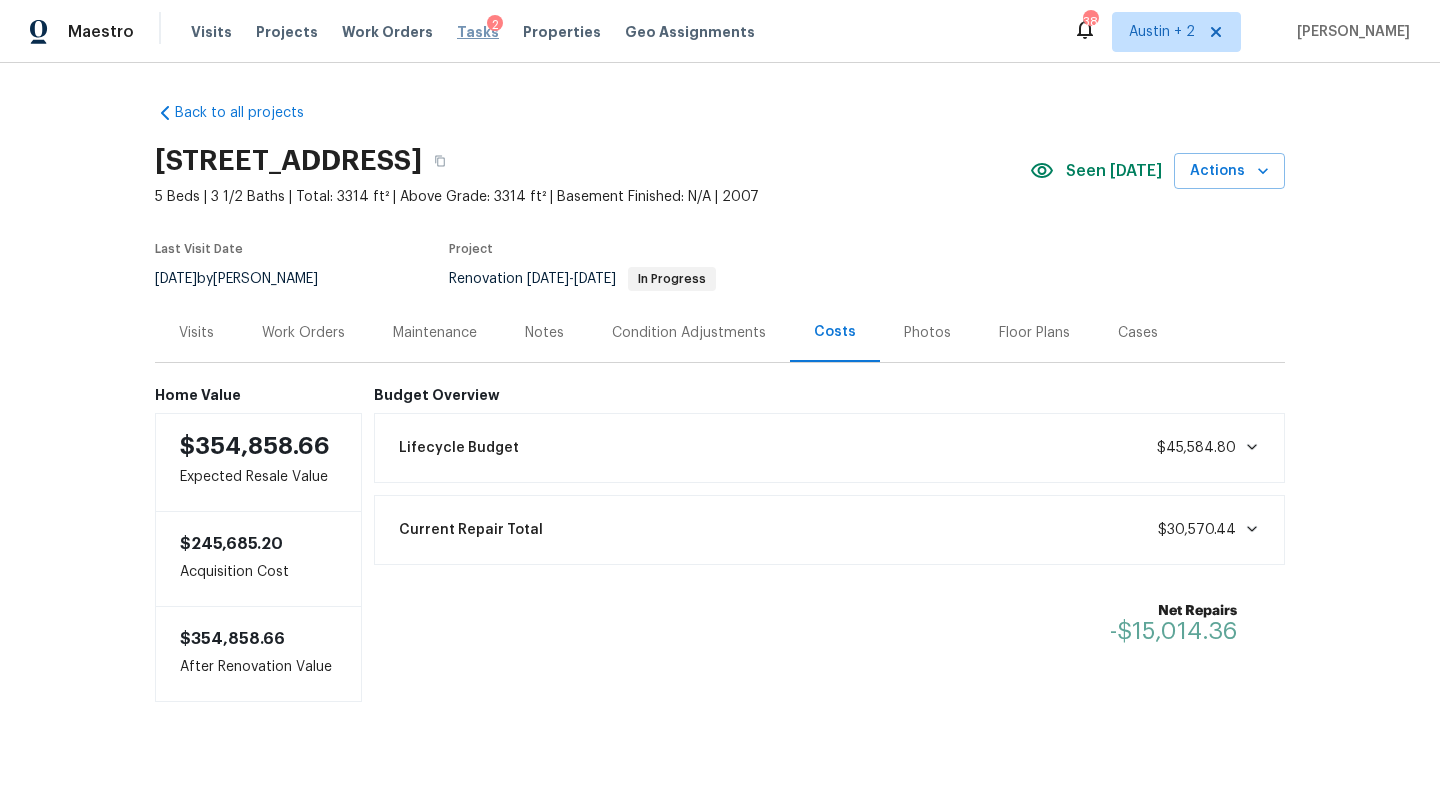 click on "Tasks" at bounding box center [478, 32] 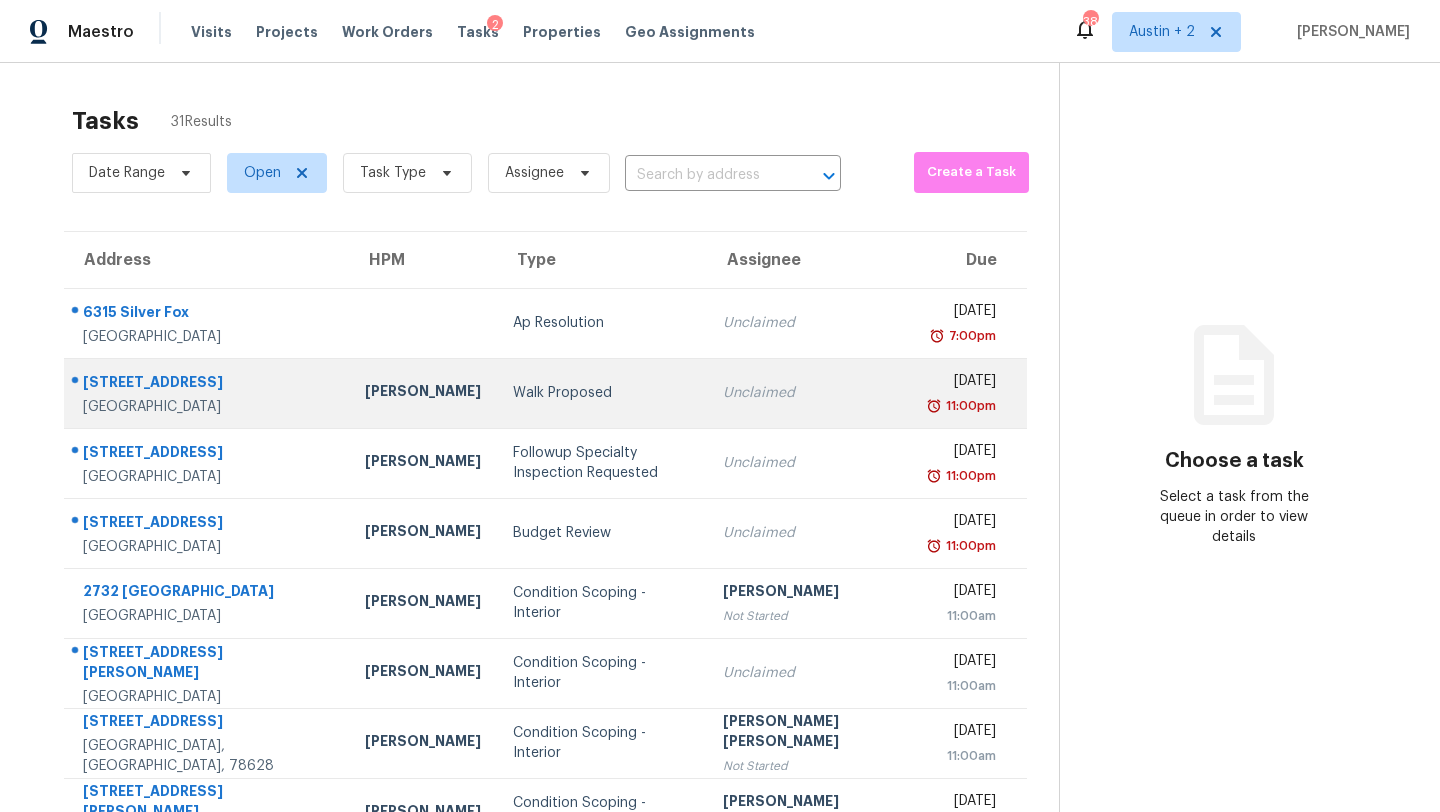 click on "Walk Proposed" at bounding box center (602, 393) 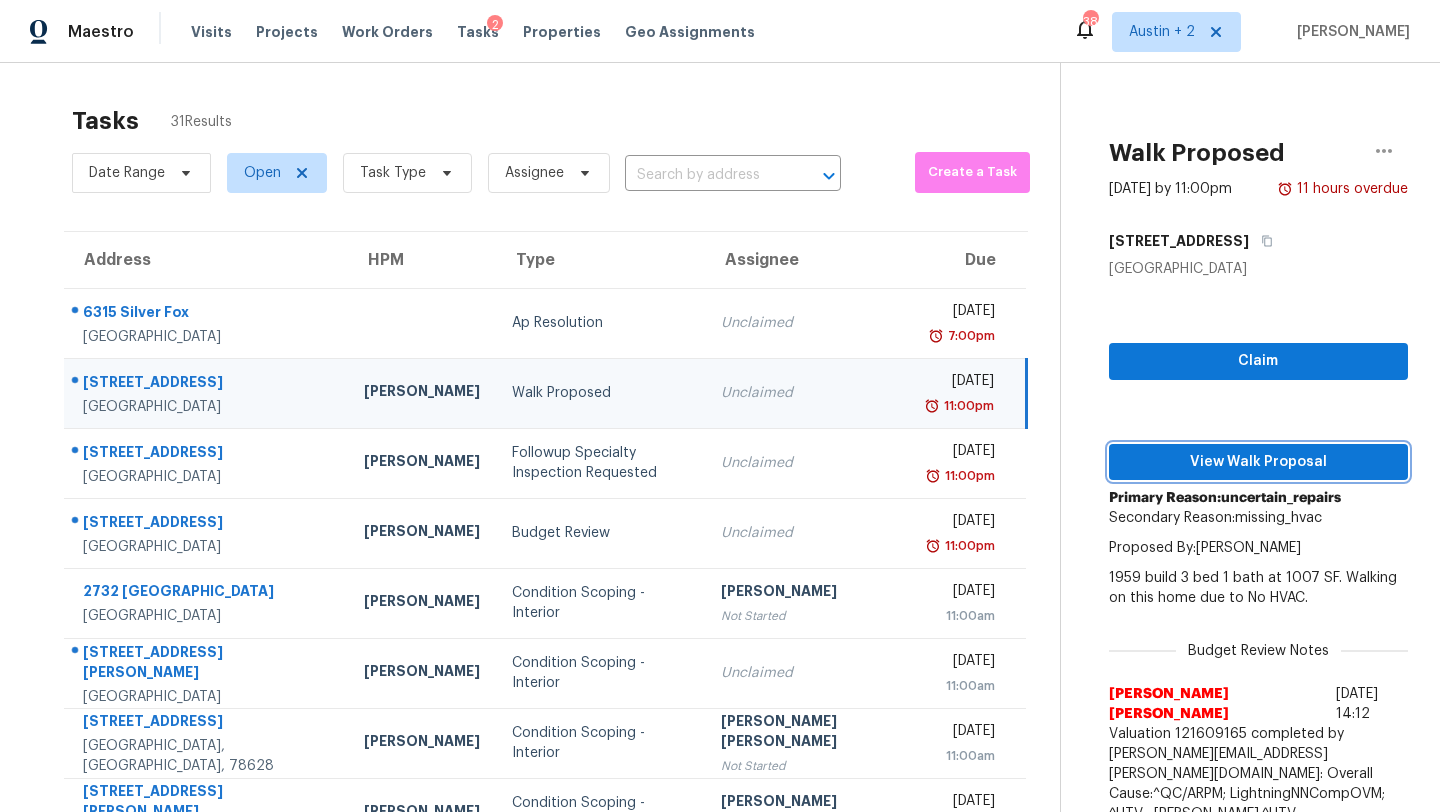 click on "View Walk Proposal" at bounding box center [1258, 462] 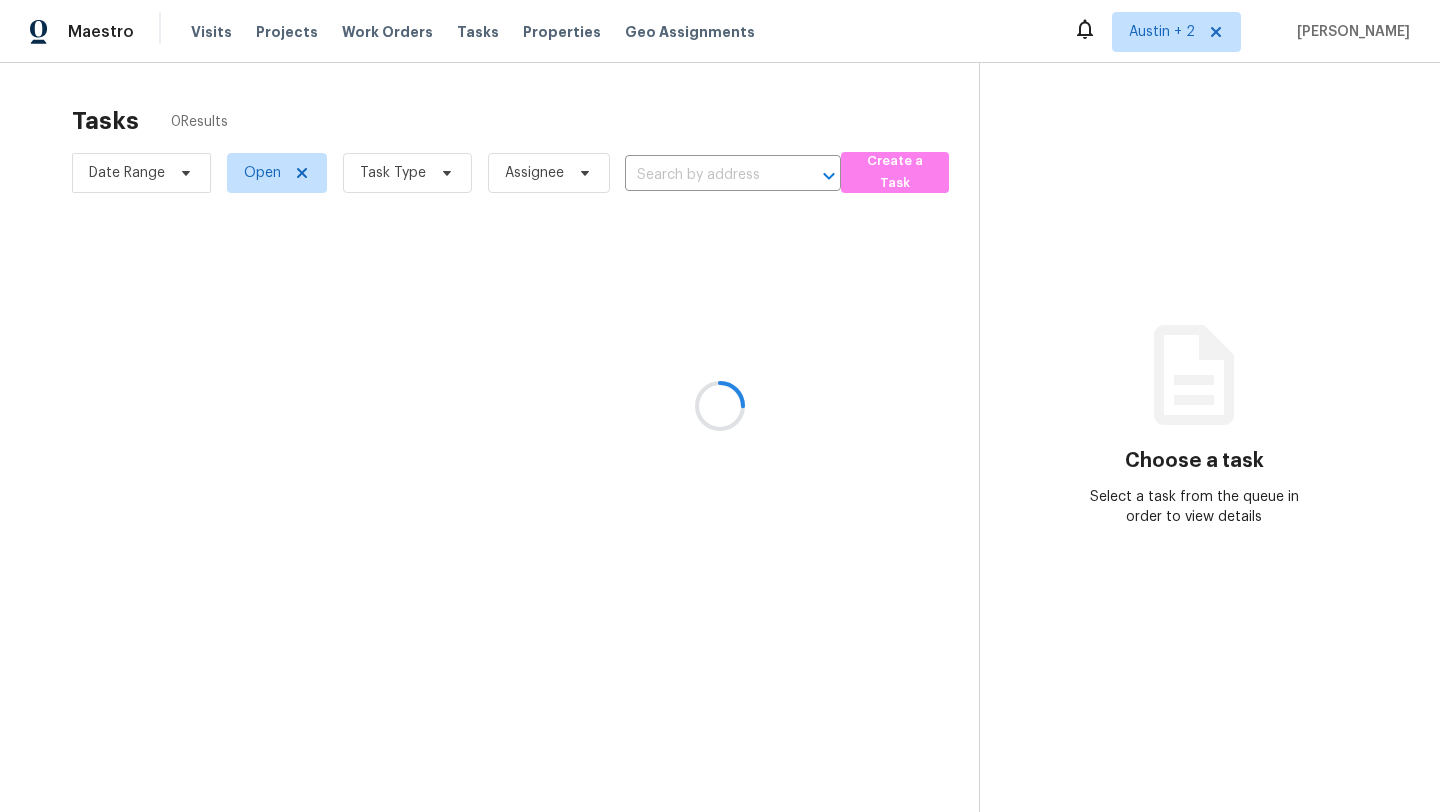 scroll, scrollTop: 0, scrollLeft: 0, axis: both 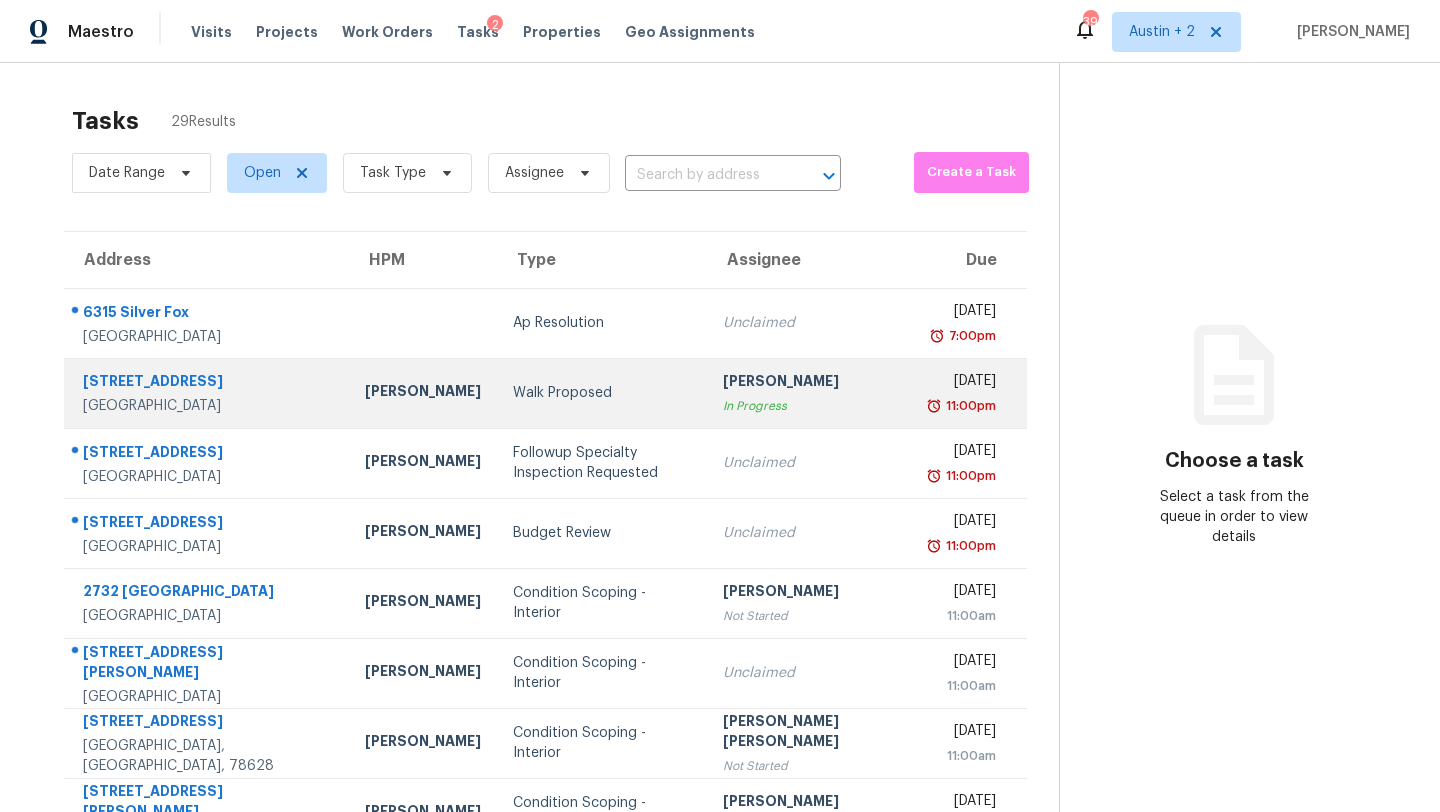 click on "[PERSON_NAME]" at bounding box center (423, 393) 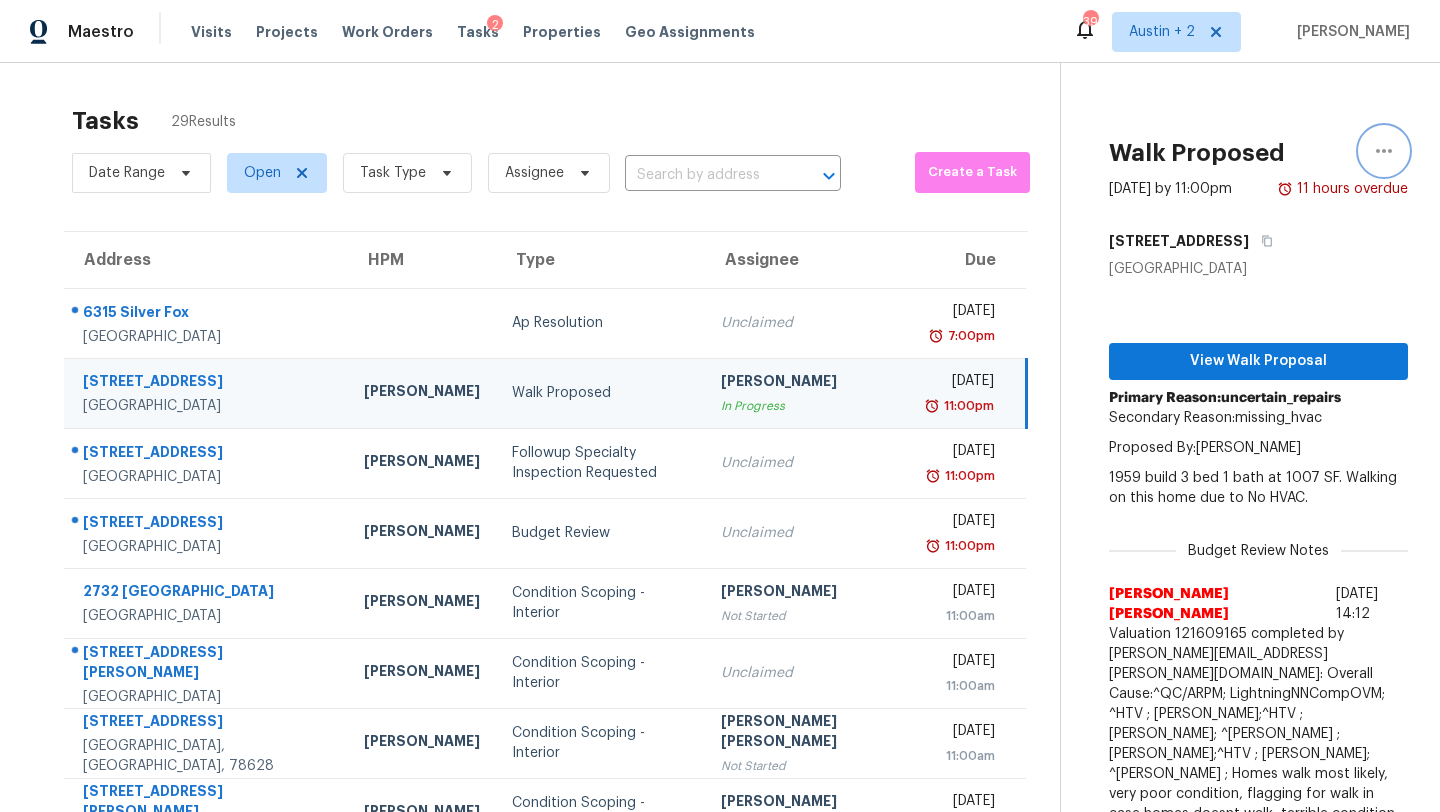 click 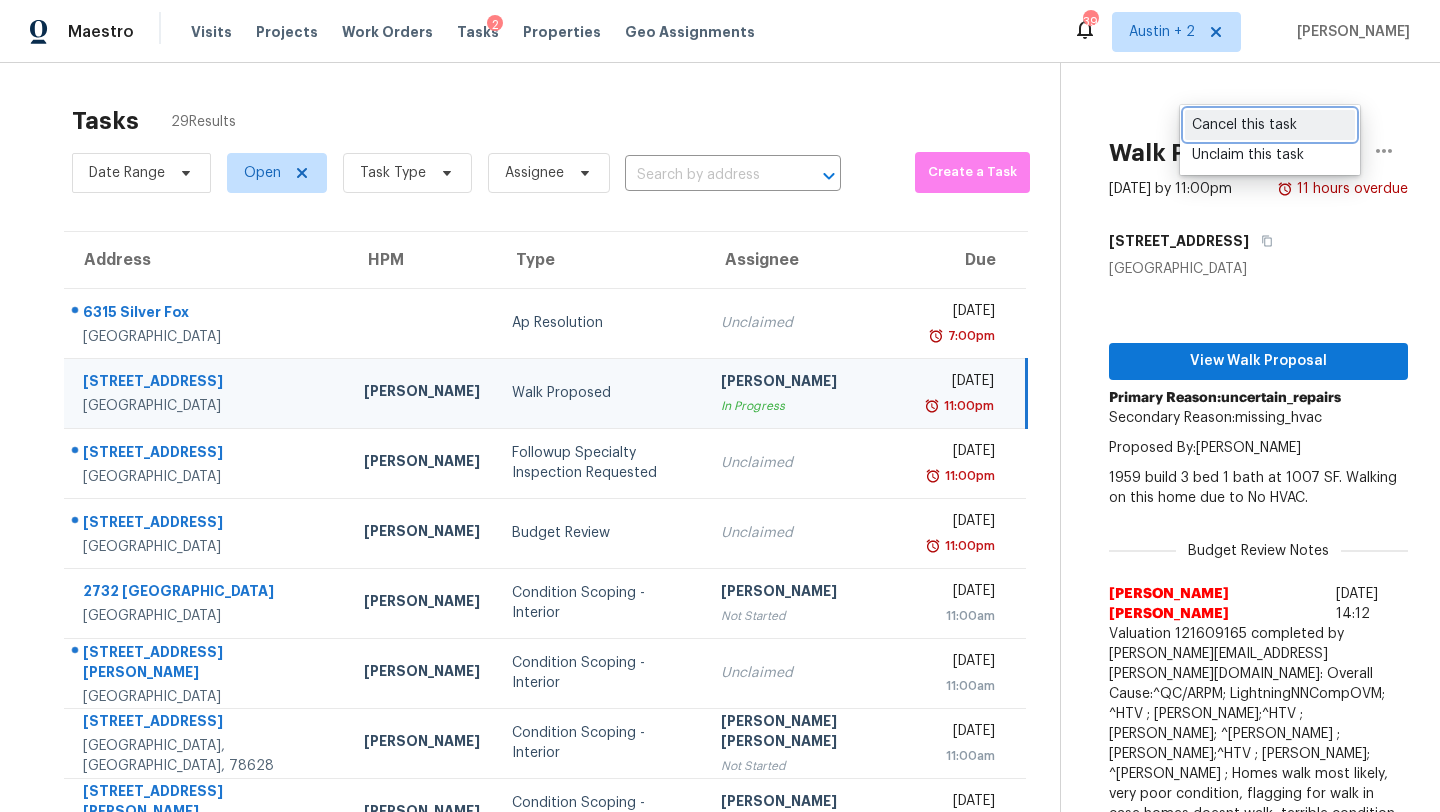 click on "Cancel this task" at bounding box center (1270, 125) 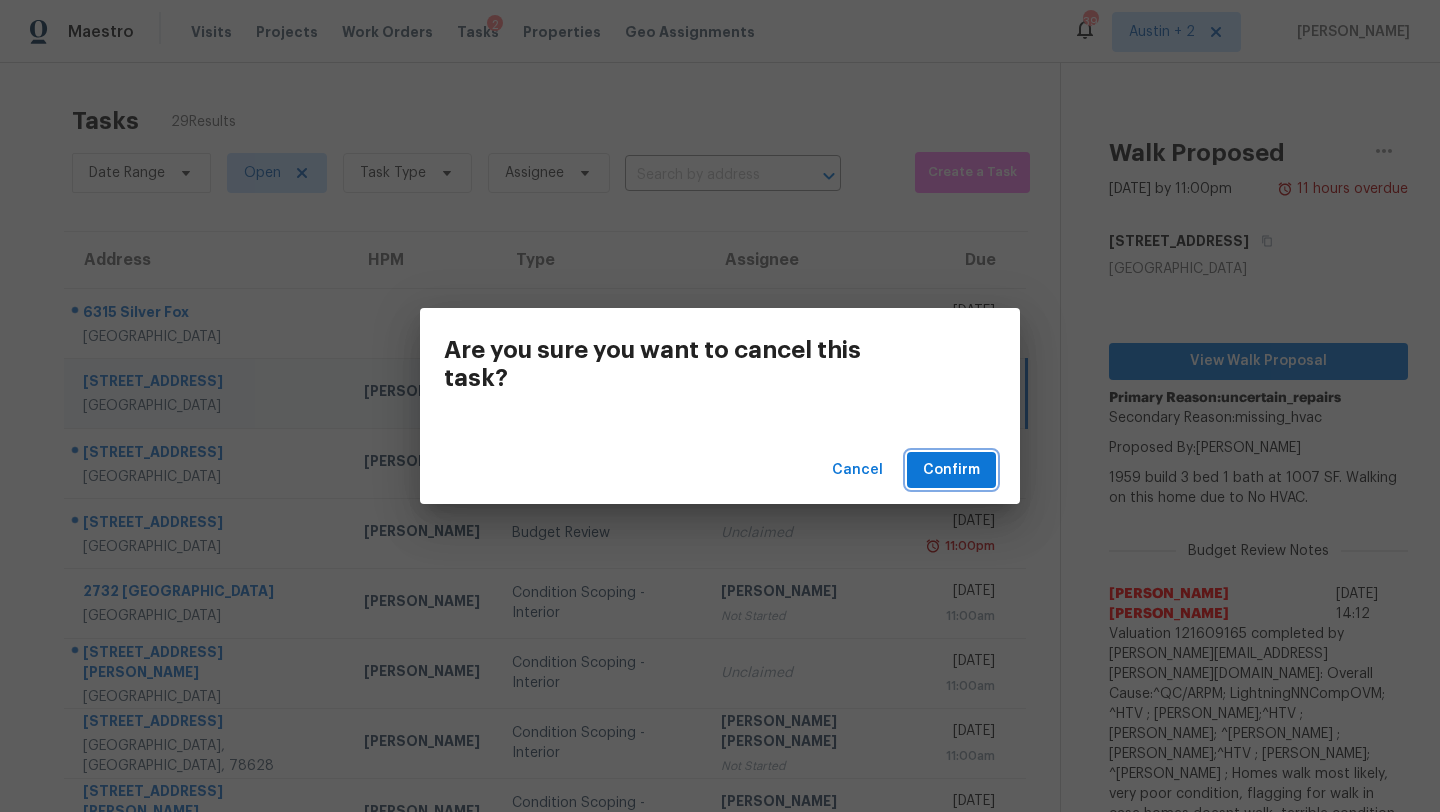 click on "Confirm" at bounding box center [951, 470] 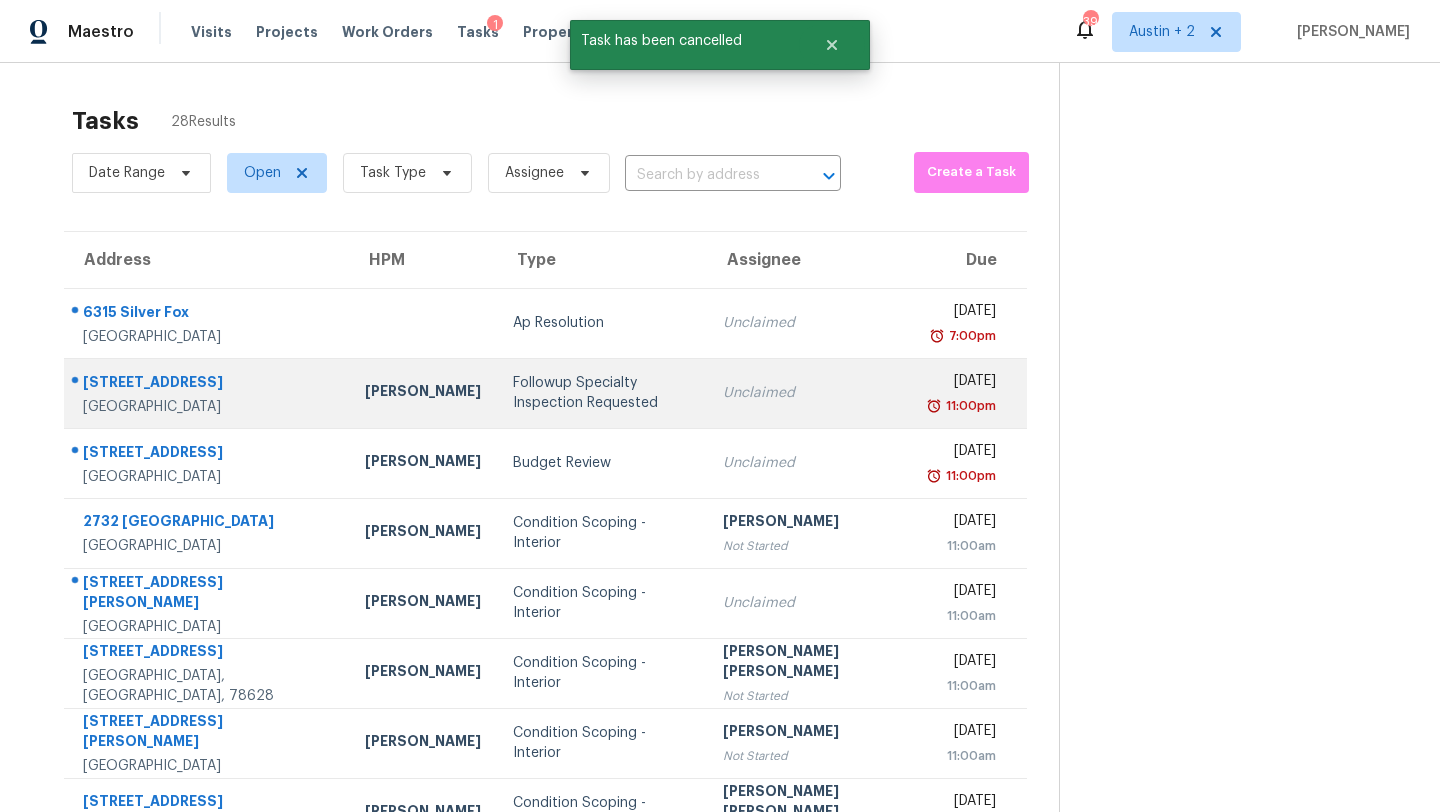 click on "Followup Specialty Inspection Requested" at bounding box center (602, 393) 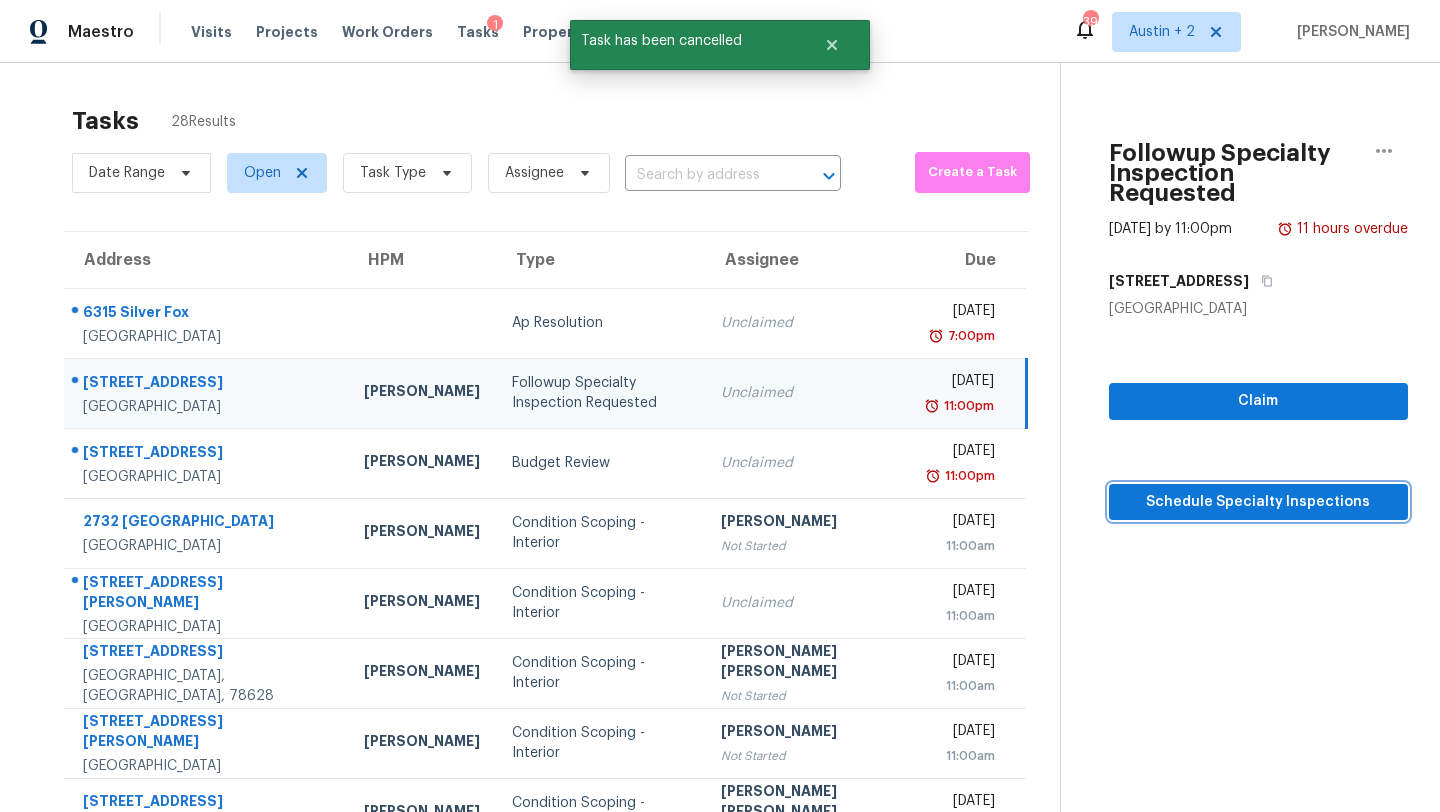 click on "Schedule Specialty Inspections" at bounding box center [1258, 502] 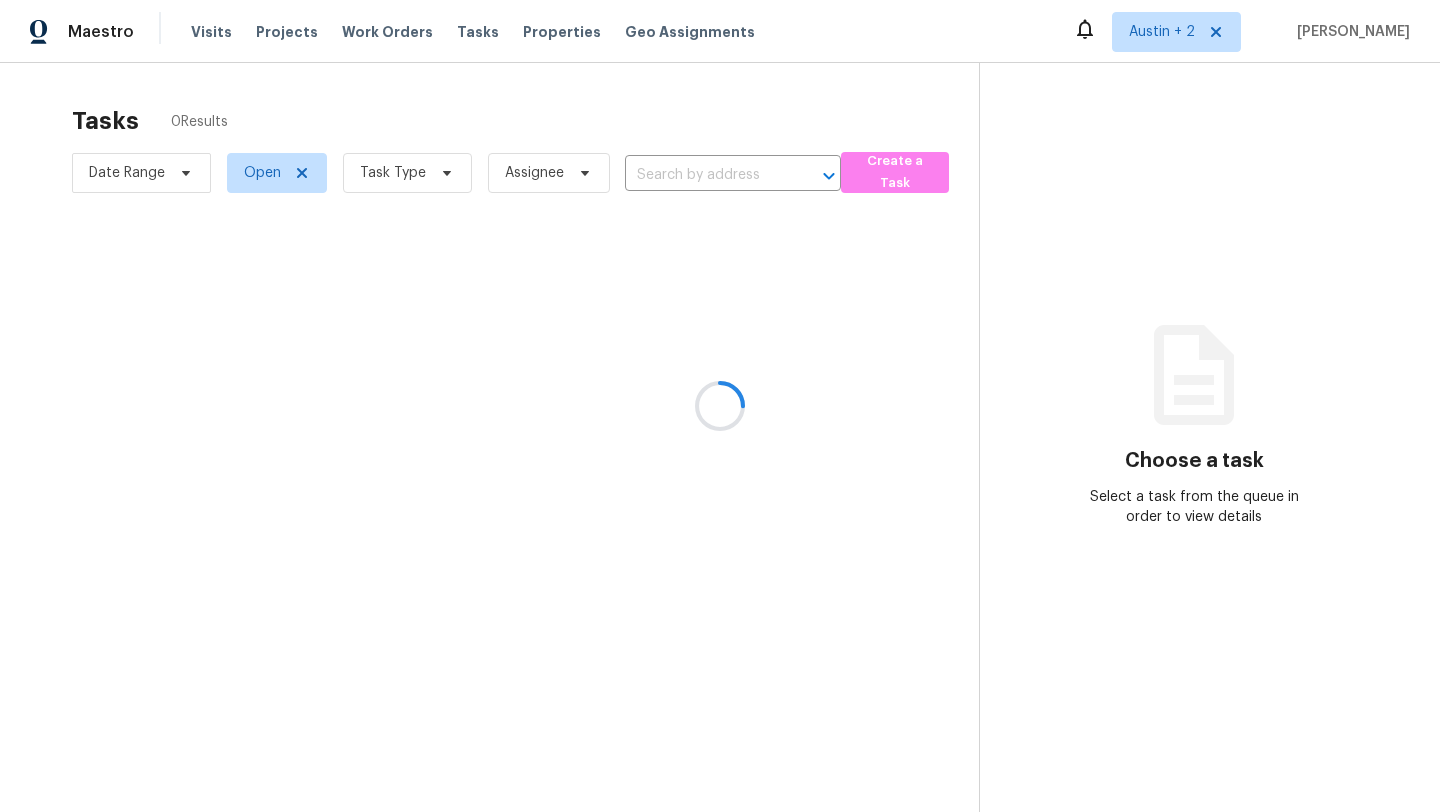 scroll, scrollTop: 0, scrollLeft: 0, axis: both 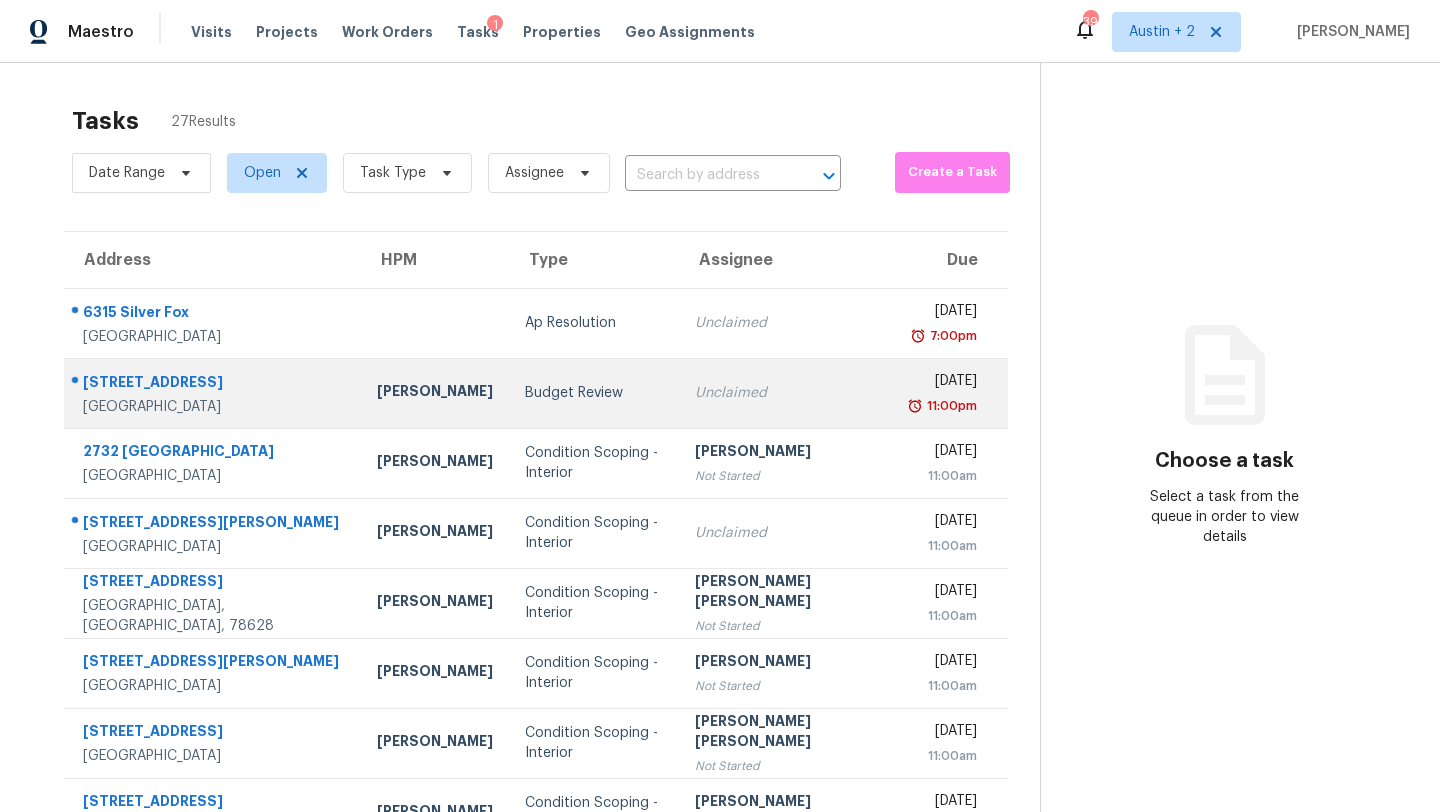 click on "Budget Review" at bounding box center (594, 393) 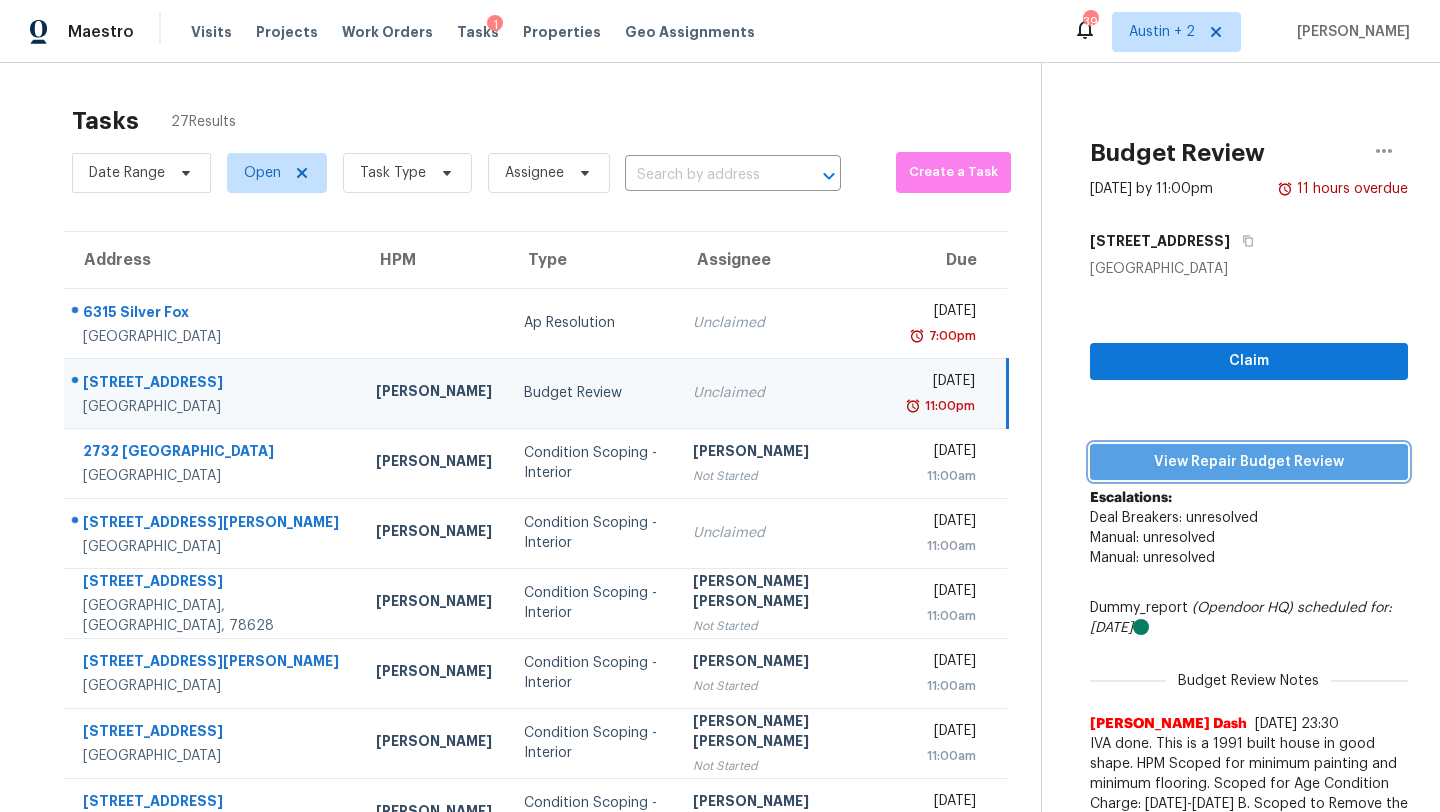 click on "View Repair Budget Review" at bounding box center [1249, 462] 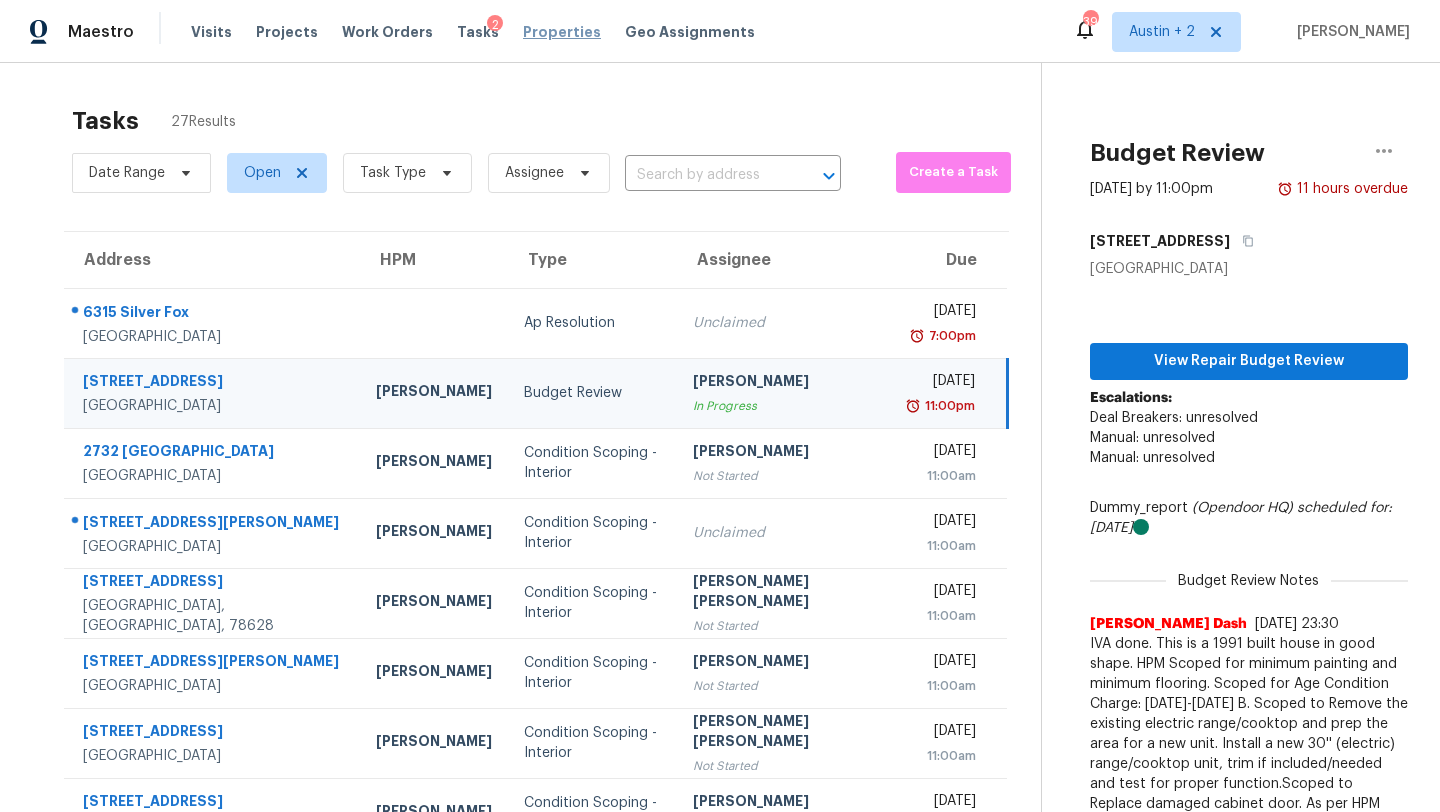 click on "Properties" at bounding box center [562, 32] 